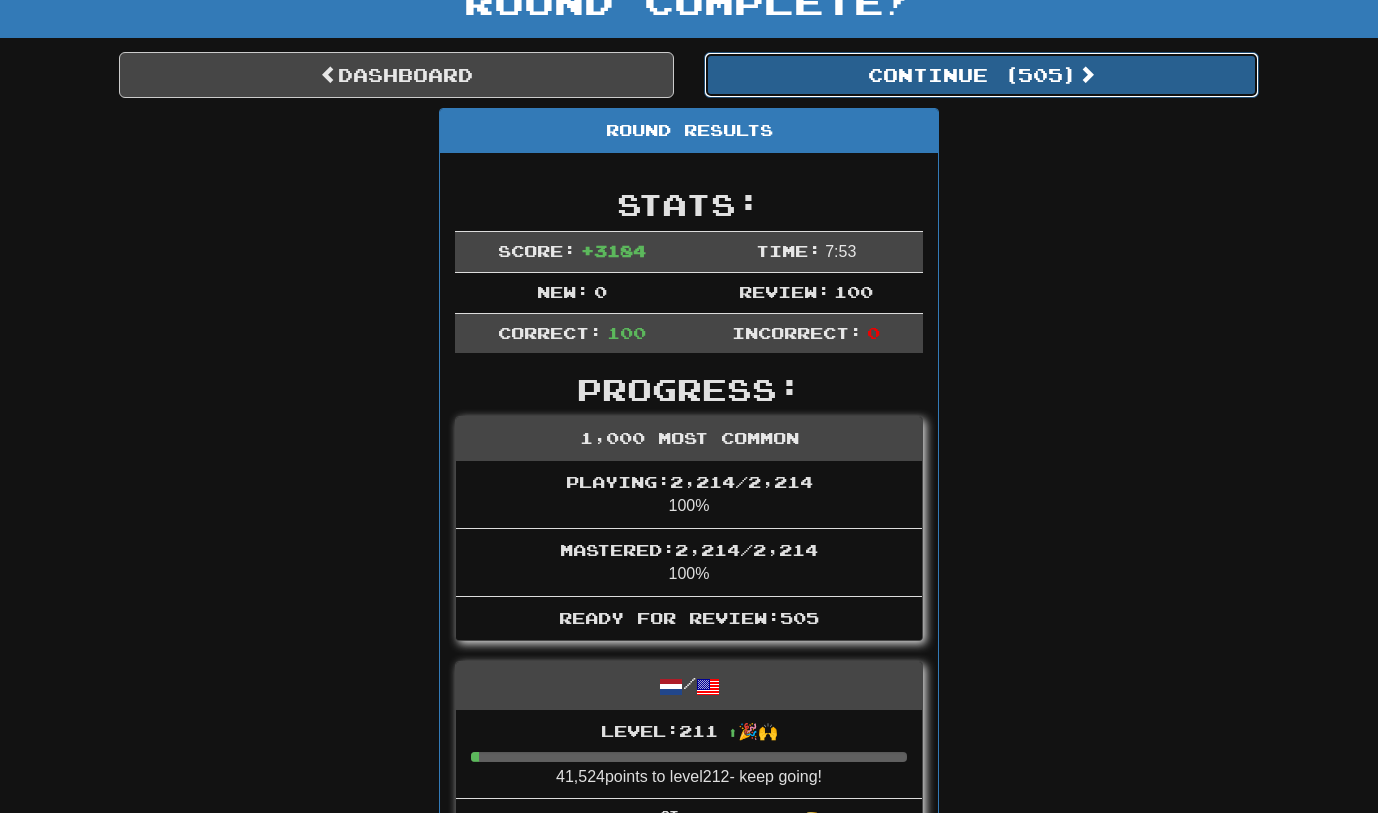 click on "Continue ( 505 )" at bounding box center (981, 75) 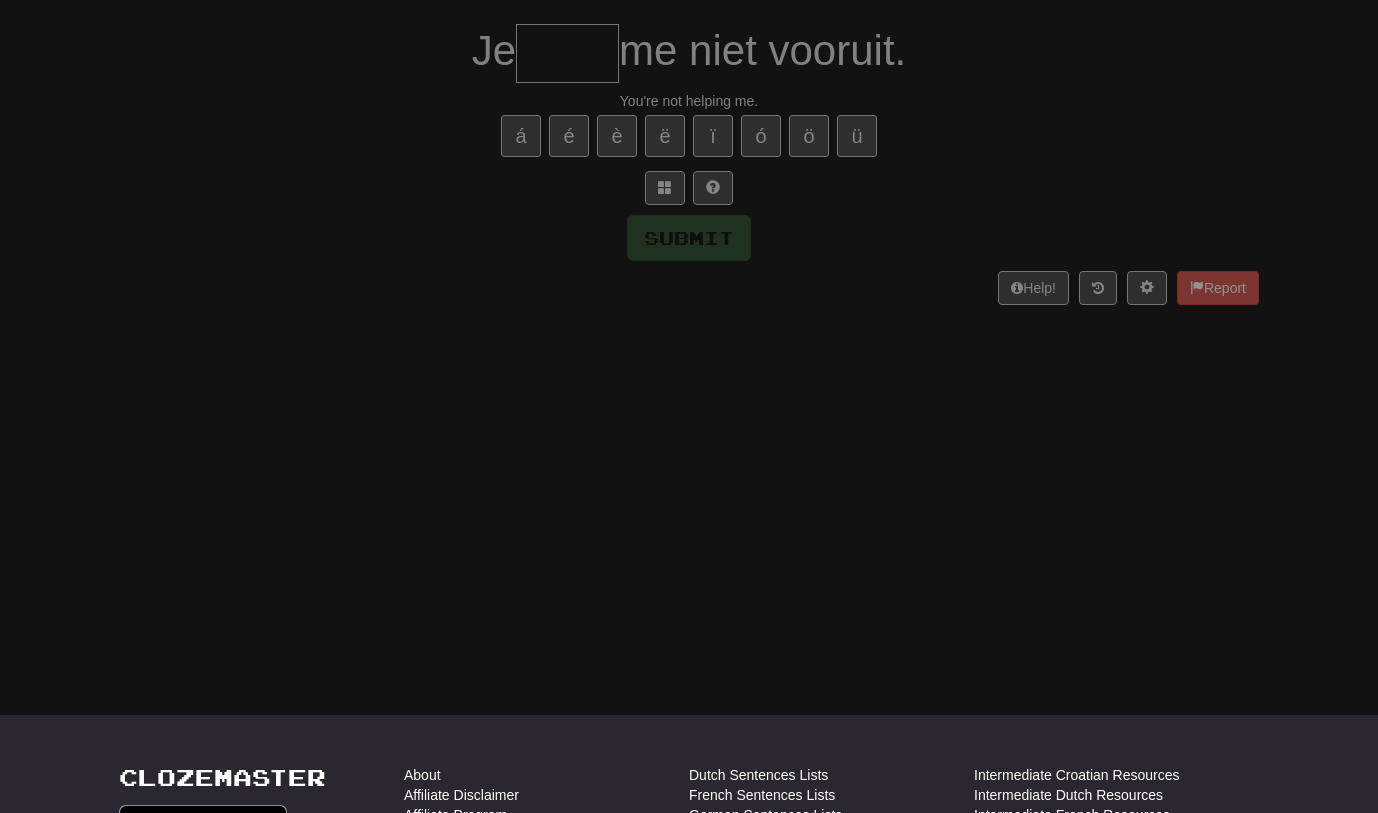 scroll, scrollTop: 0, scrollLeft: 0, axis: both 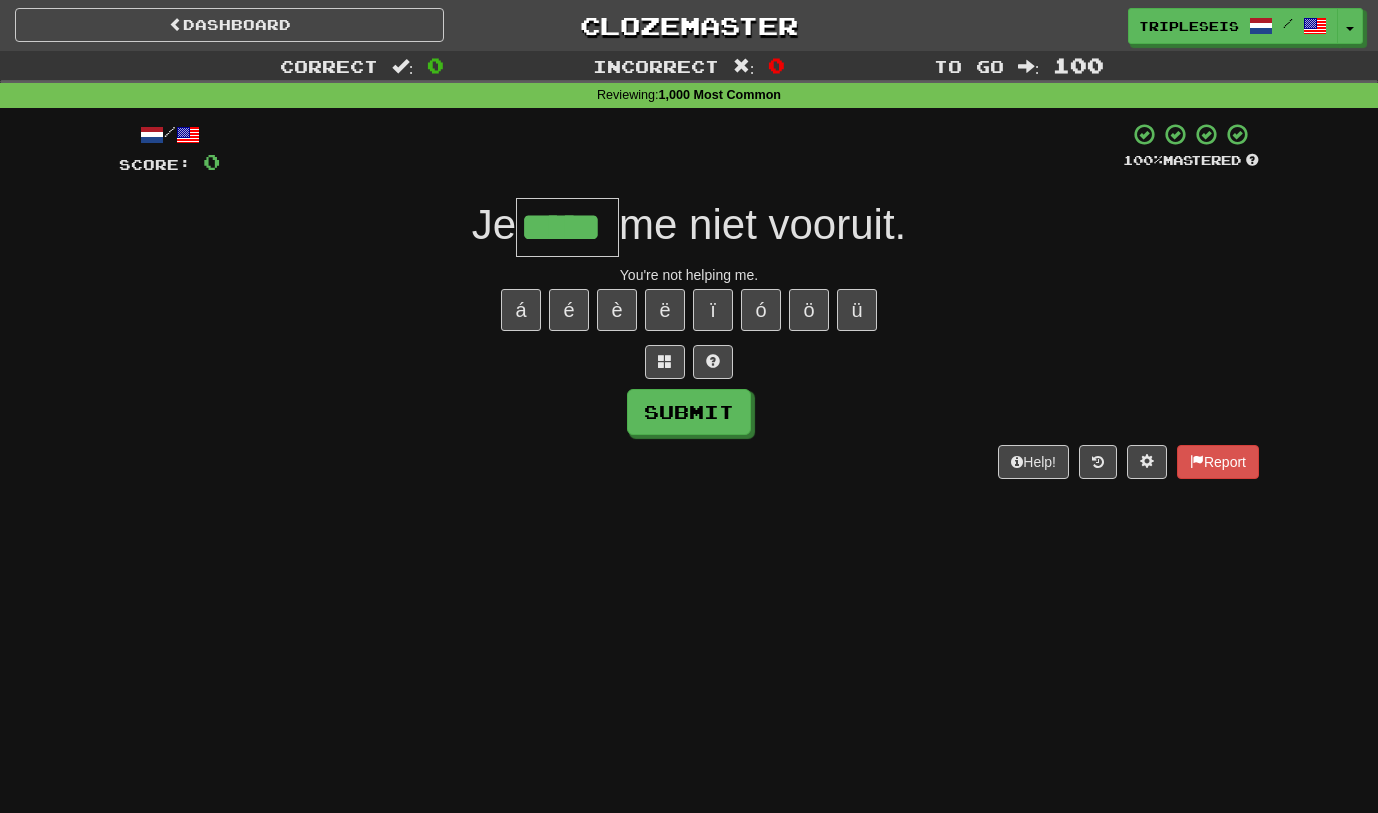 type on "*****" 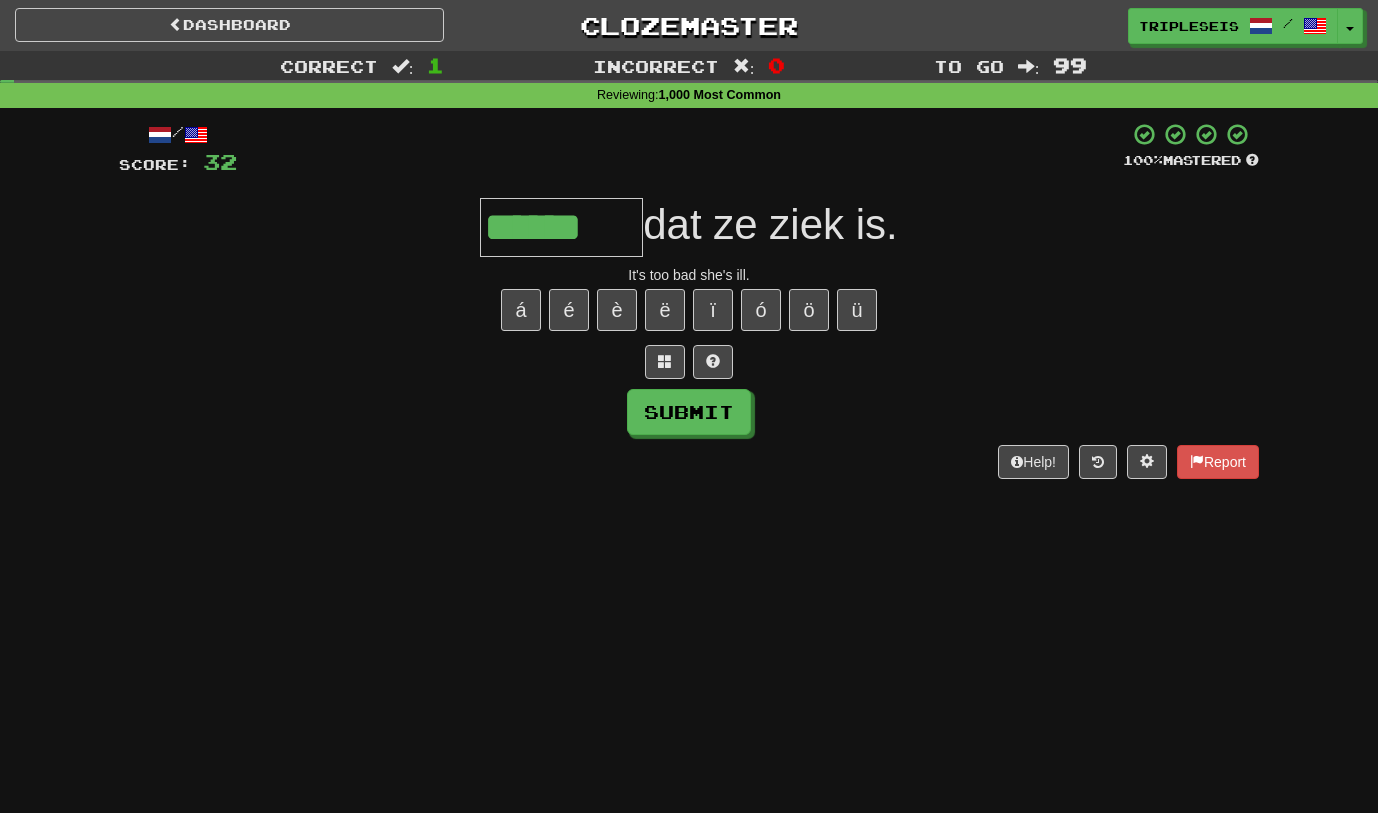 type on "******" 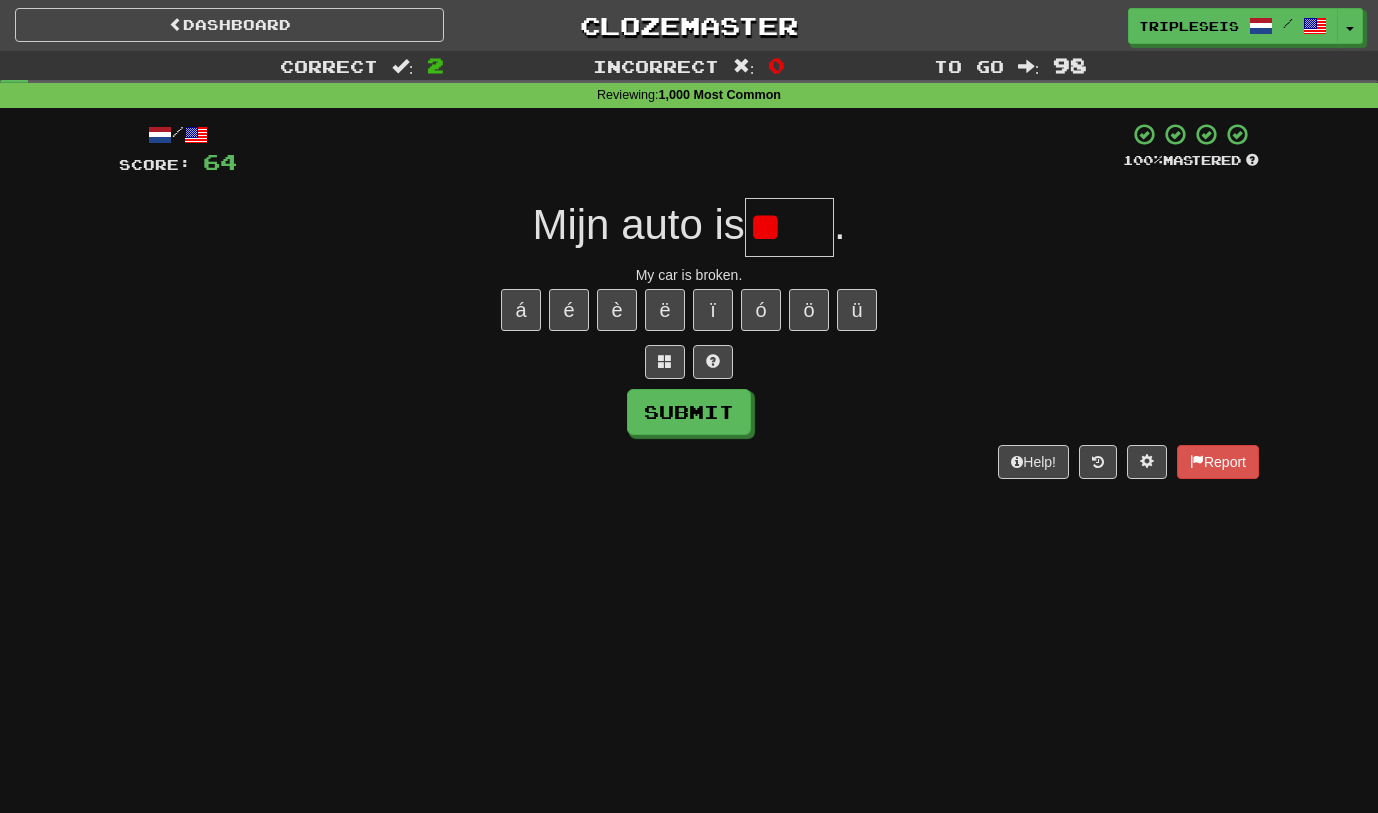 type on "*" 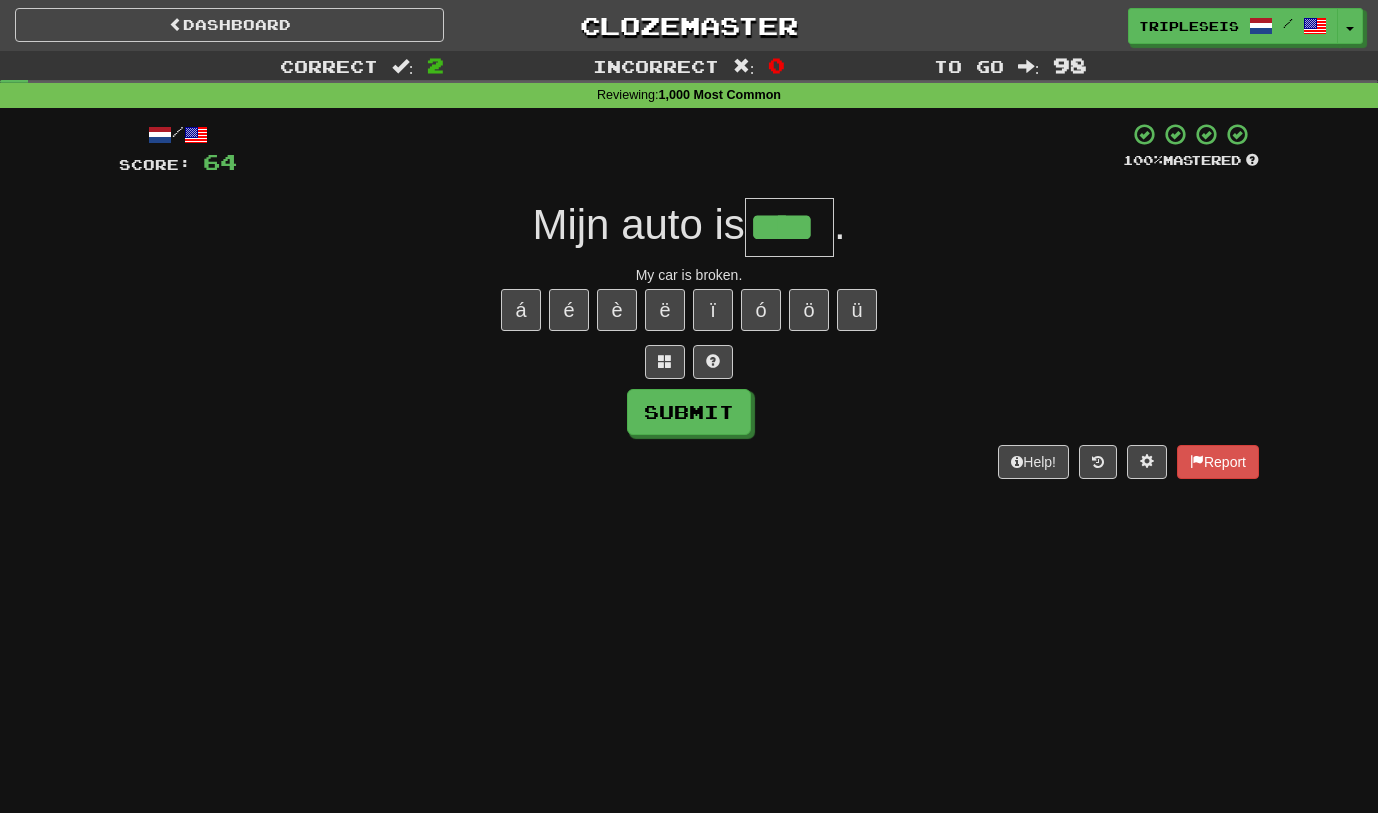 type on "****" 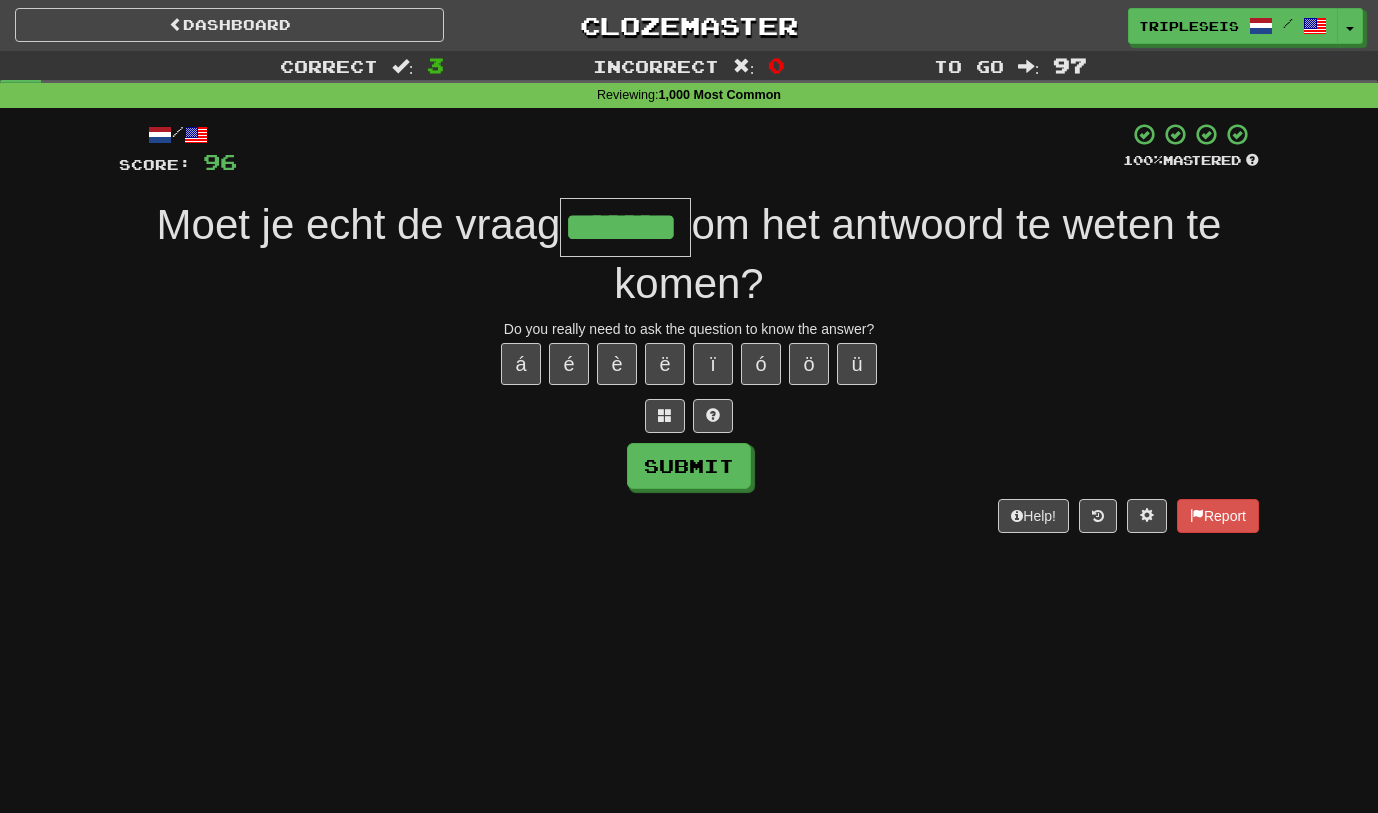 type on "*******" 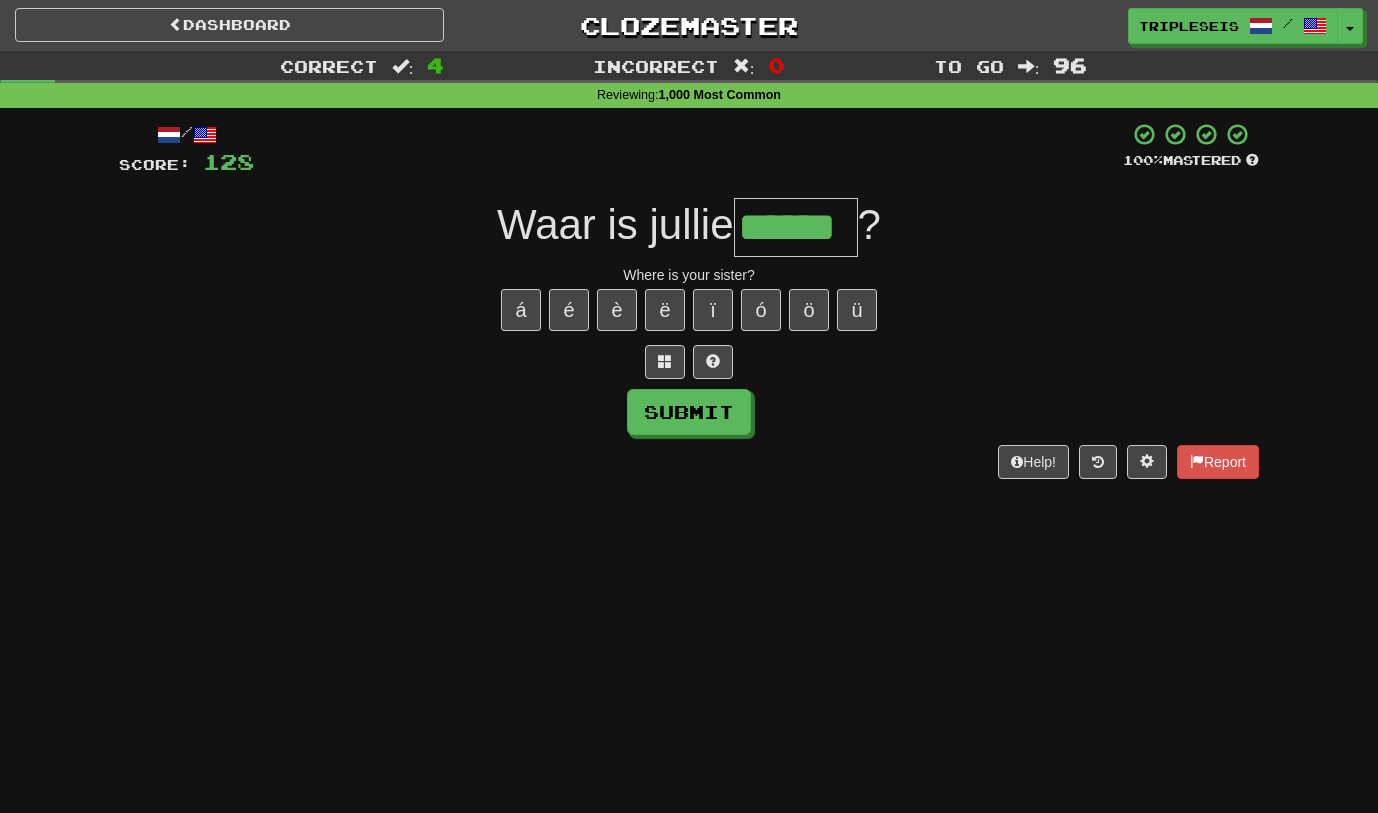 type on "******" 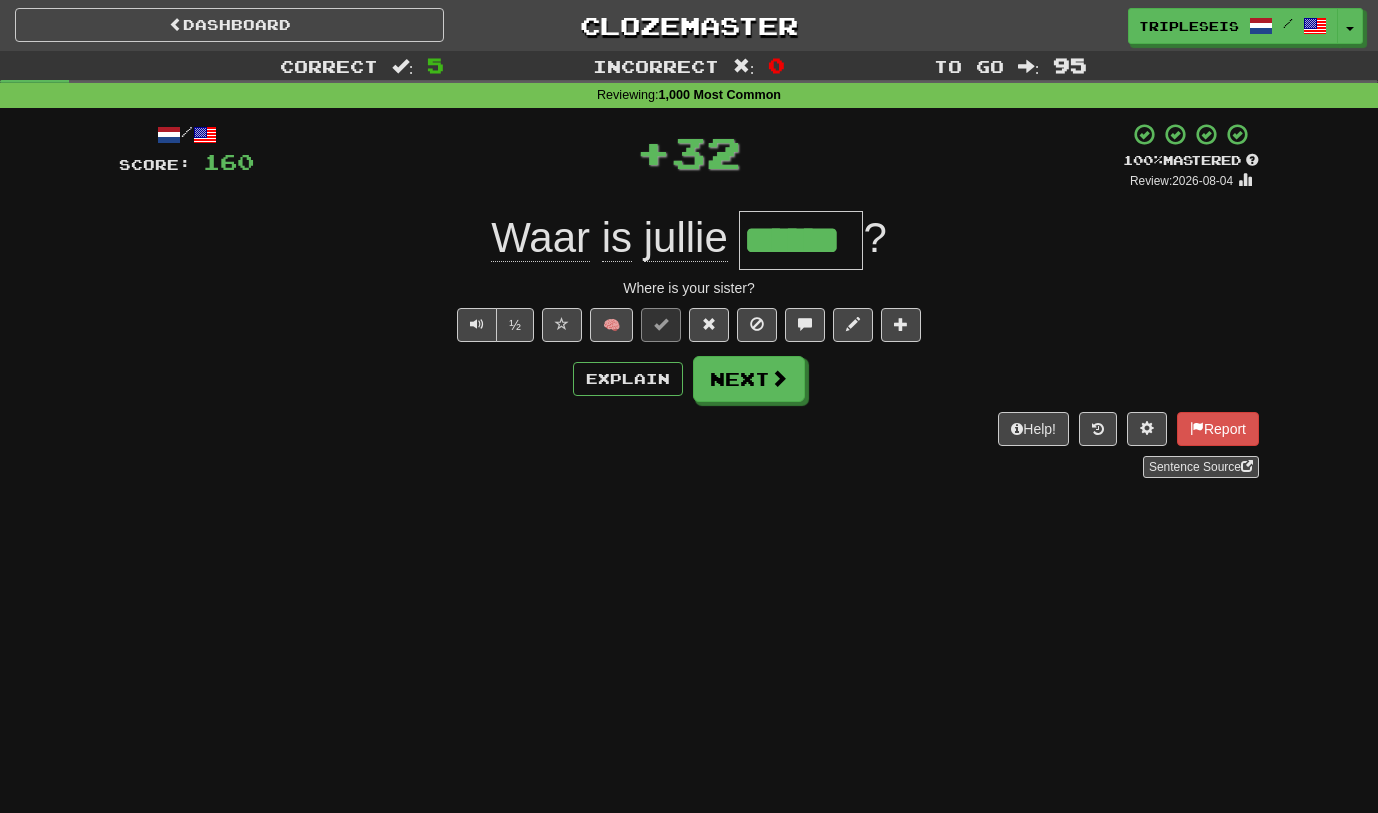 type 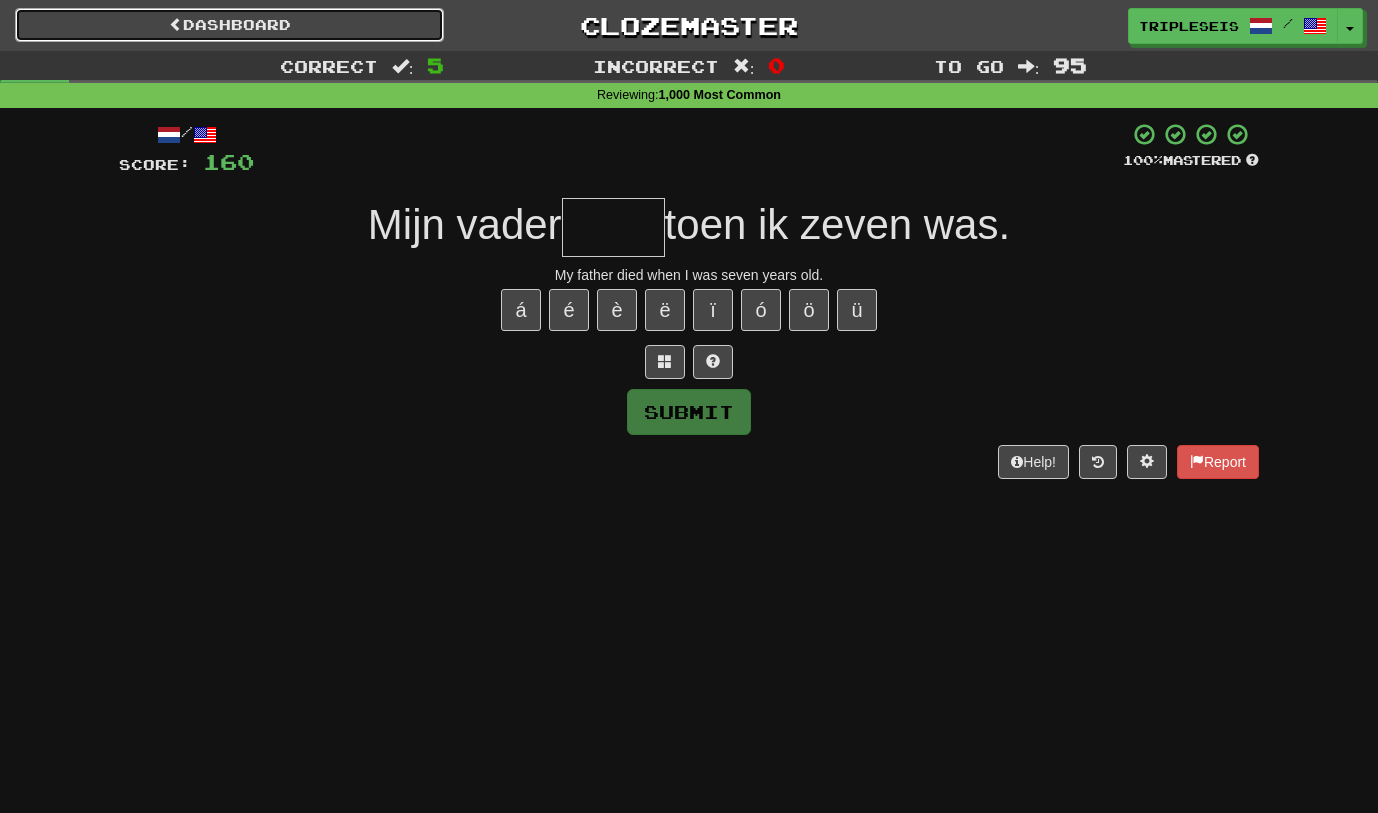 click on "Dashboard" at bounding box center (229, 25) 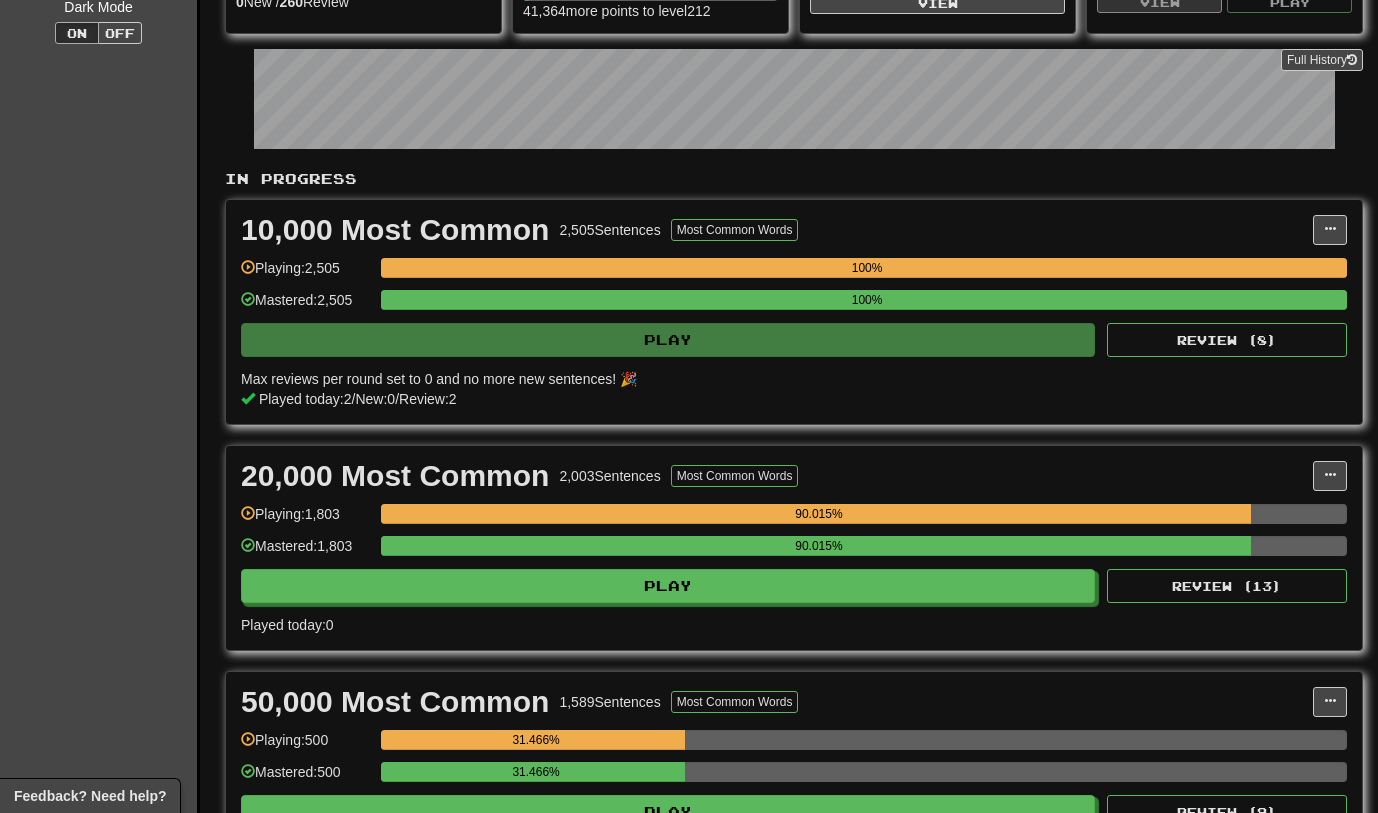 scroll, scrollTop: 0, scrollLeft: 0, axis: both 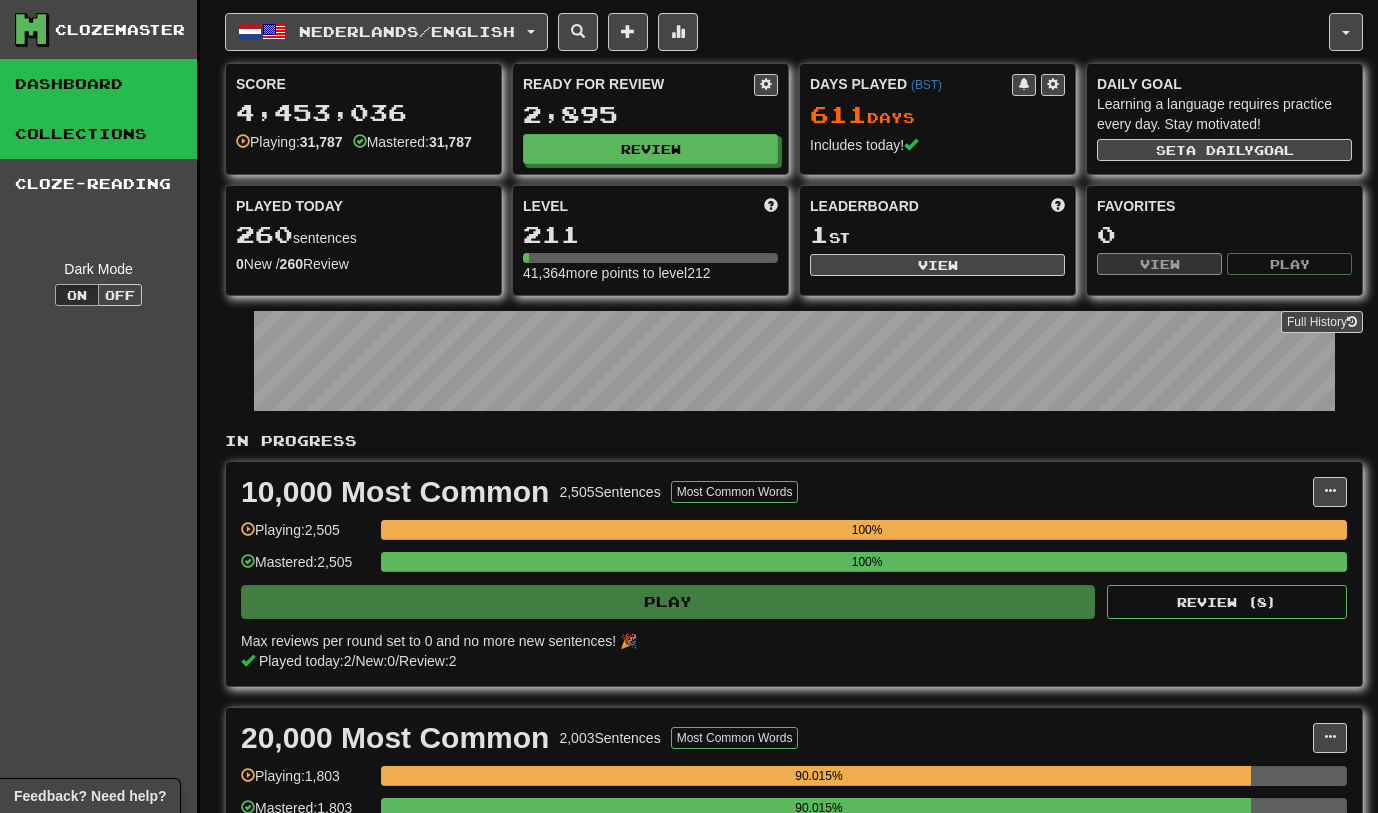 click on "Collections" at bounding box center [98, 134] 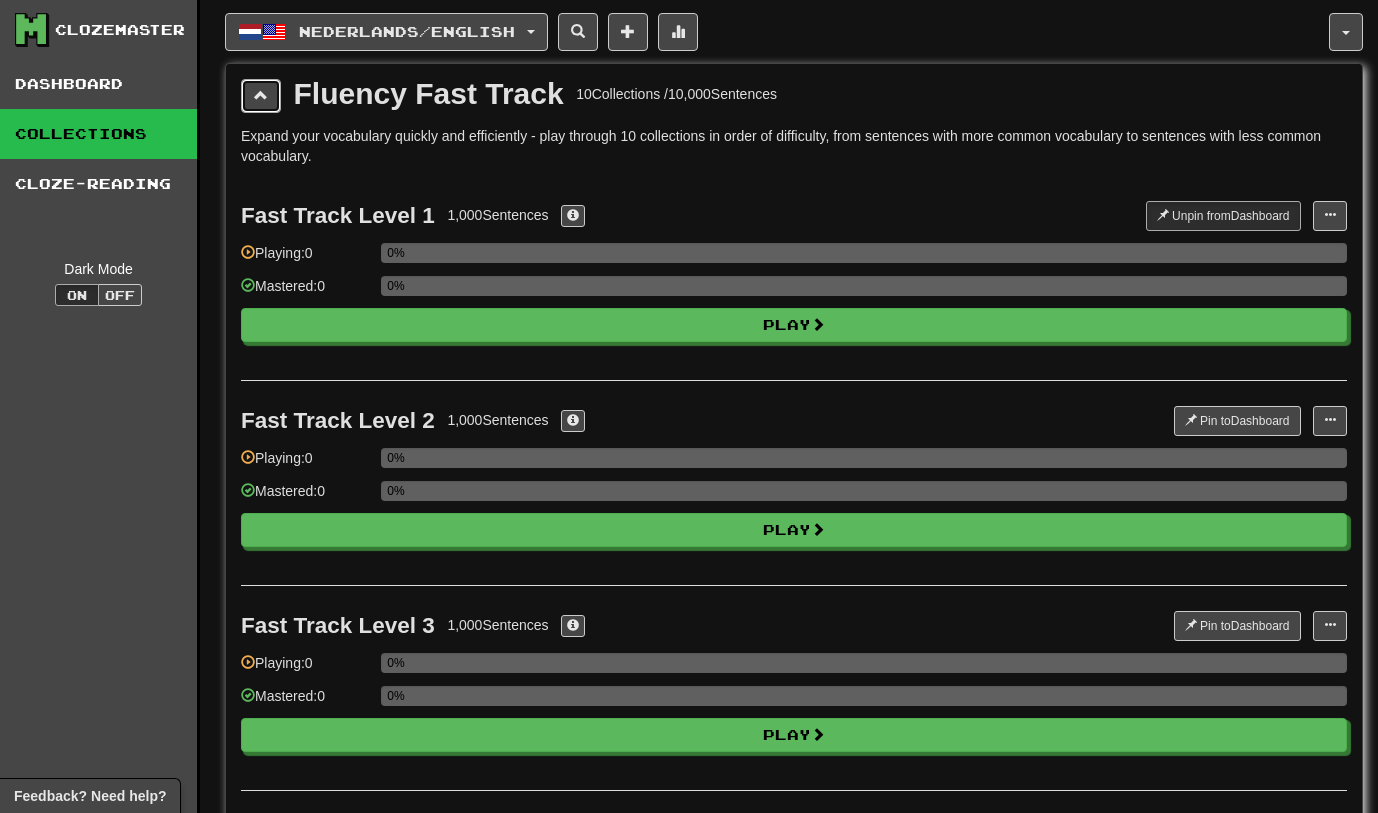 click at bounding box center [261, 96] 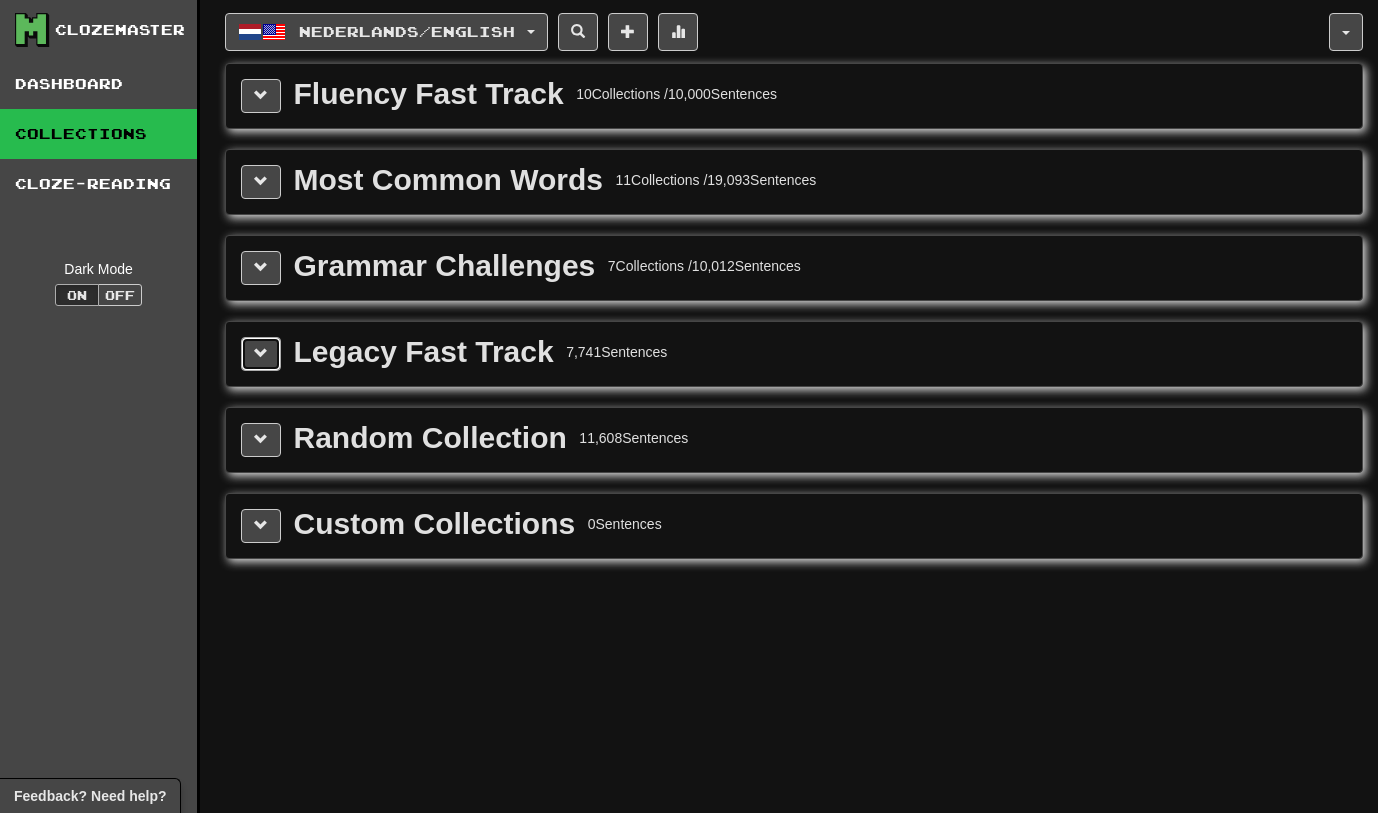 click at bounding box center (261, 353) 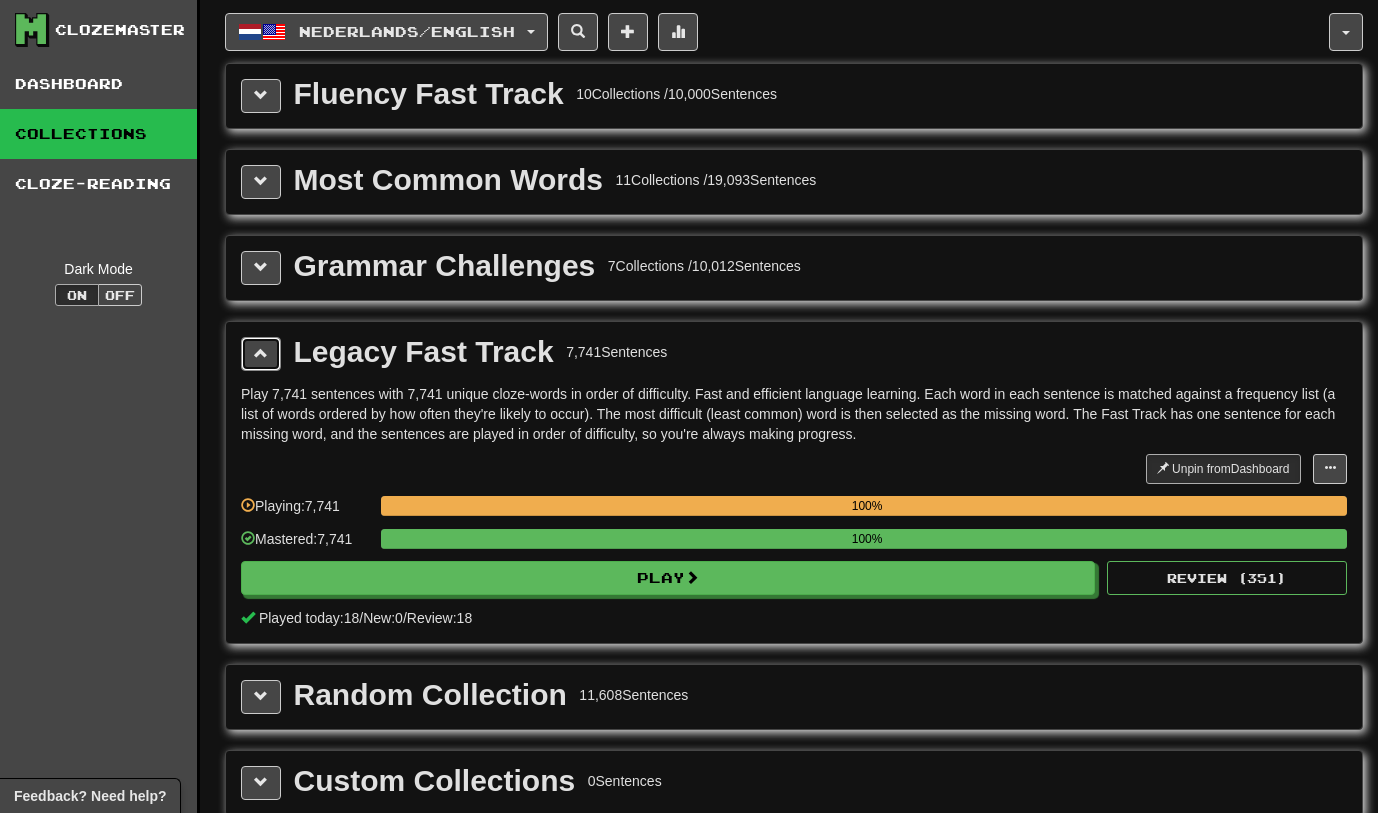 drag, startPoint x: 254, startPoint y: 343, endPoint x: 254, endPoint y: 320, distance: 23 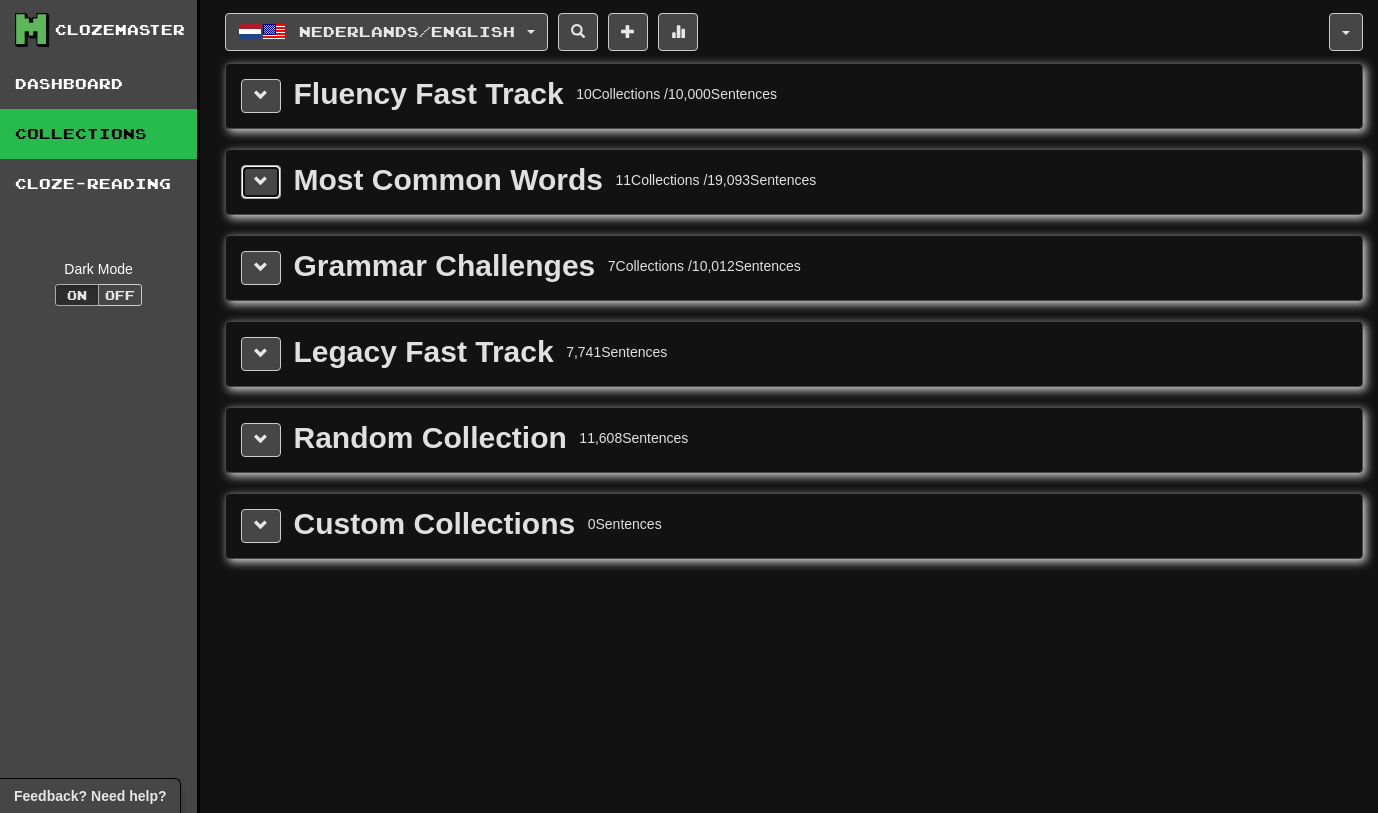 click at bounding box center (261, 181) 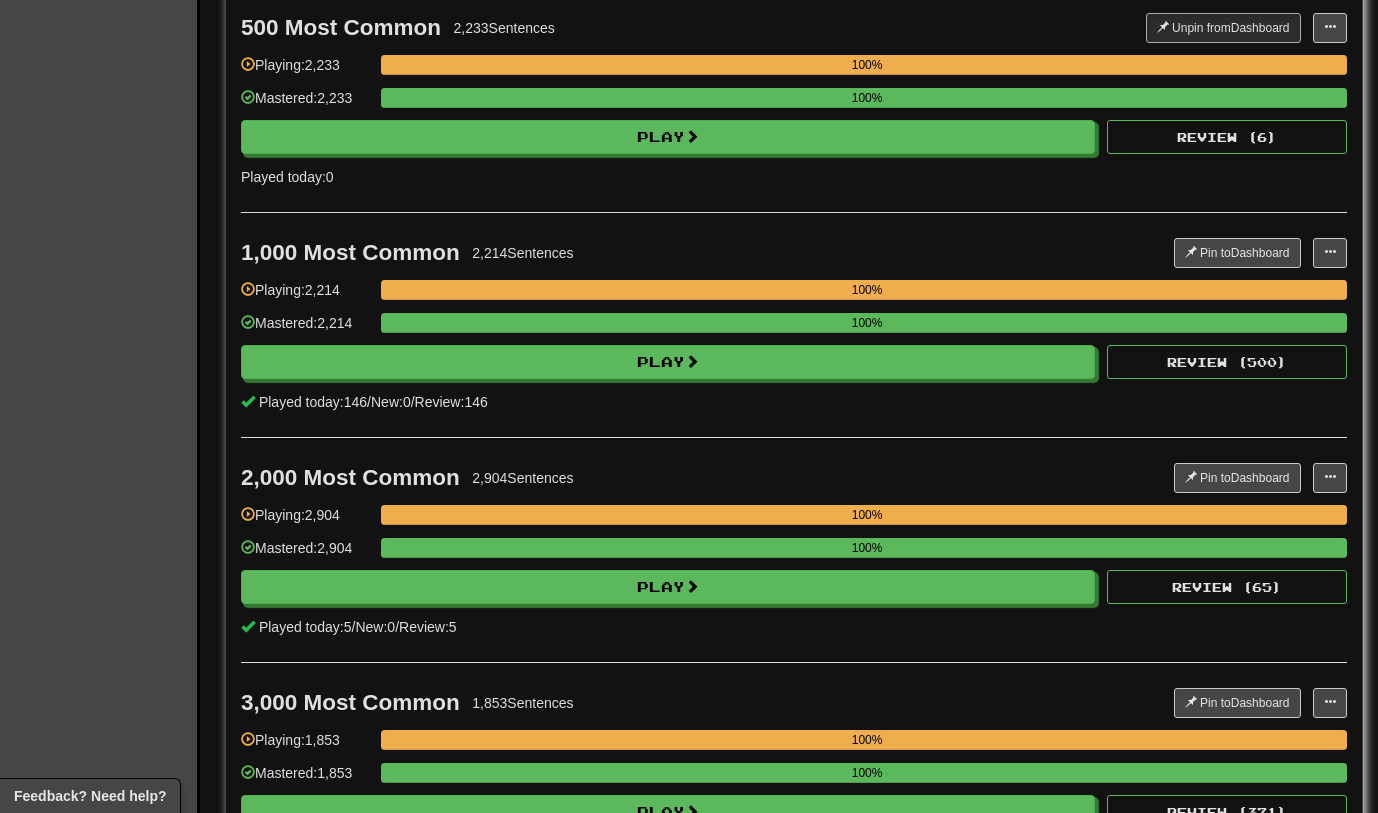 scroll, scrollTop: 458, scrollLeft: 0, axis: vertical 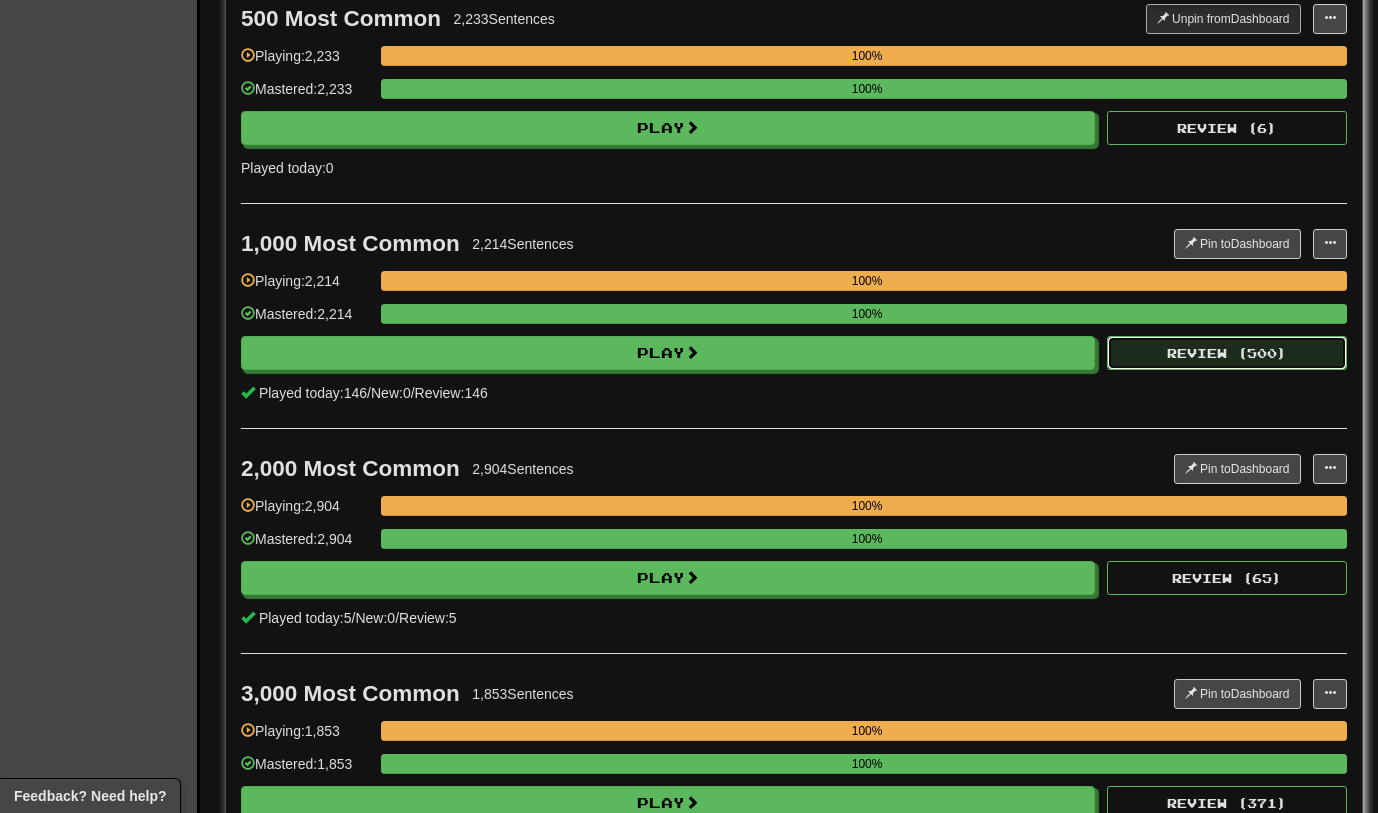 click on "Review ( 500 )" at bounding box center [1227, 353] 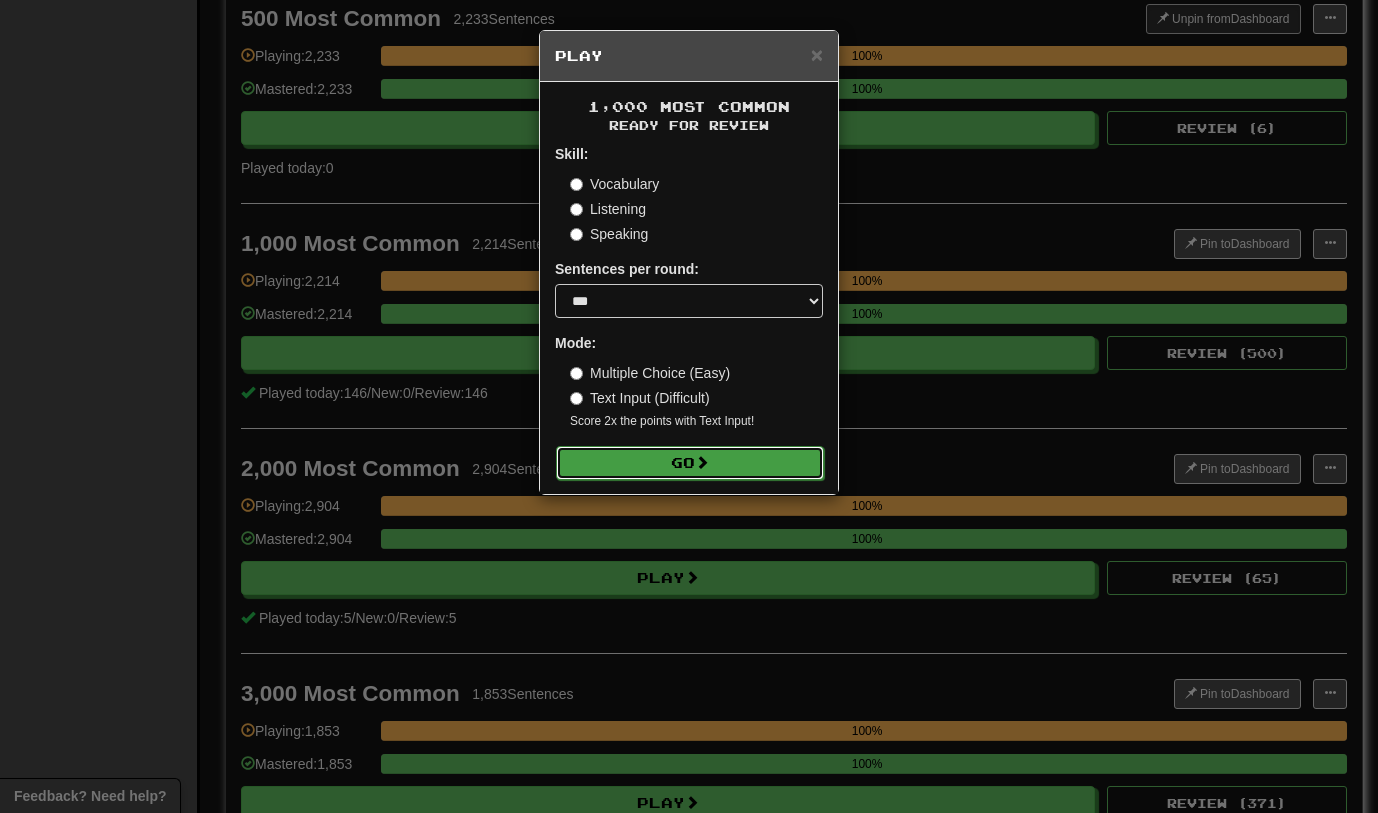 click on "Go" at bounding box center (690, 463) 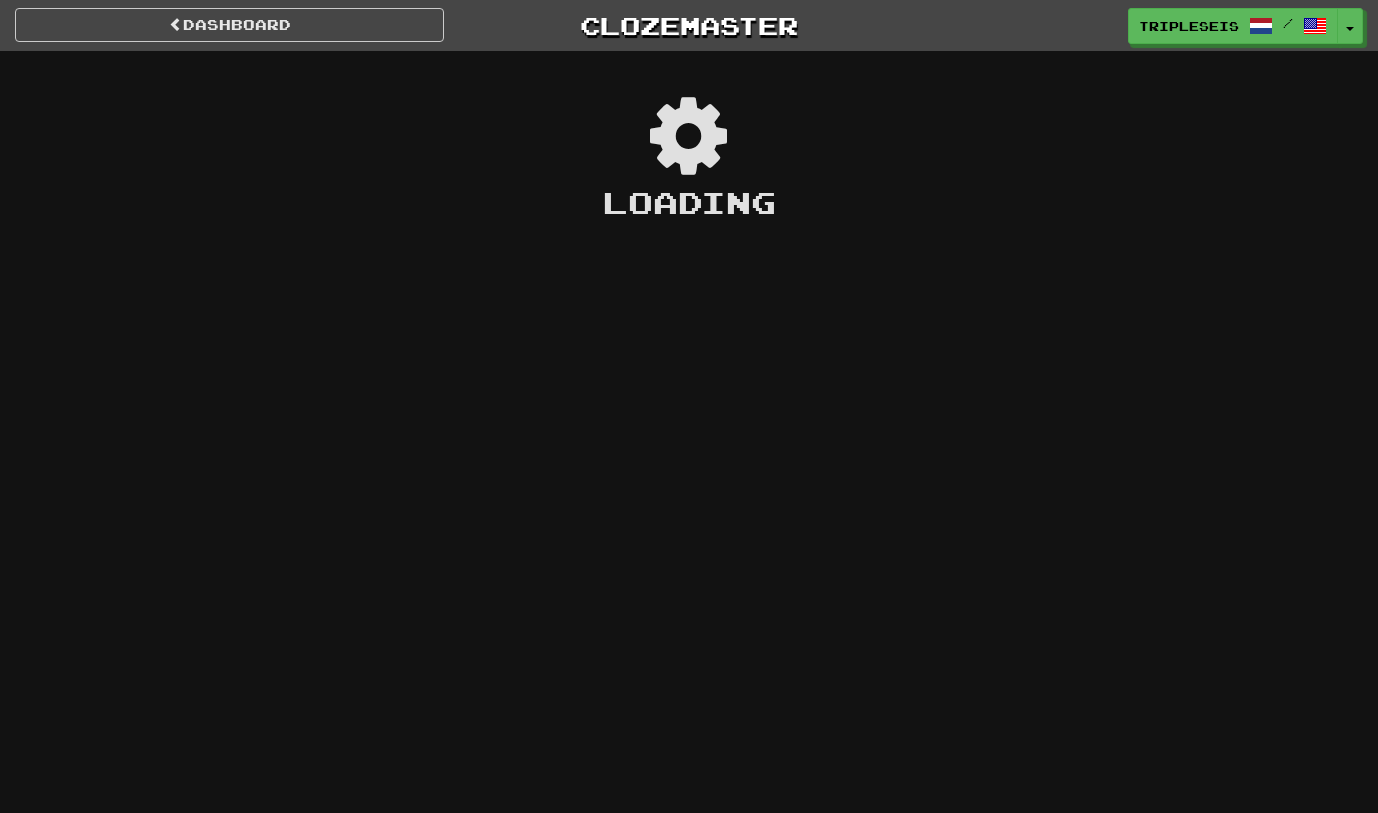 scroll, scrollTop: 0, scrollLeft: 0, axis: both 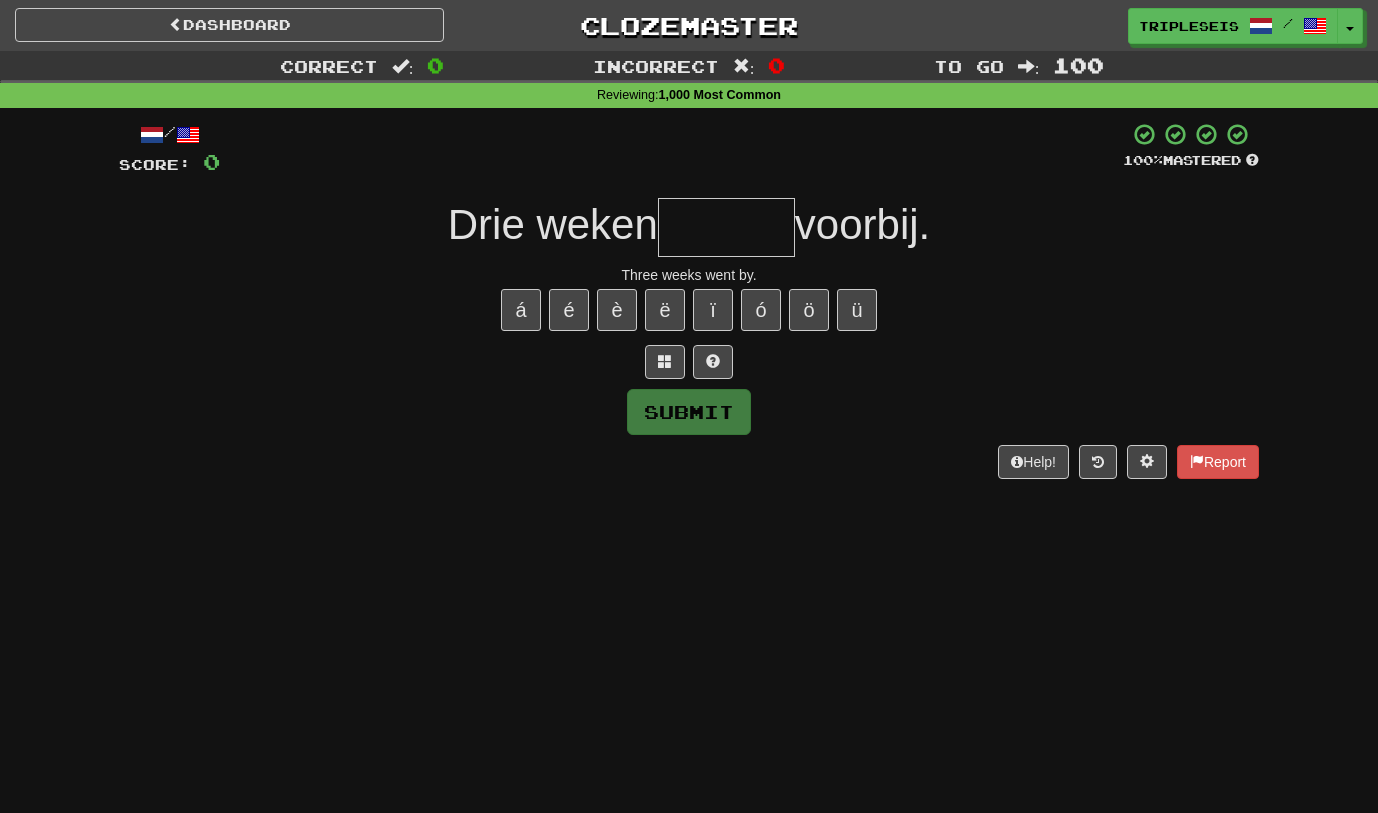 click at bounding box center [726, 227] 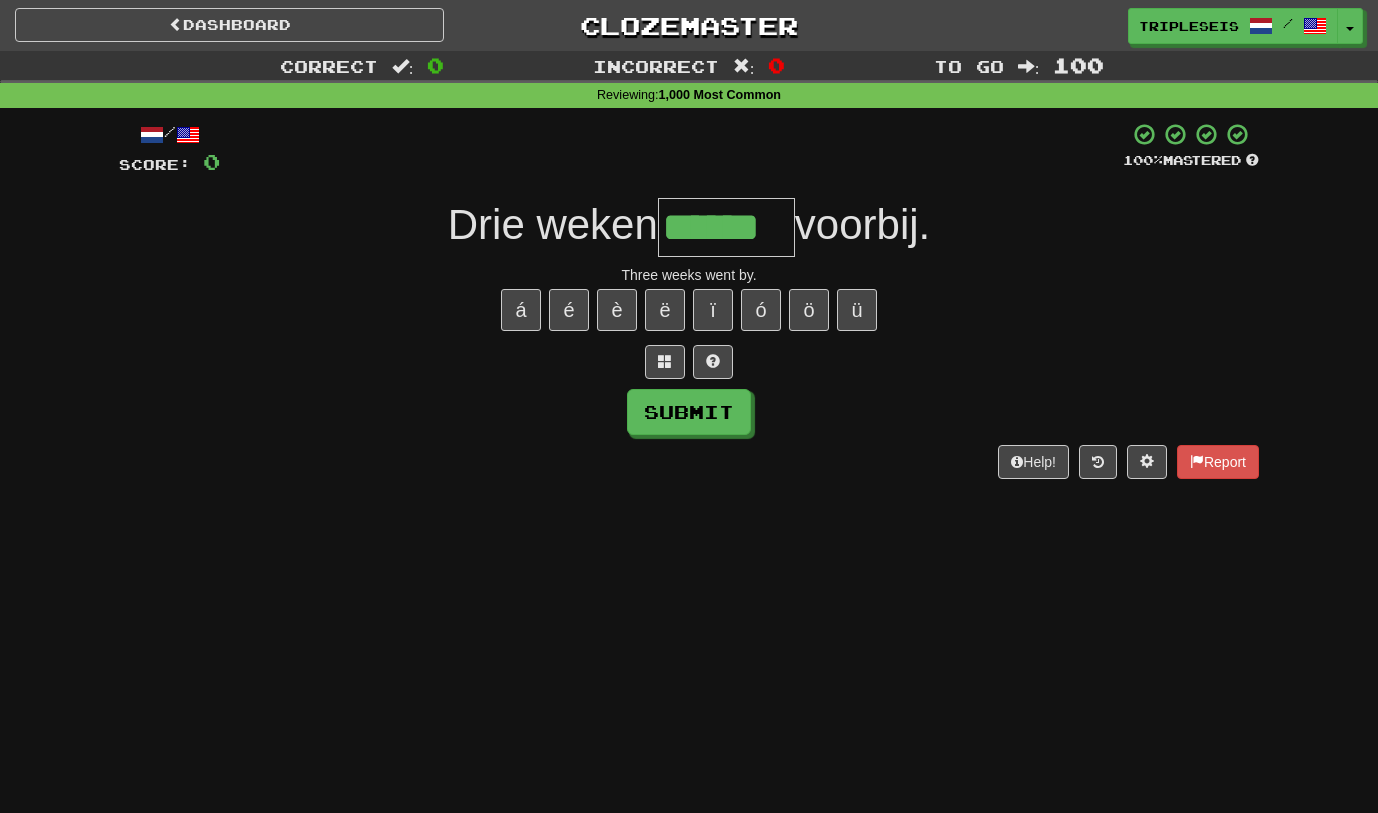 type on "******" 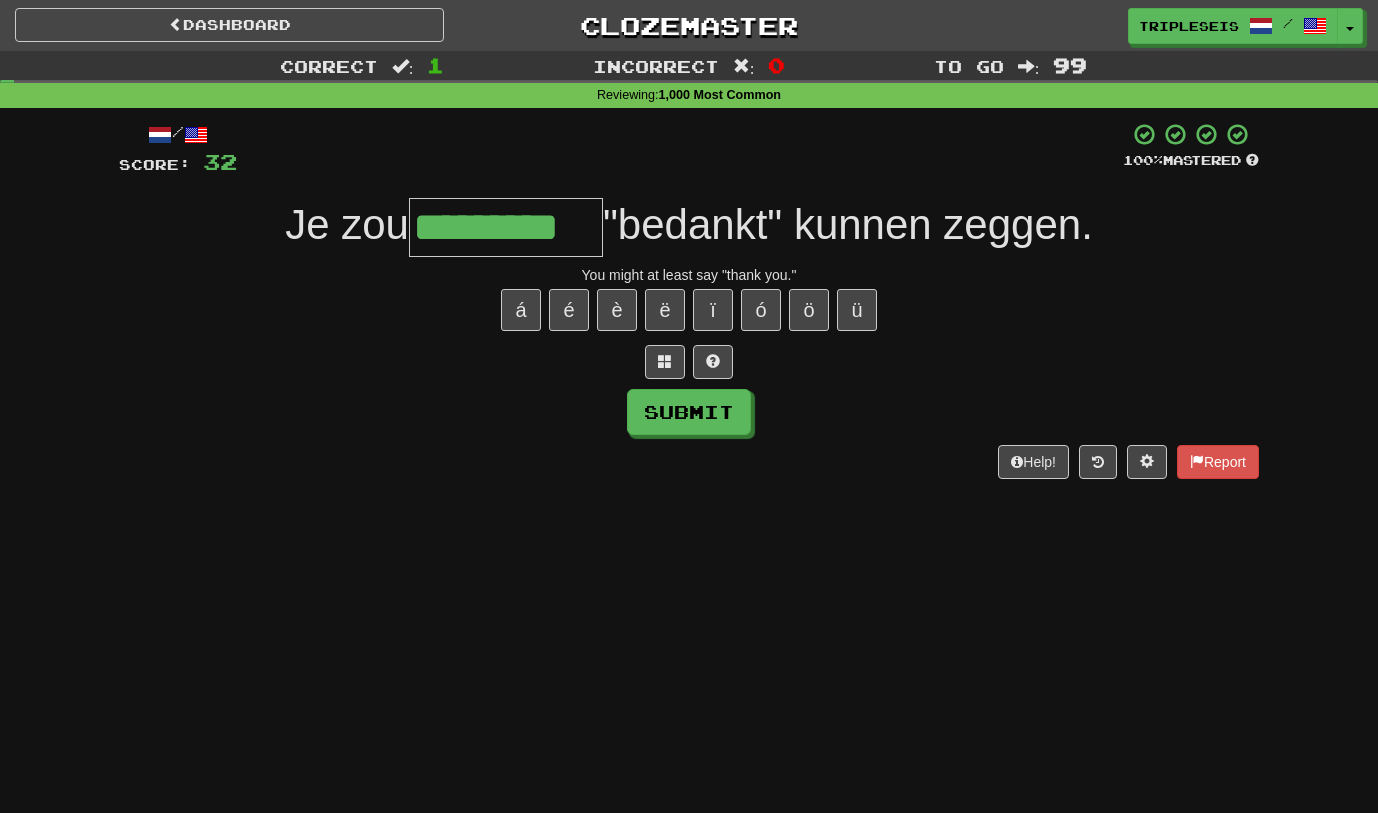 type on "*********" 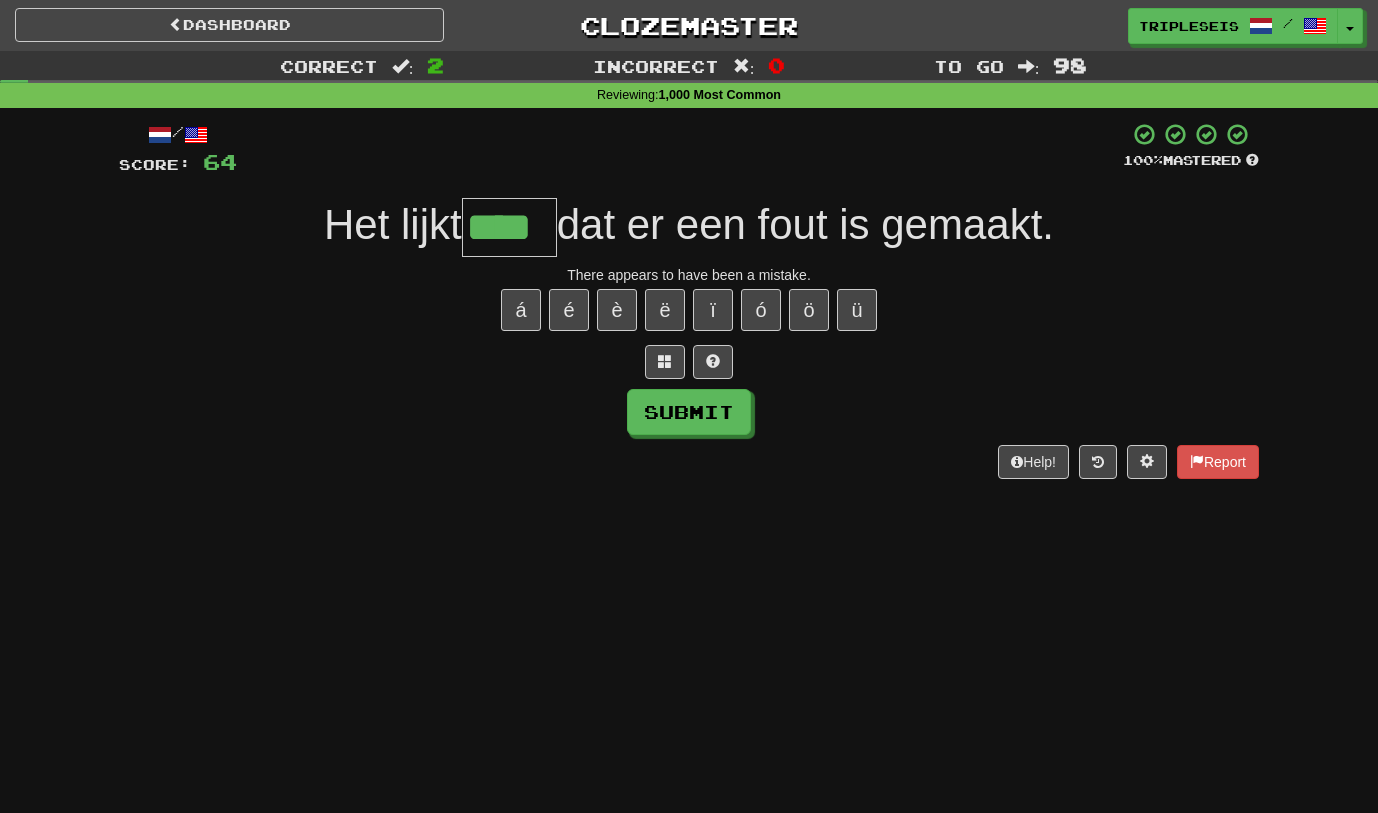 type on "****" 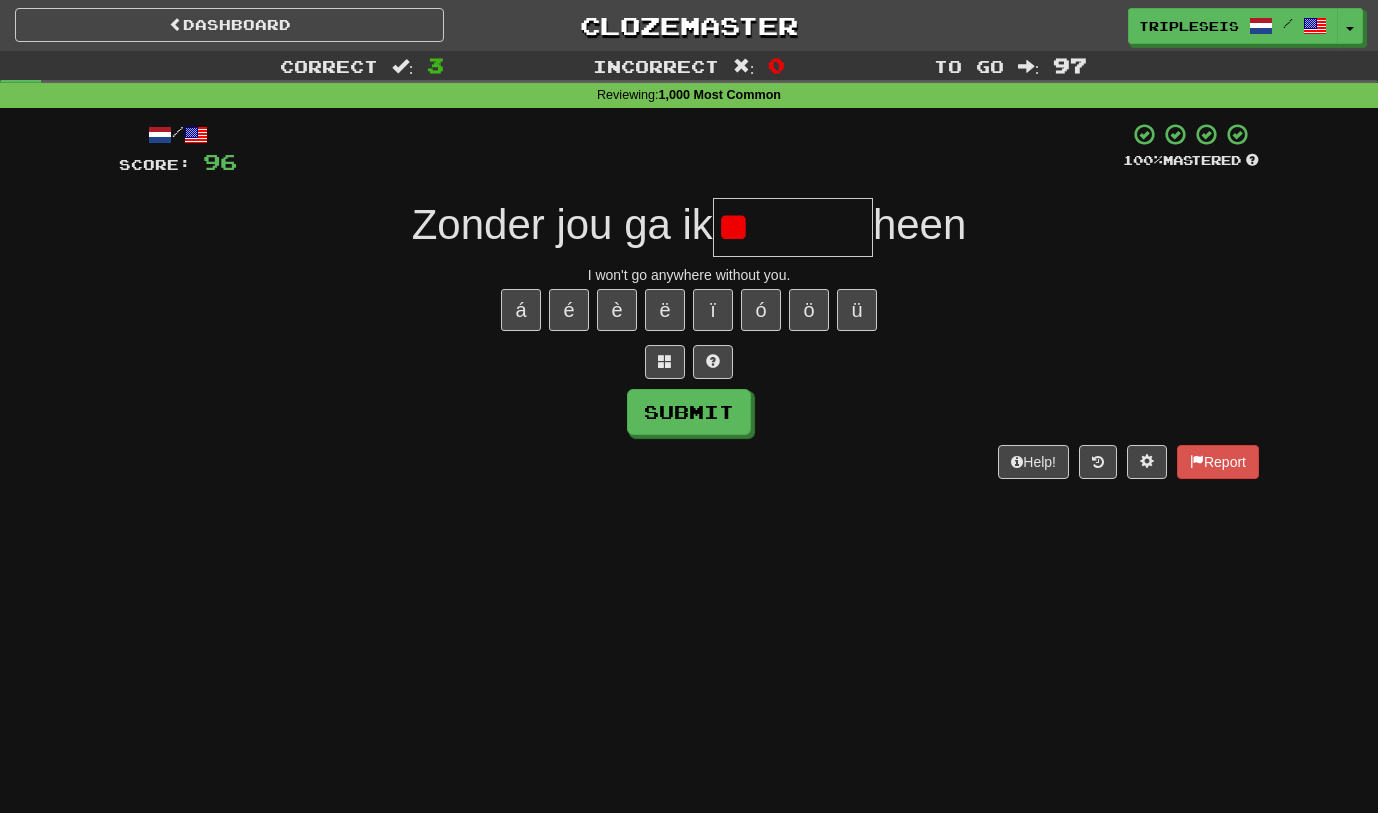 type on "*" 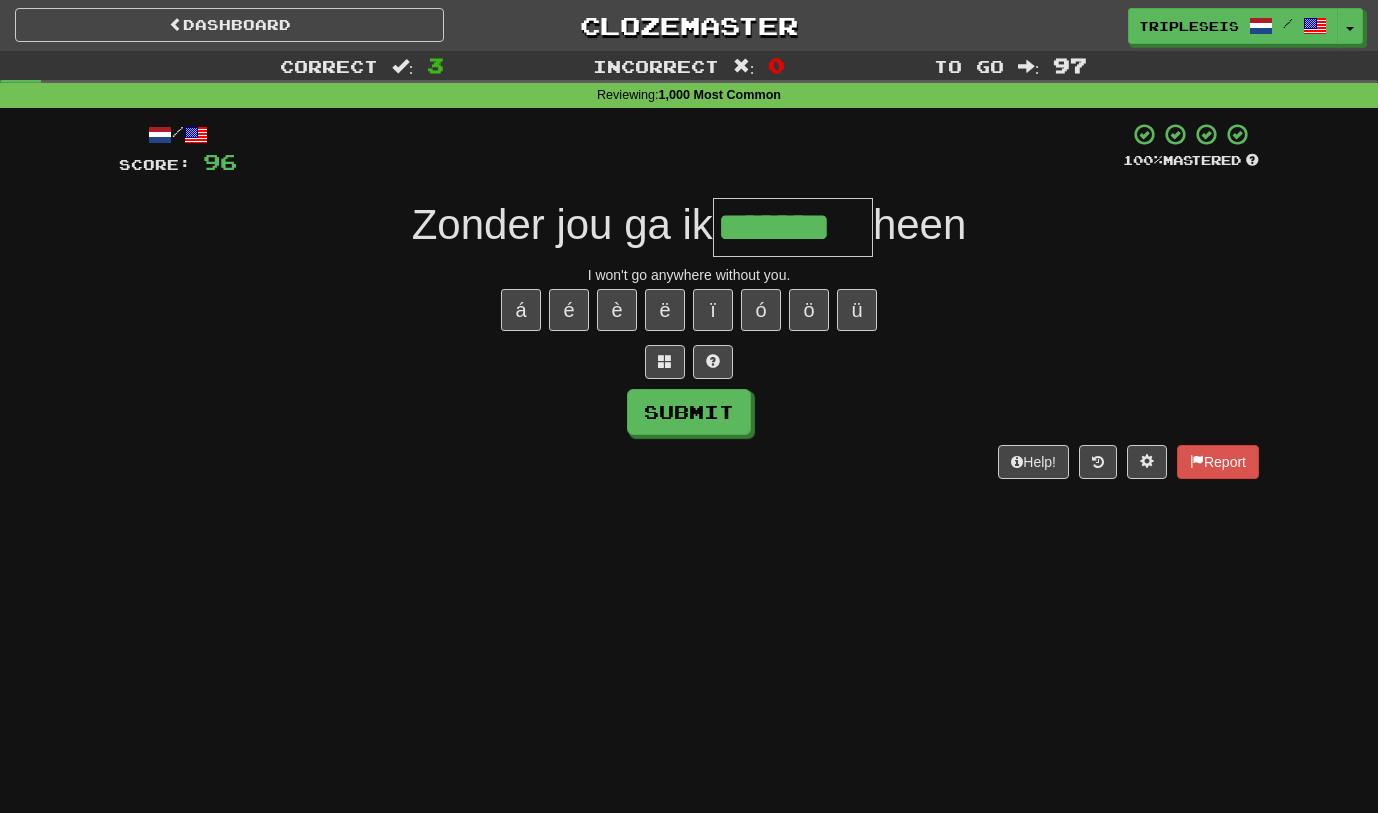 type on "*******" 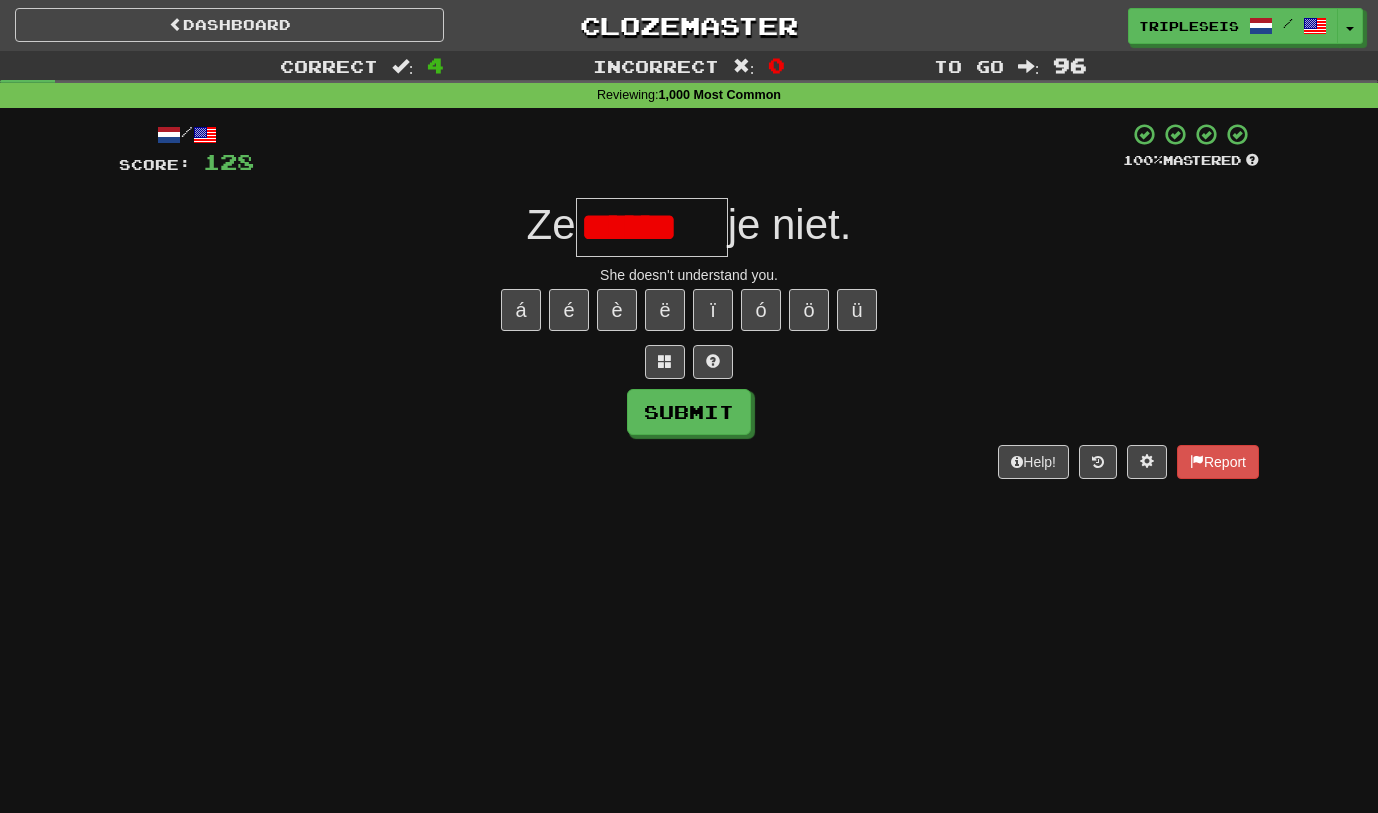 scroll, scrollTop: 0, scrollLeft: 0, axis: both 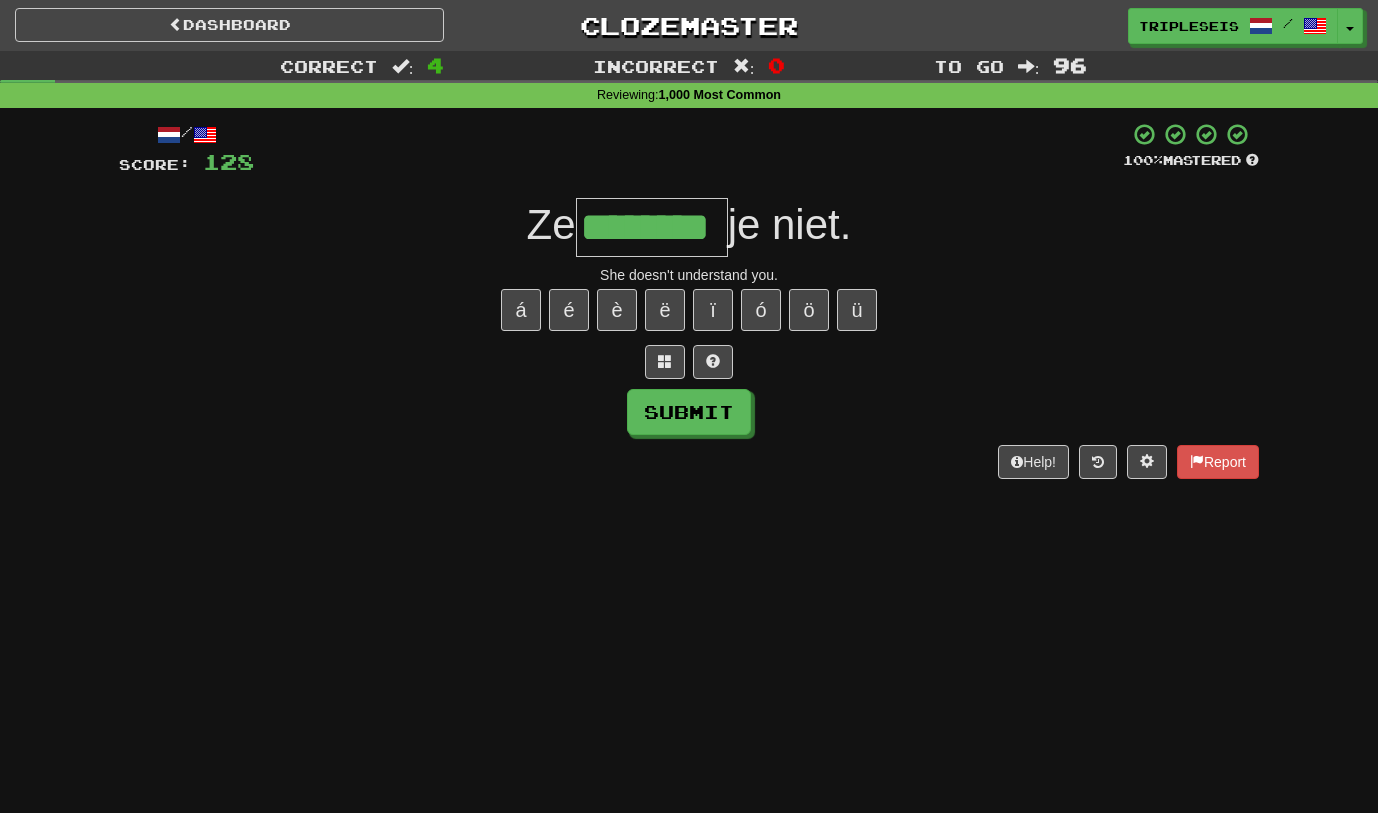 type on "********" 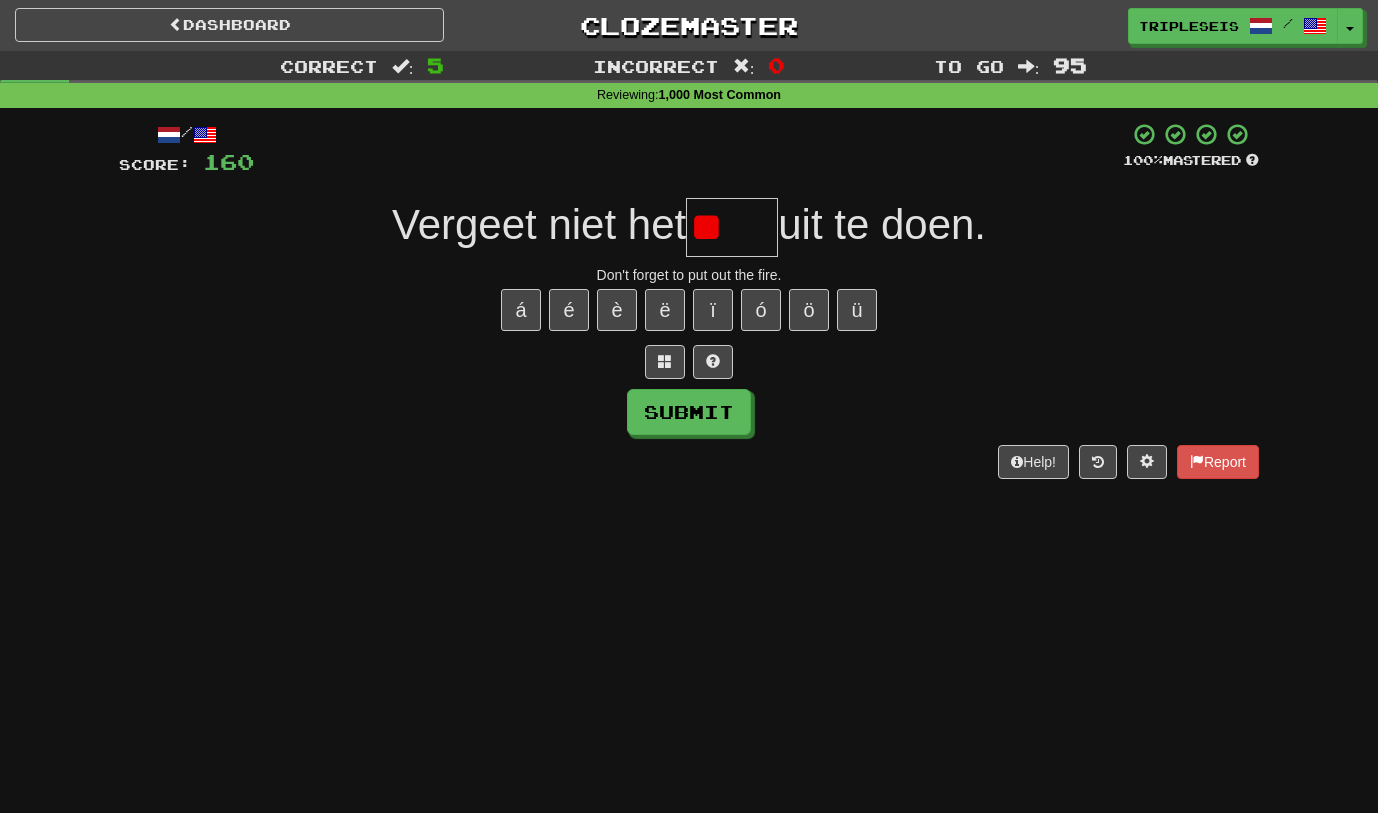 type on "*" 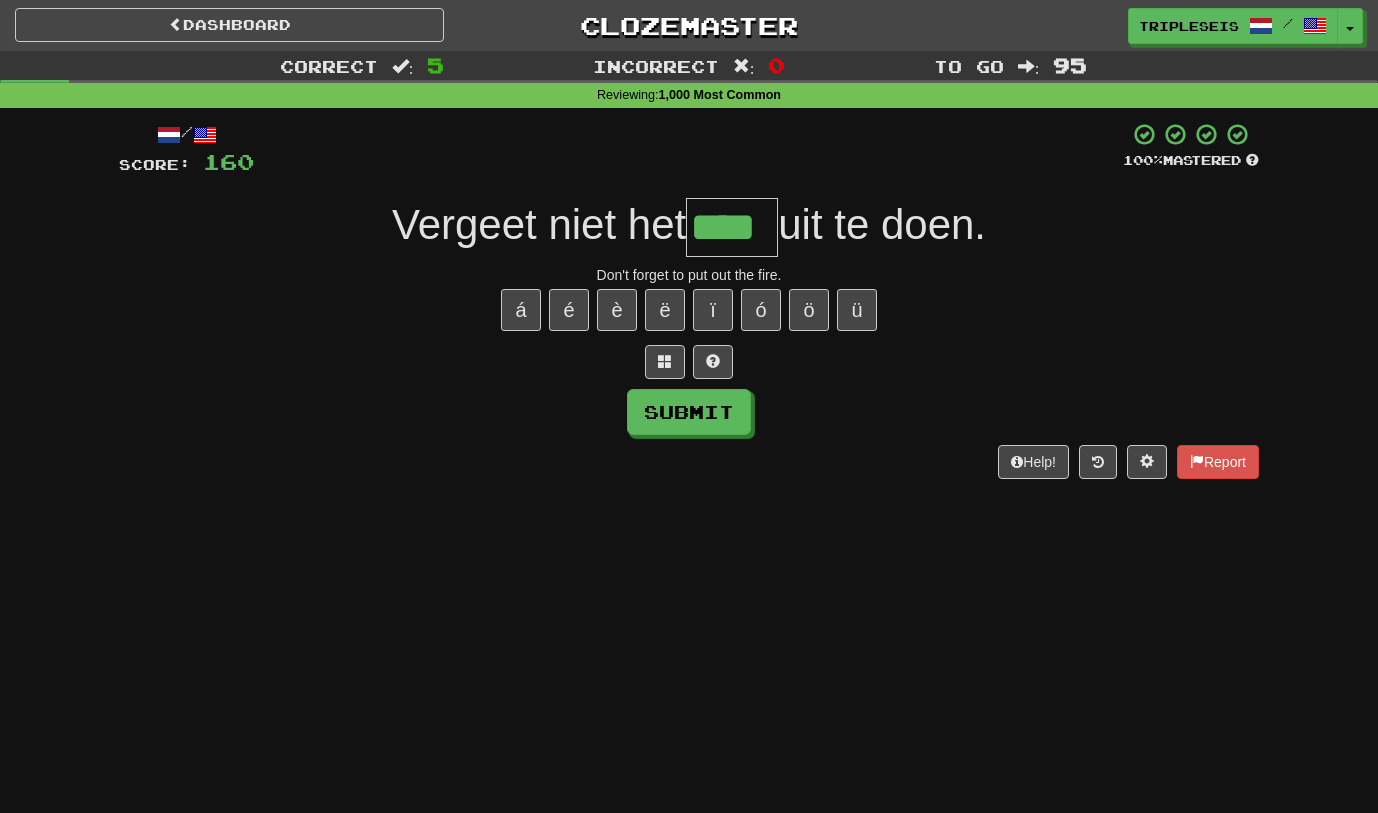 type on "****" 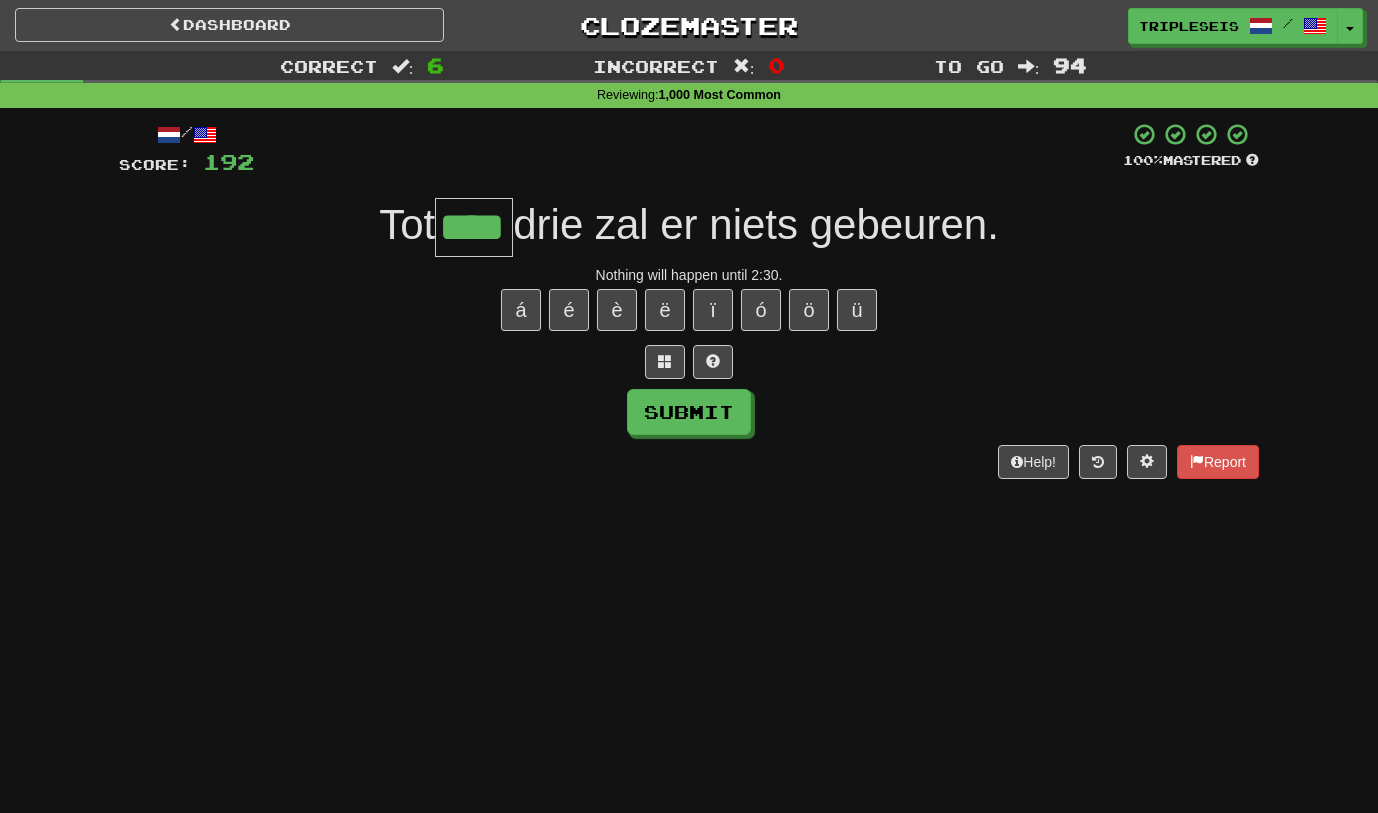 type on "****" 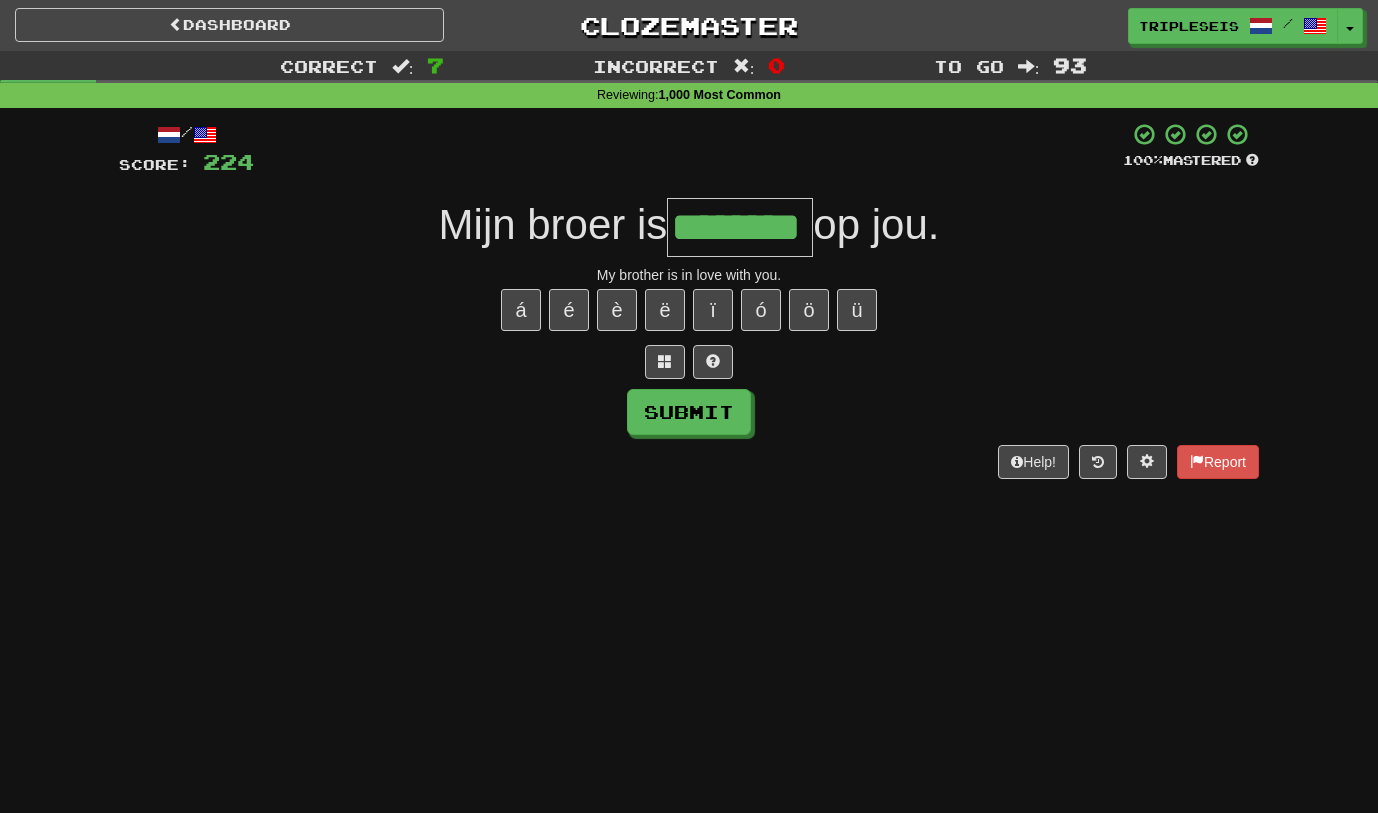 type on "********" 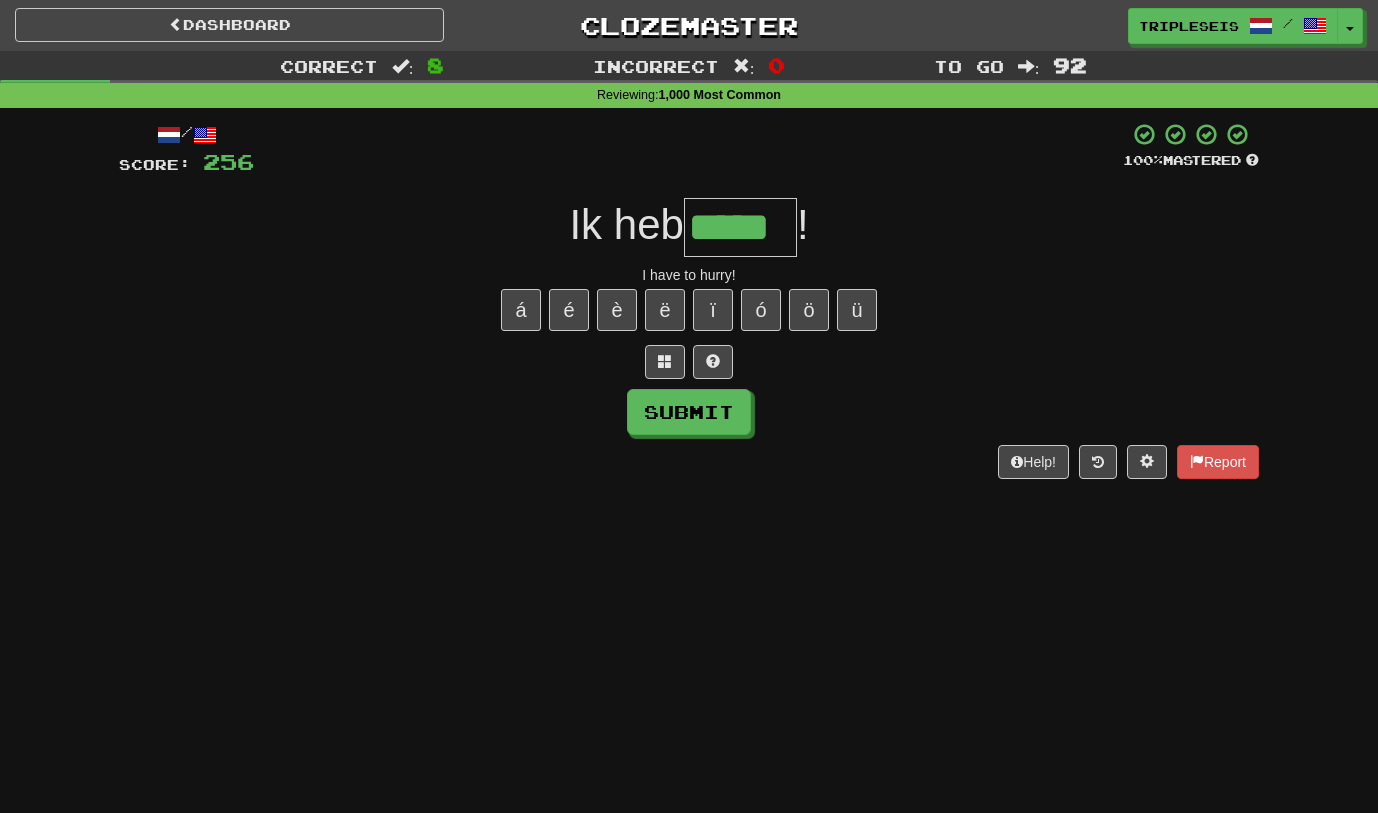 type on "*****" 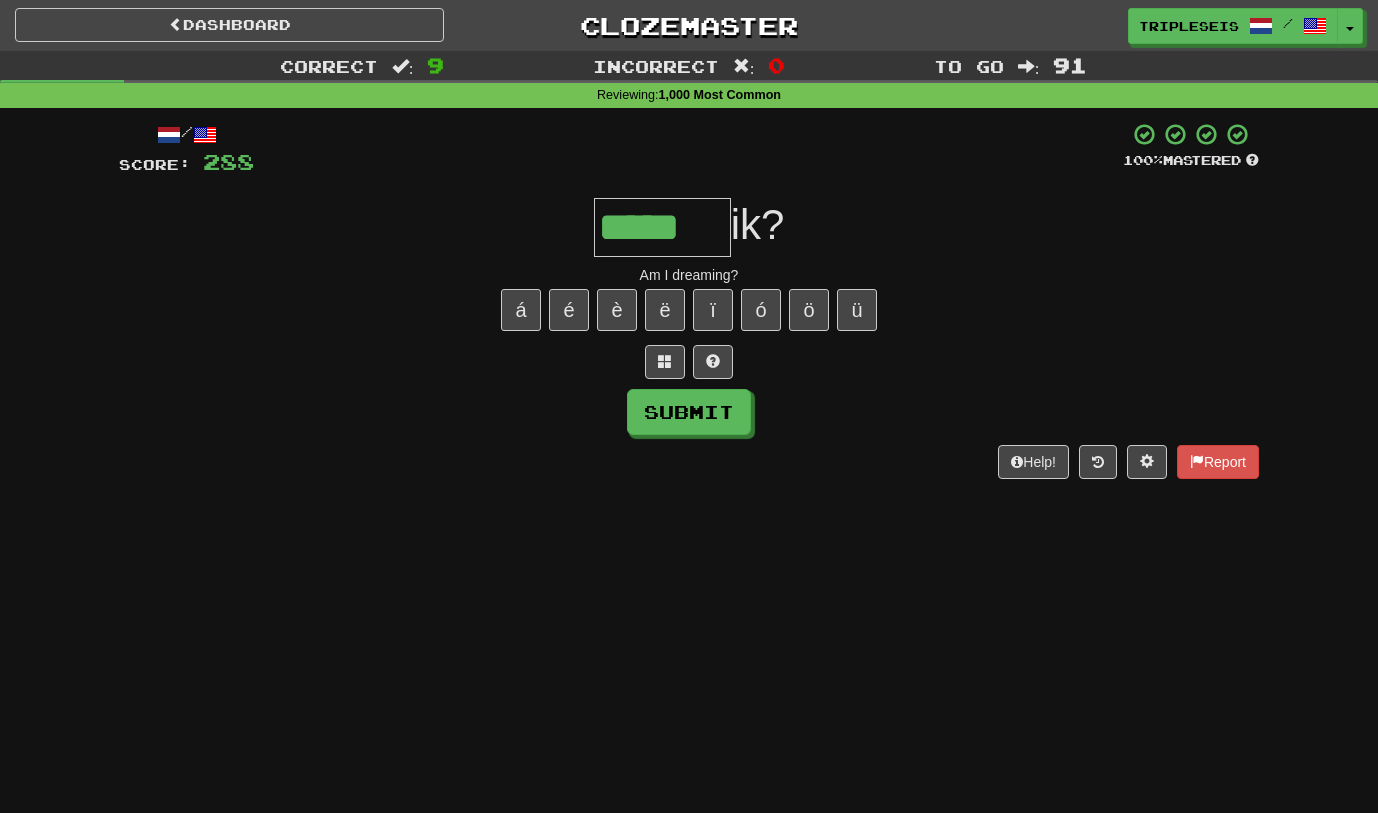 type on "*****" 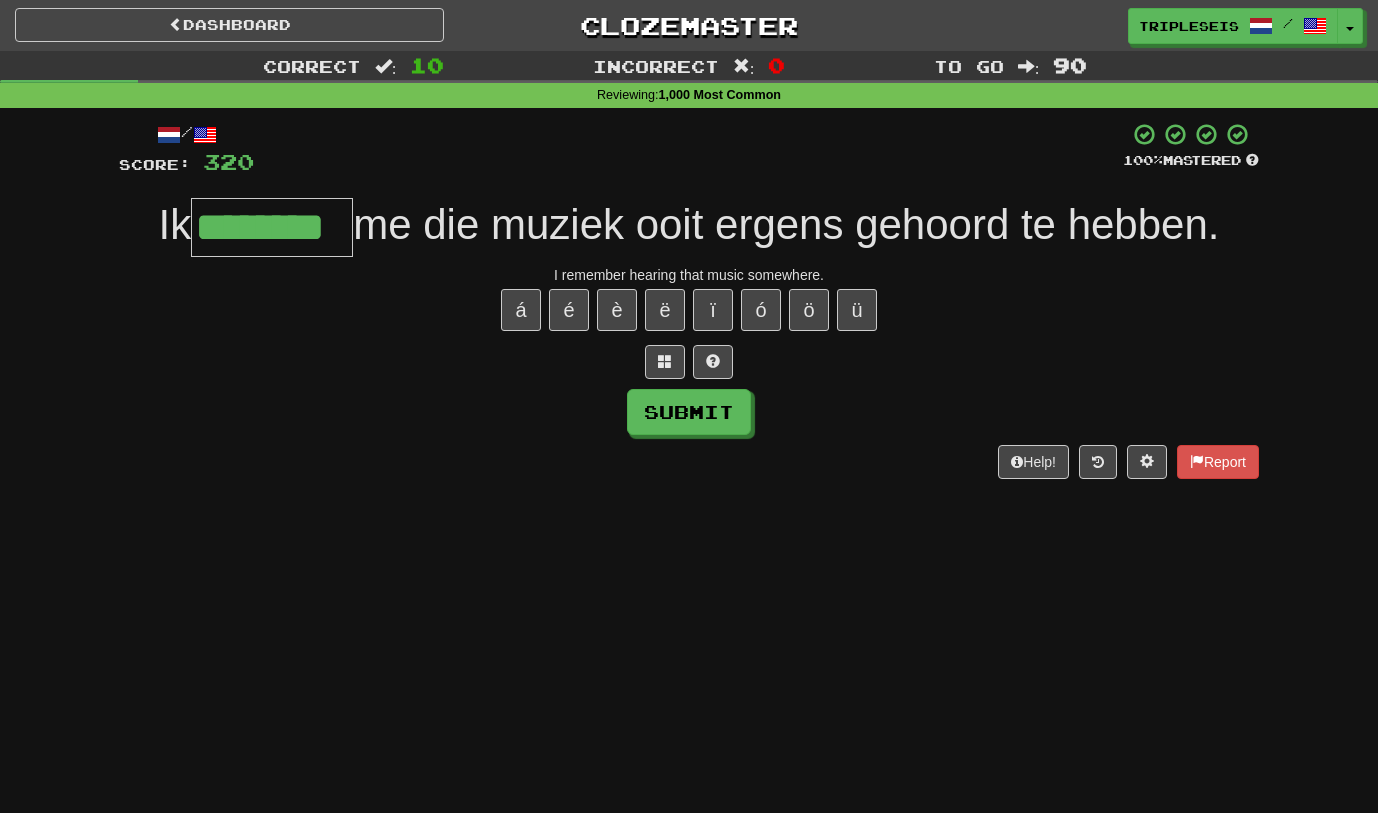 type on "********" 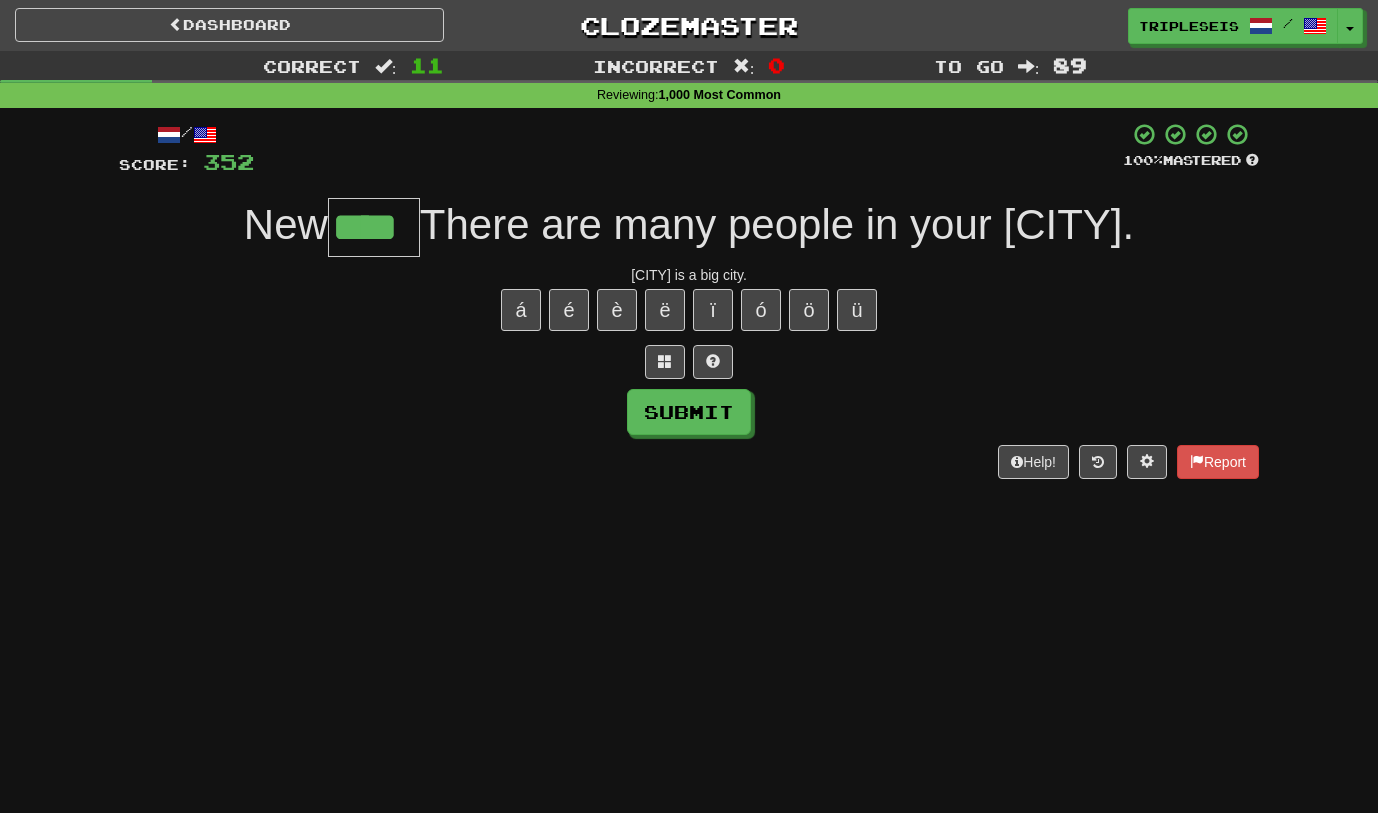 type on "****" 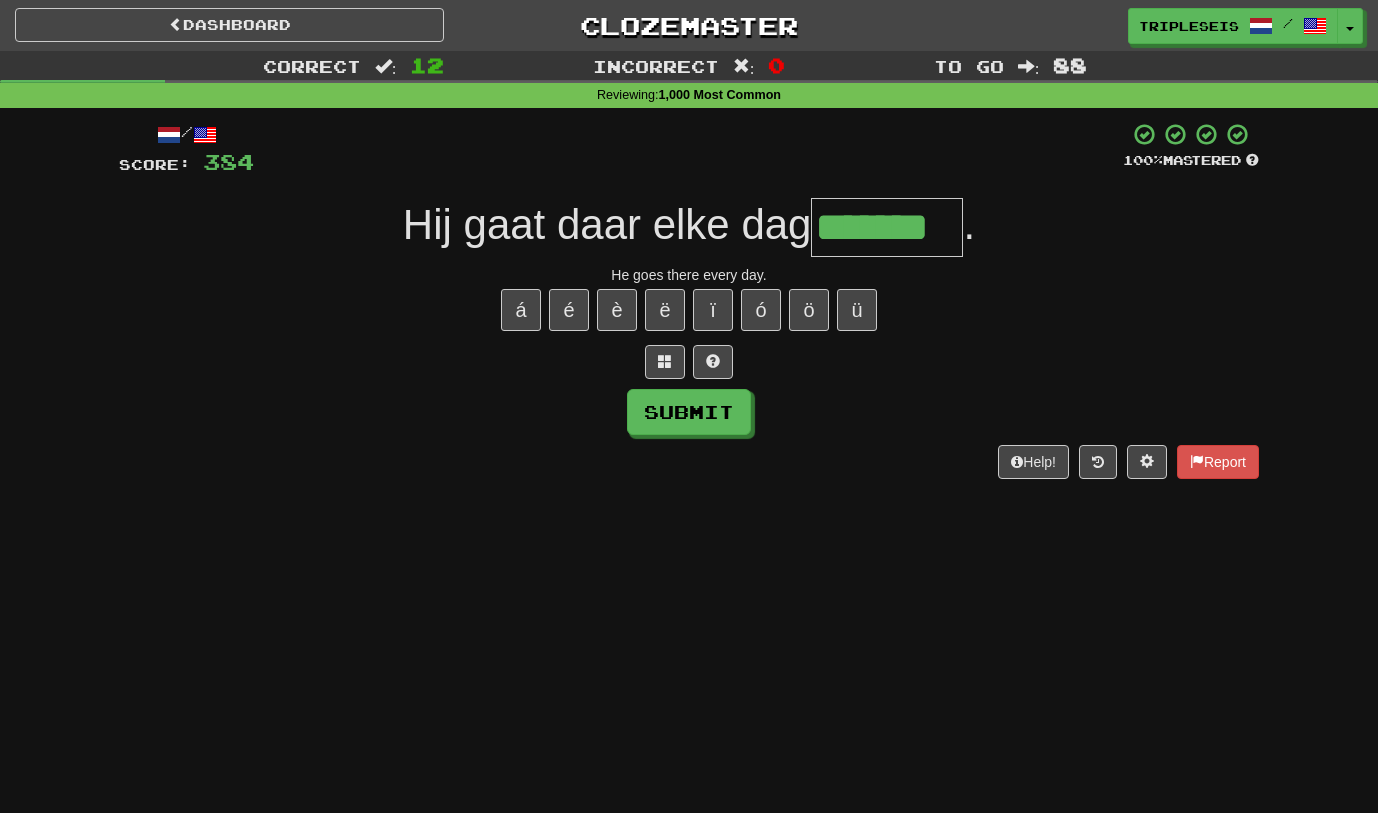 type on "*******" 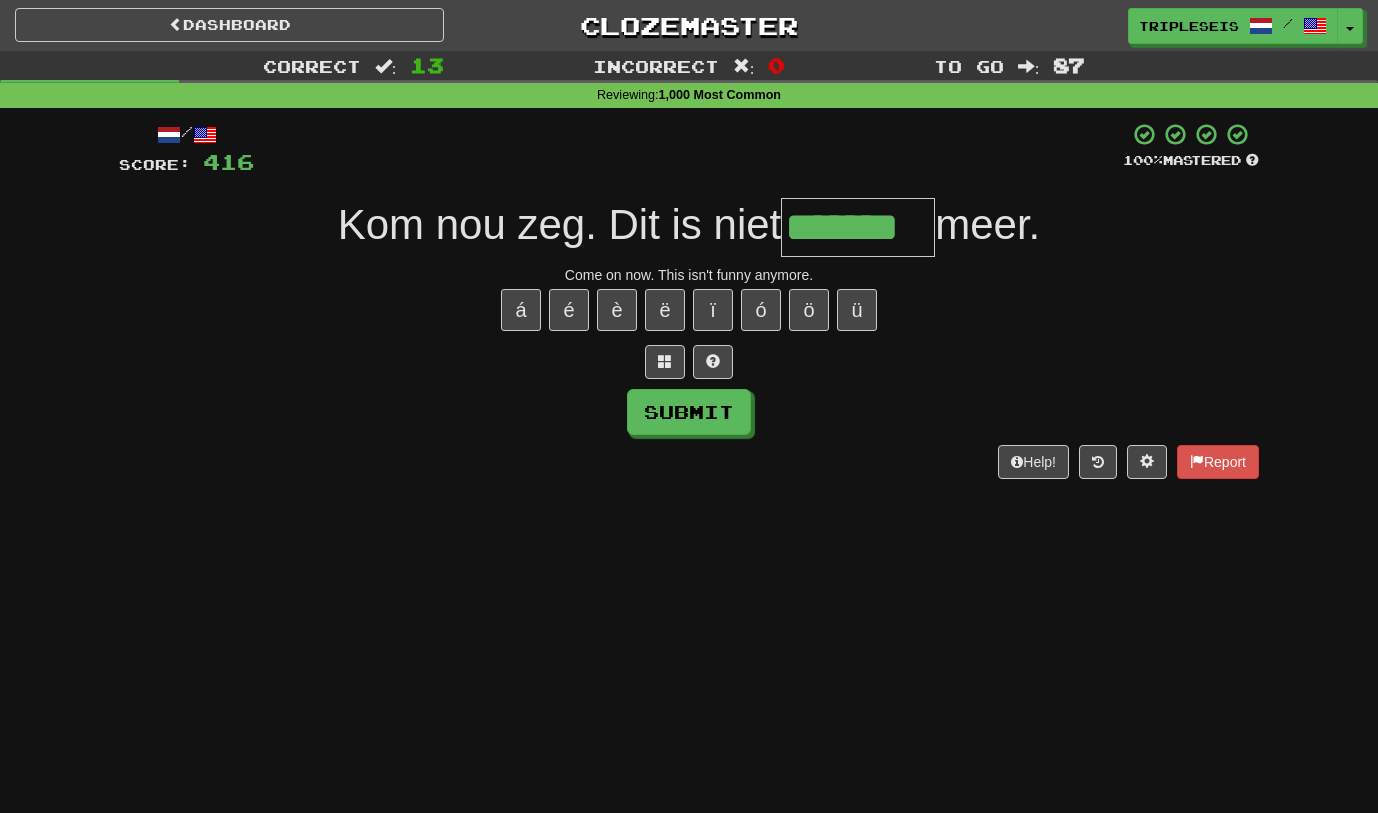 type on "*******" 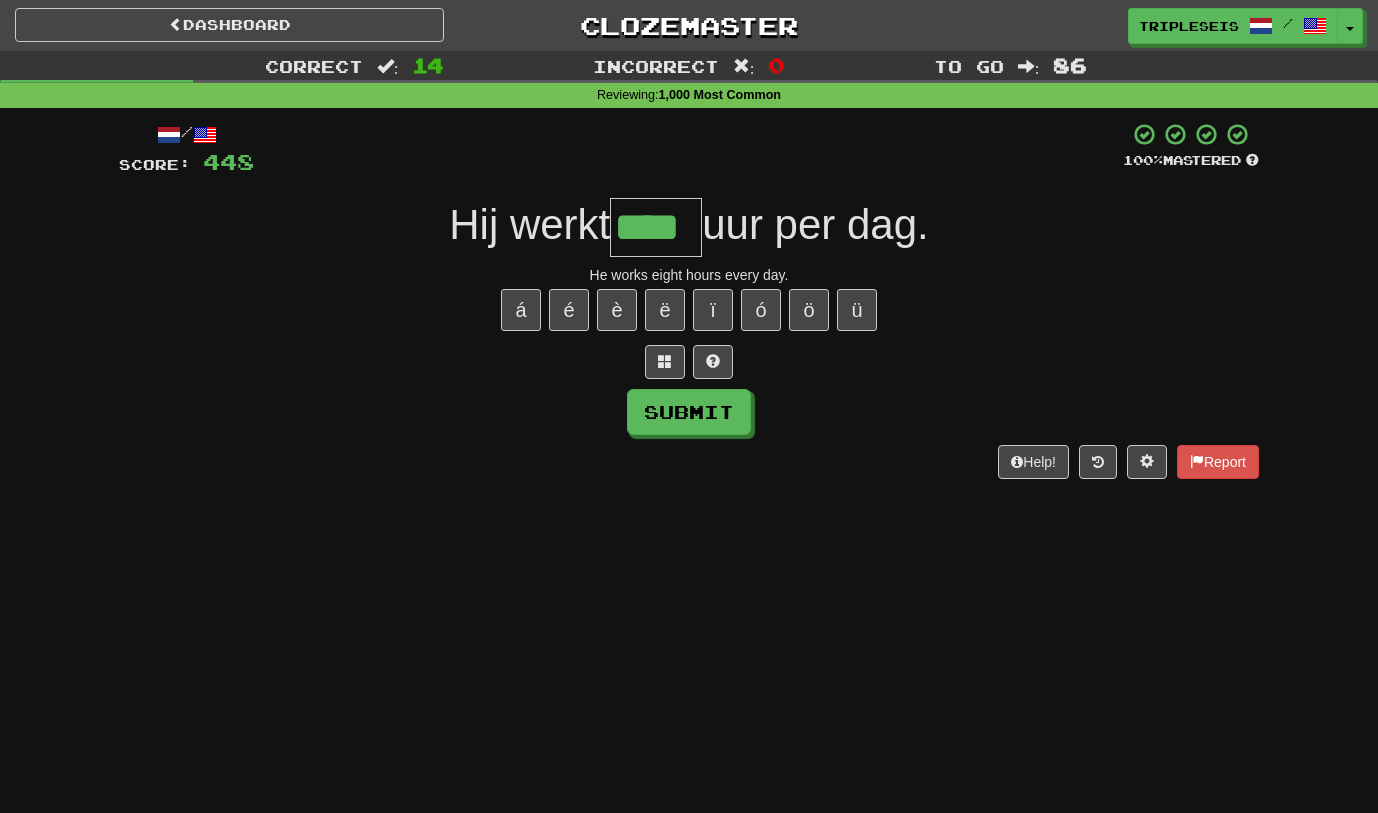 type on "****" 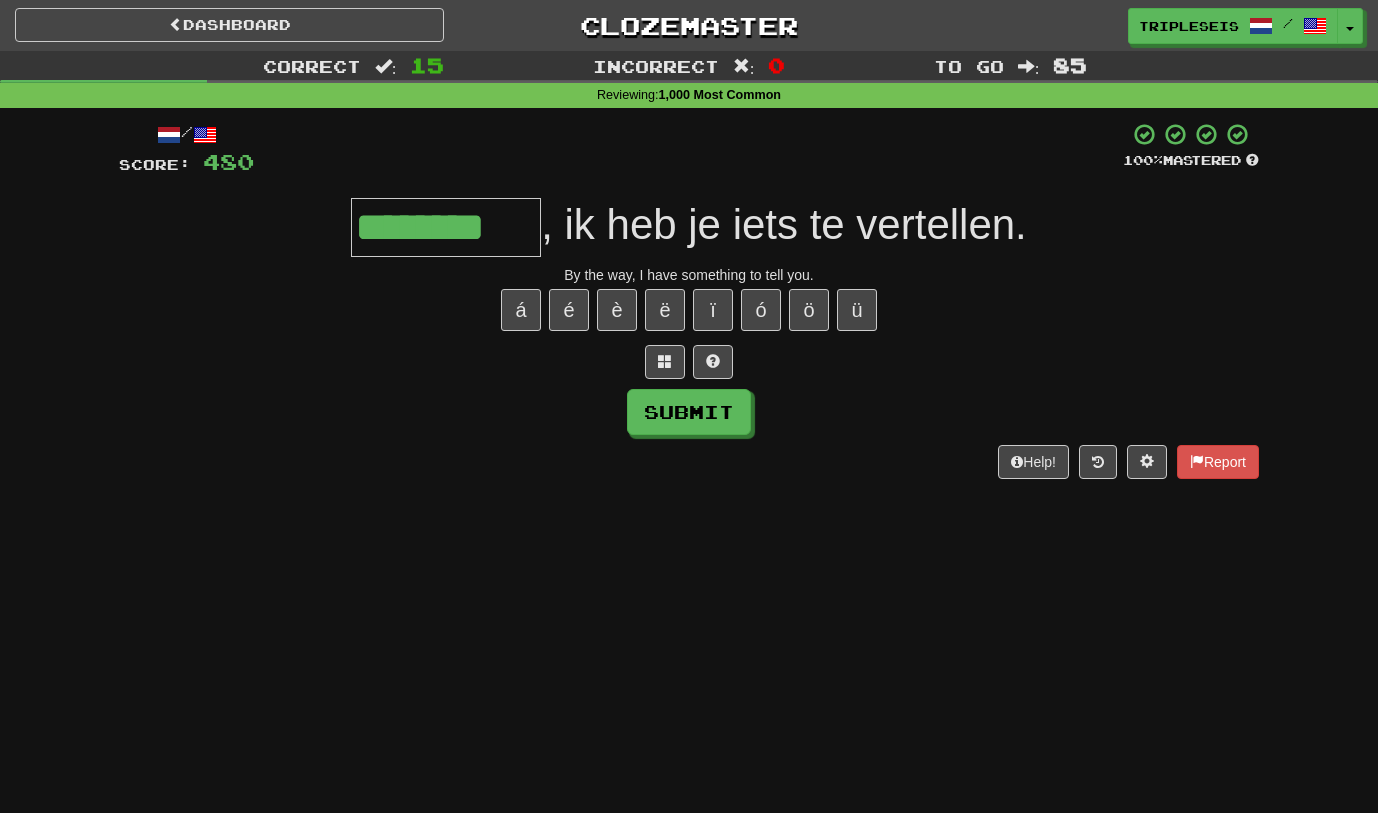 type on "********" 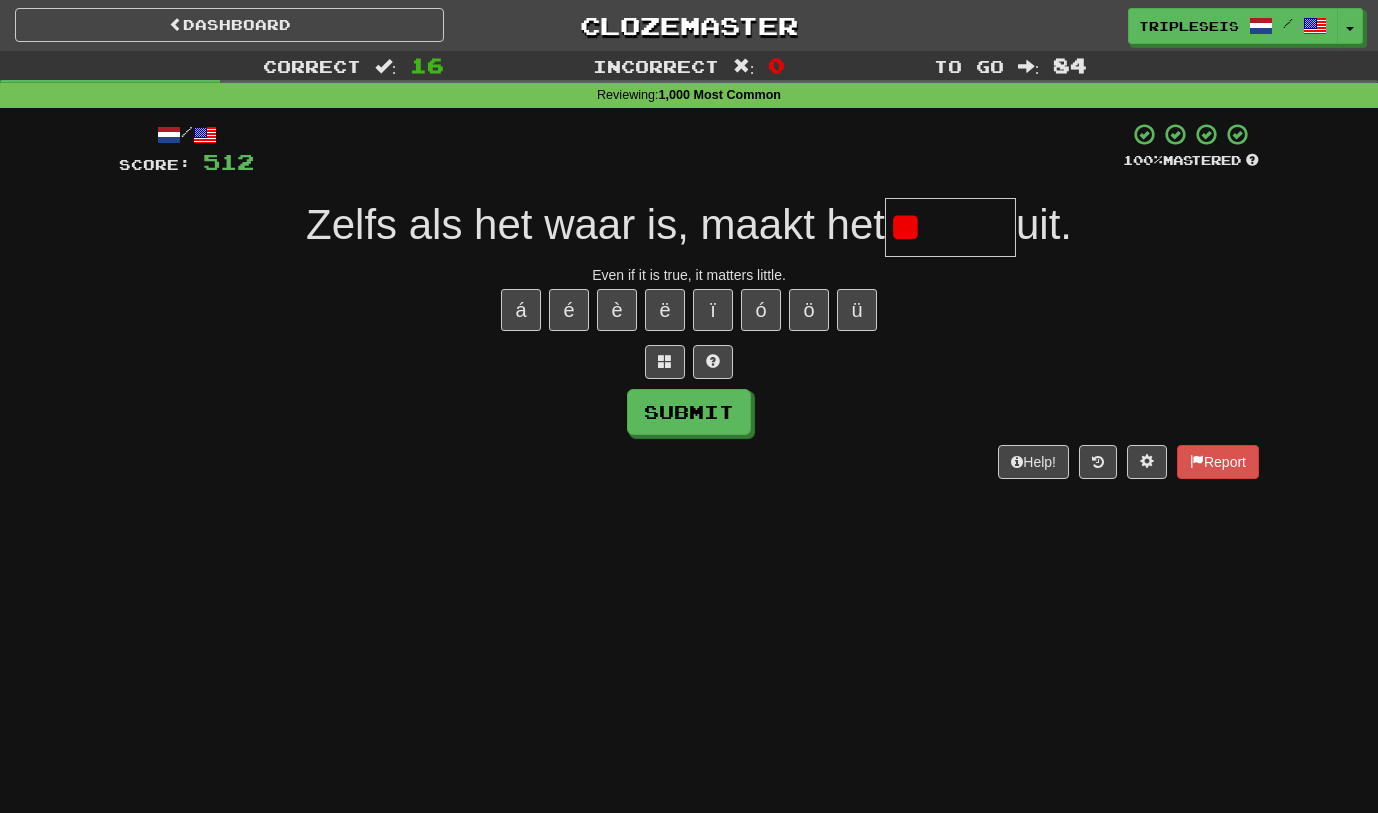 type on "*" 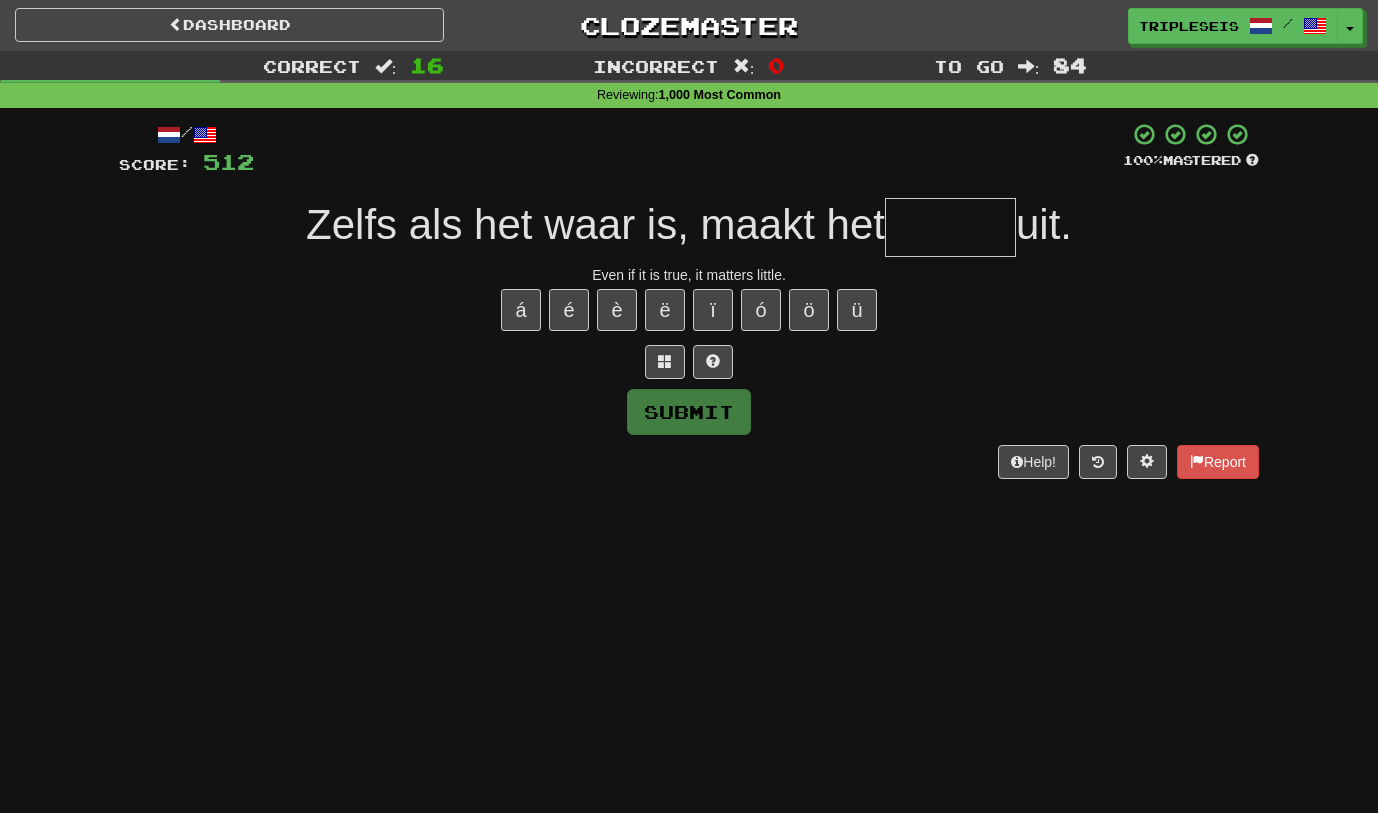 type on "*" 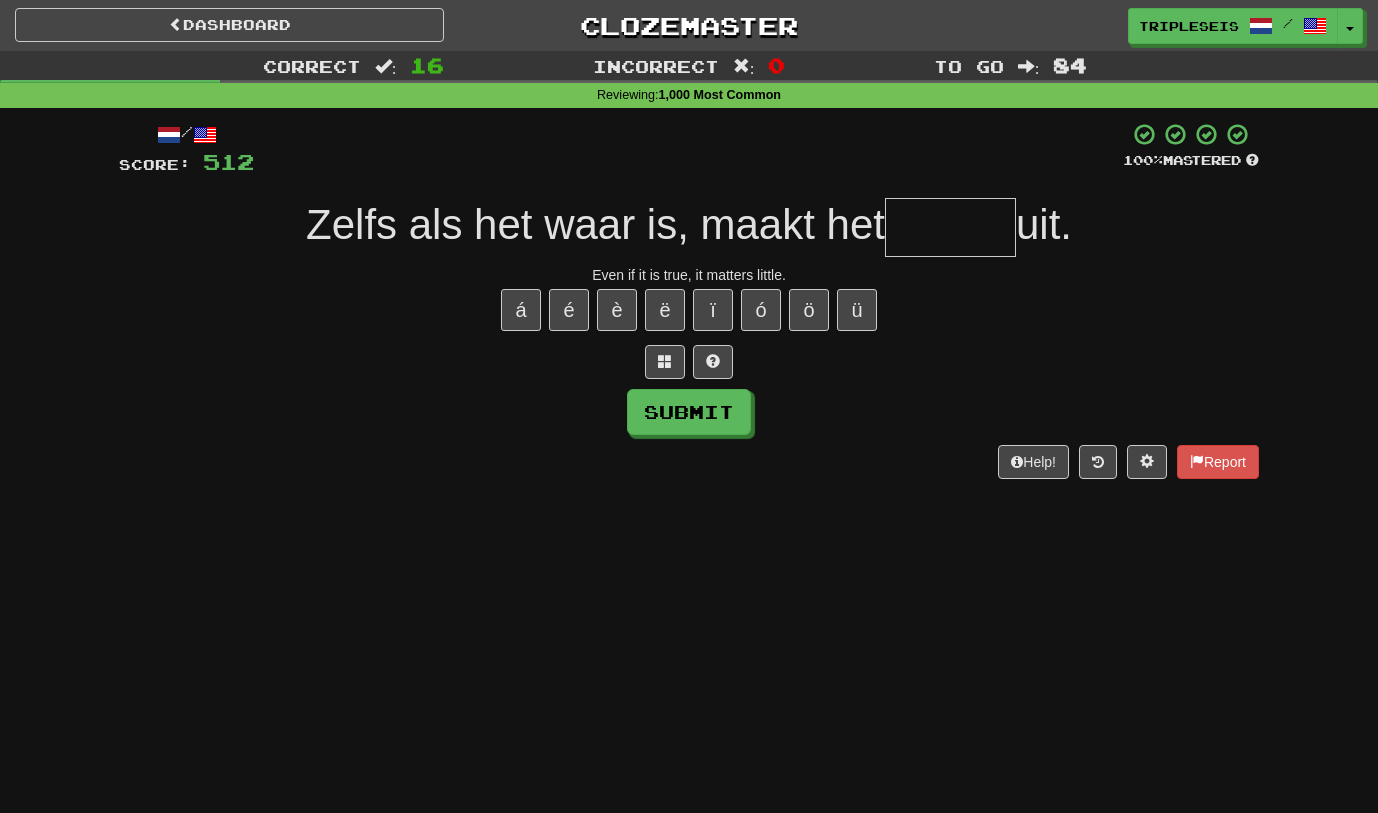 type on "*" 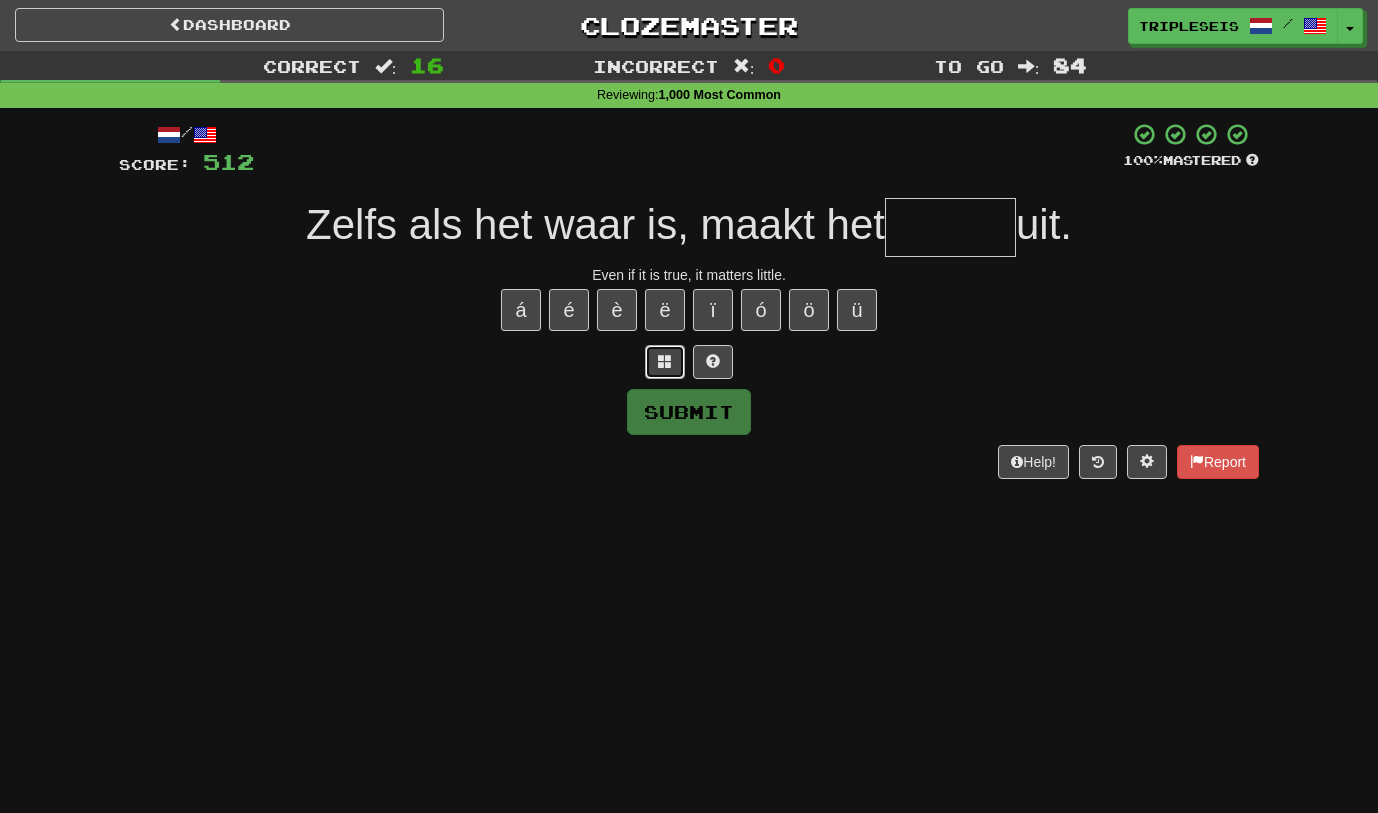 click at bounding box center (665, 362) 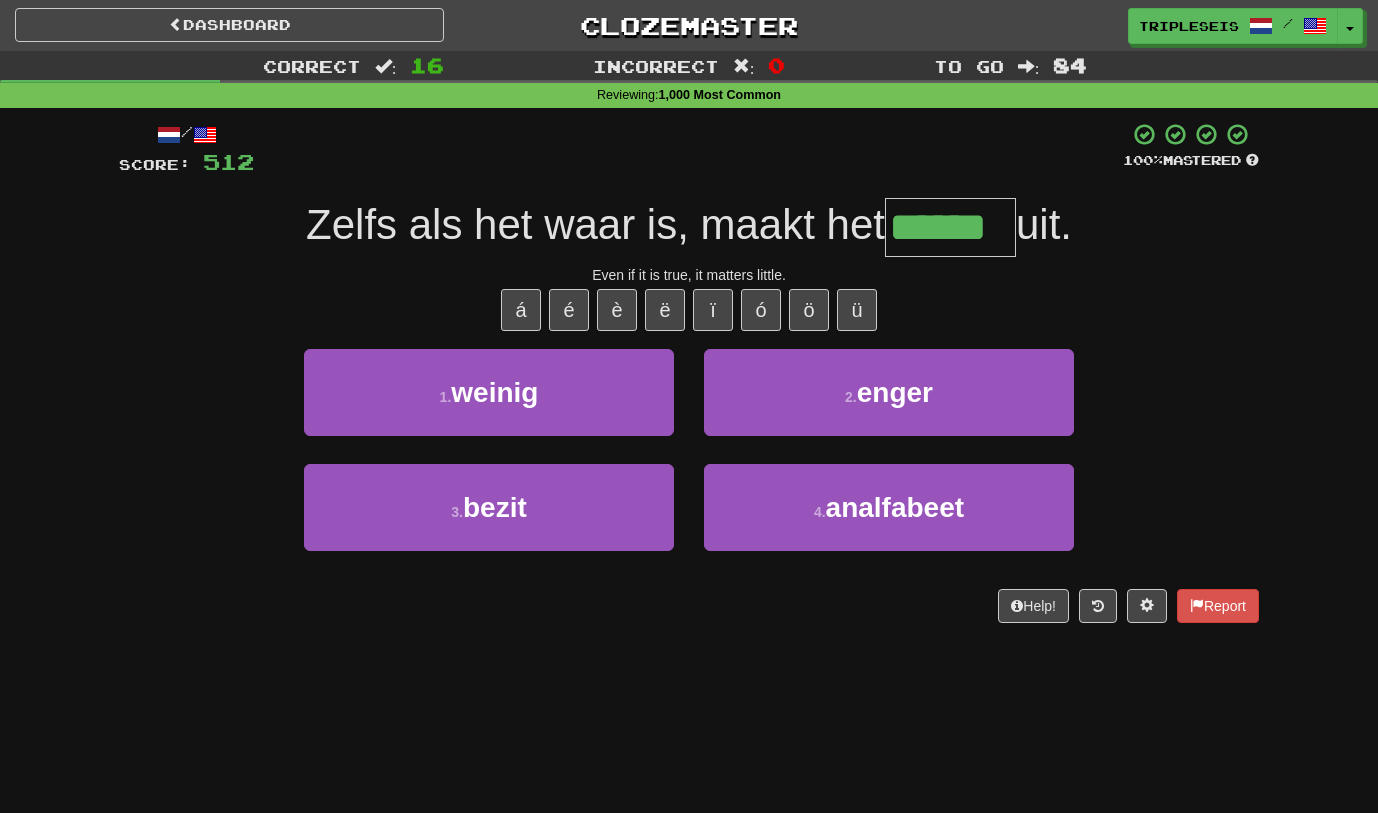 type on "******" 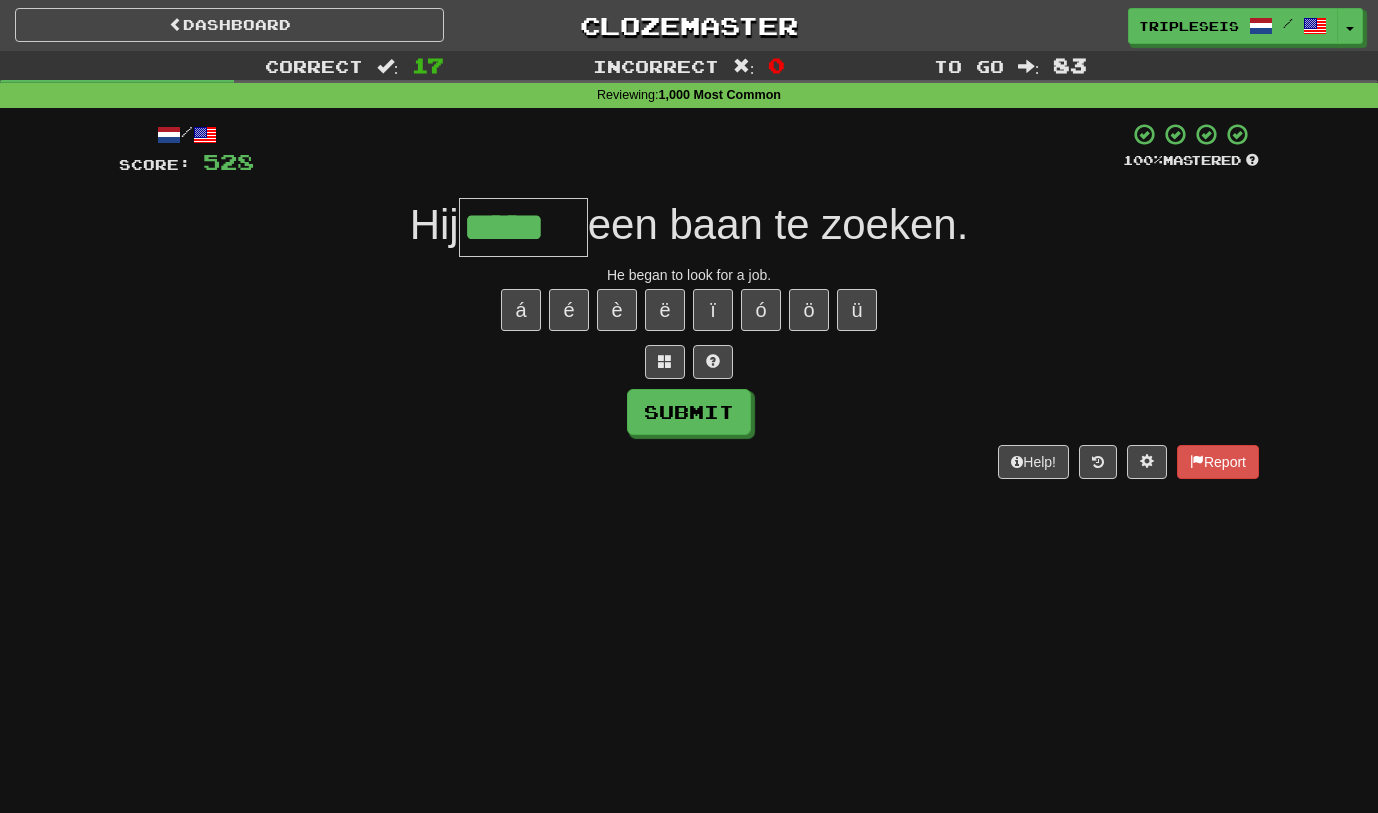 type on "*****" 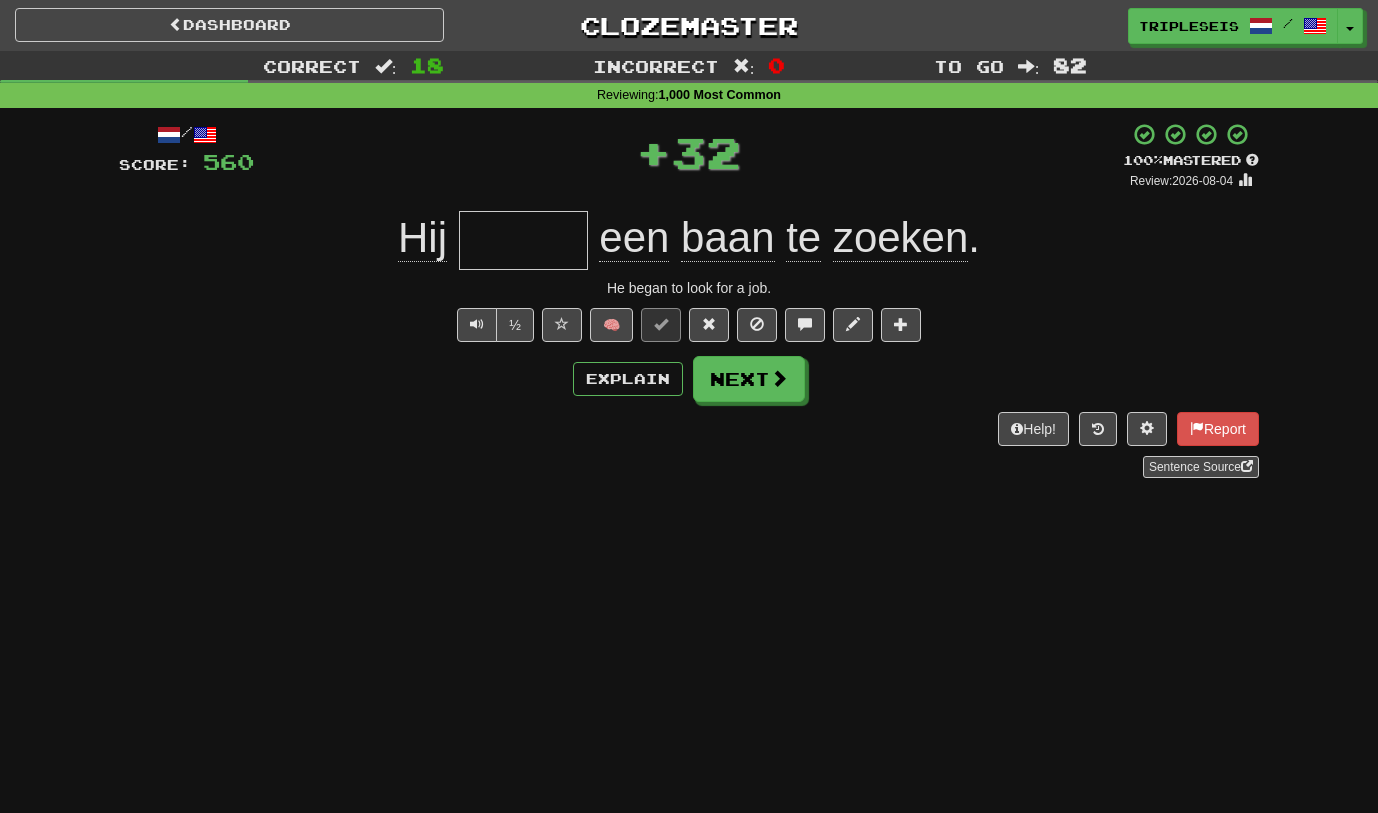 type on "*" 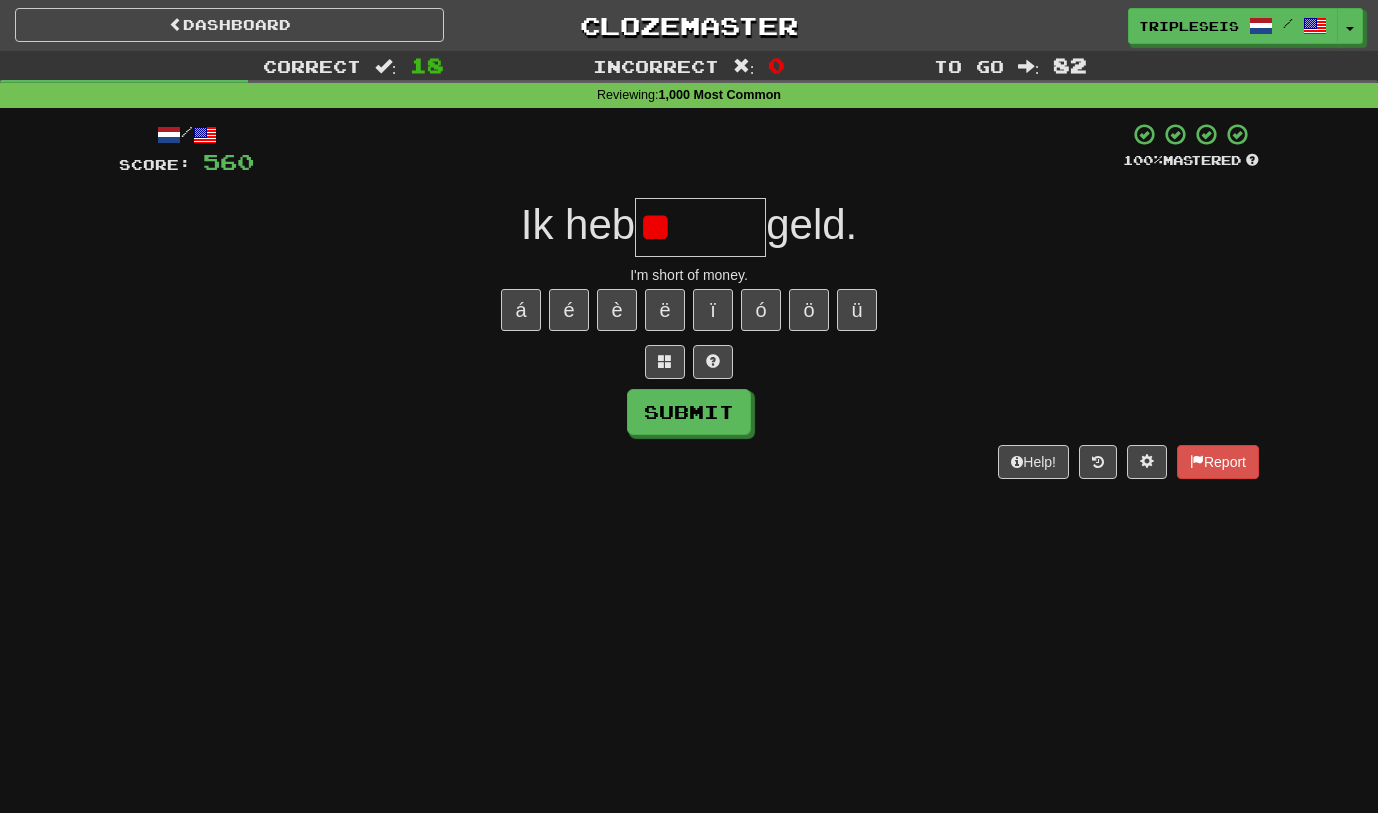 type on "*" 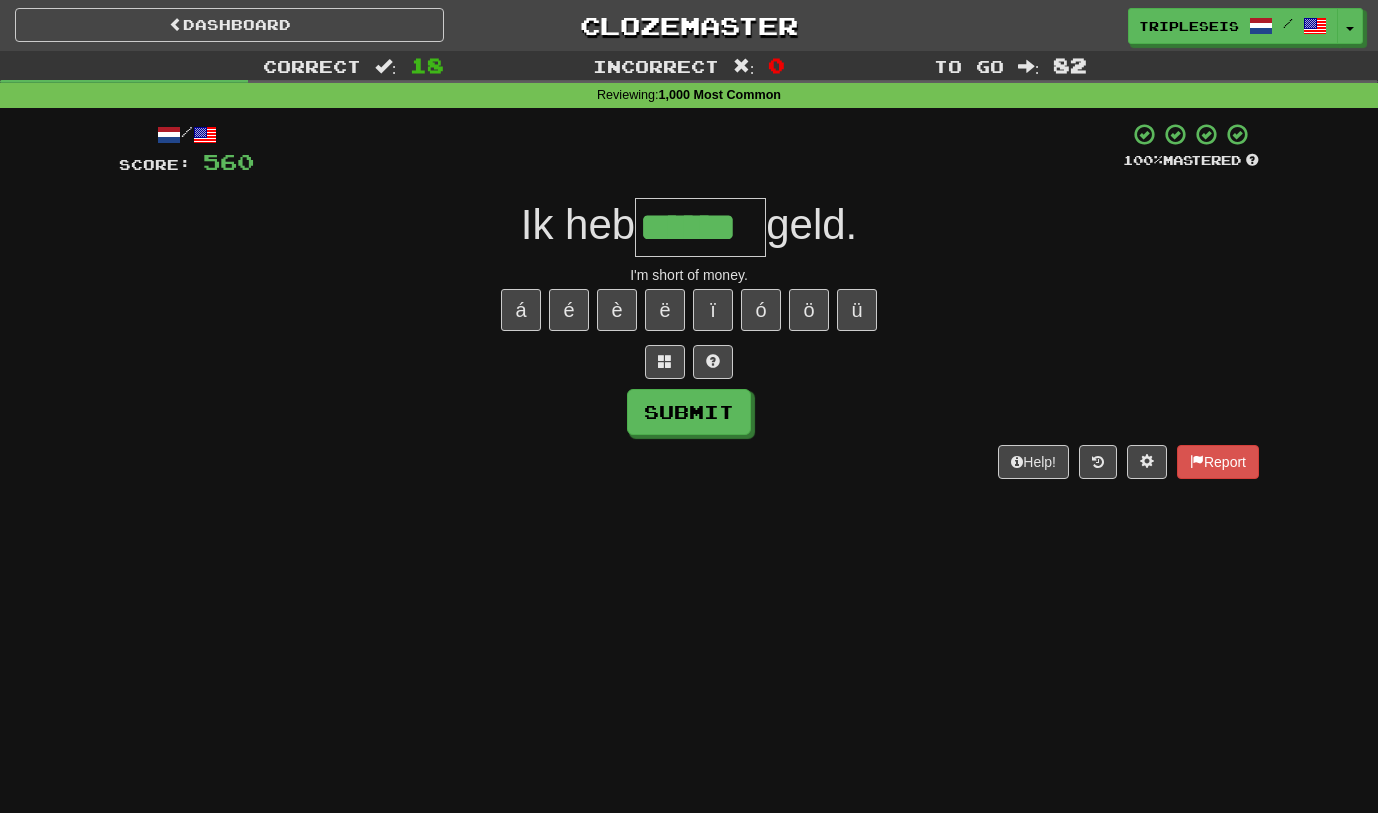 type on "******" 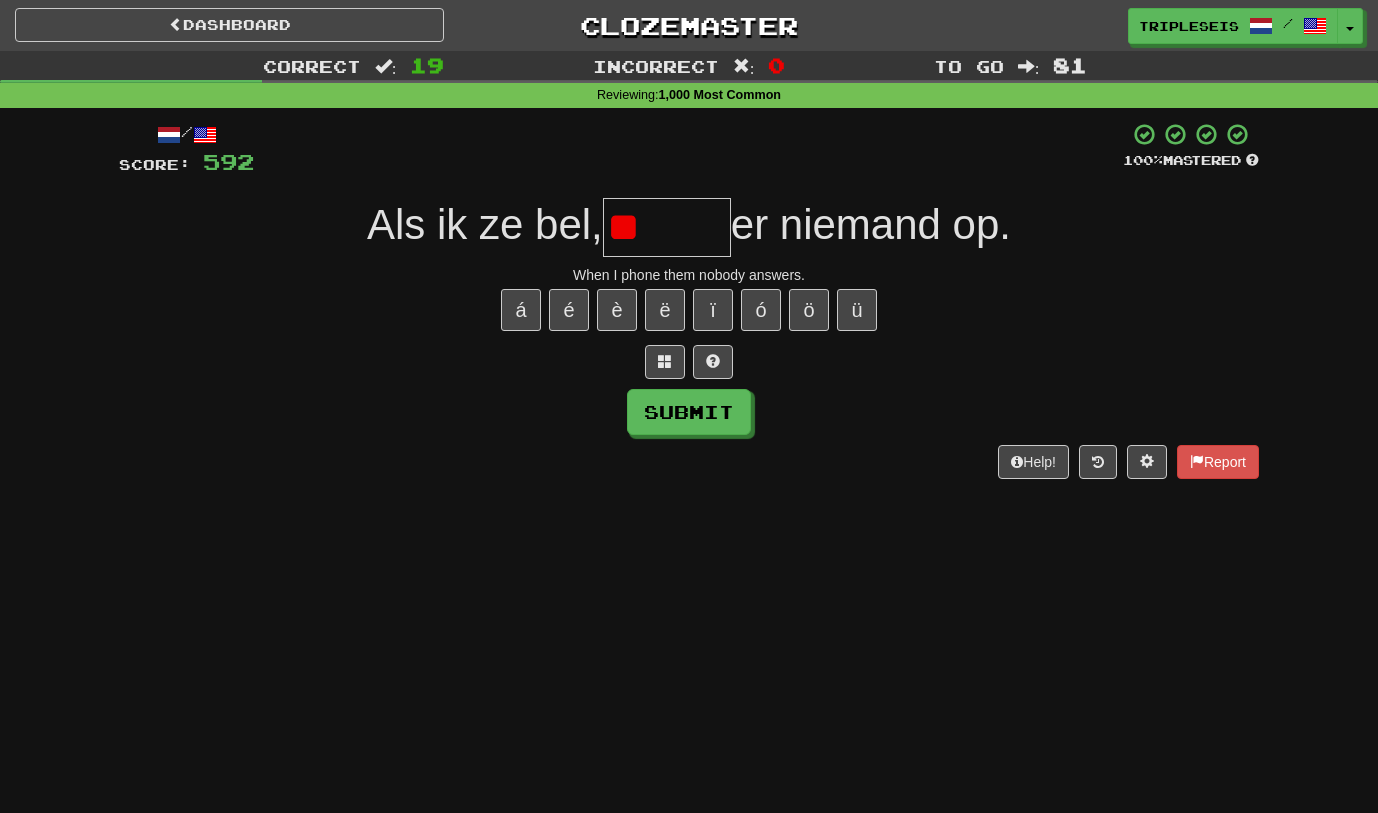 type on "*" 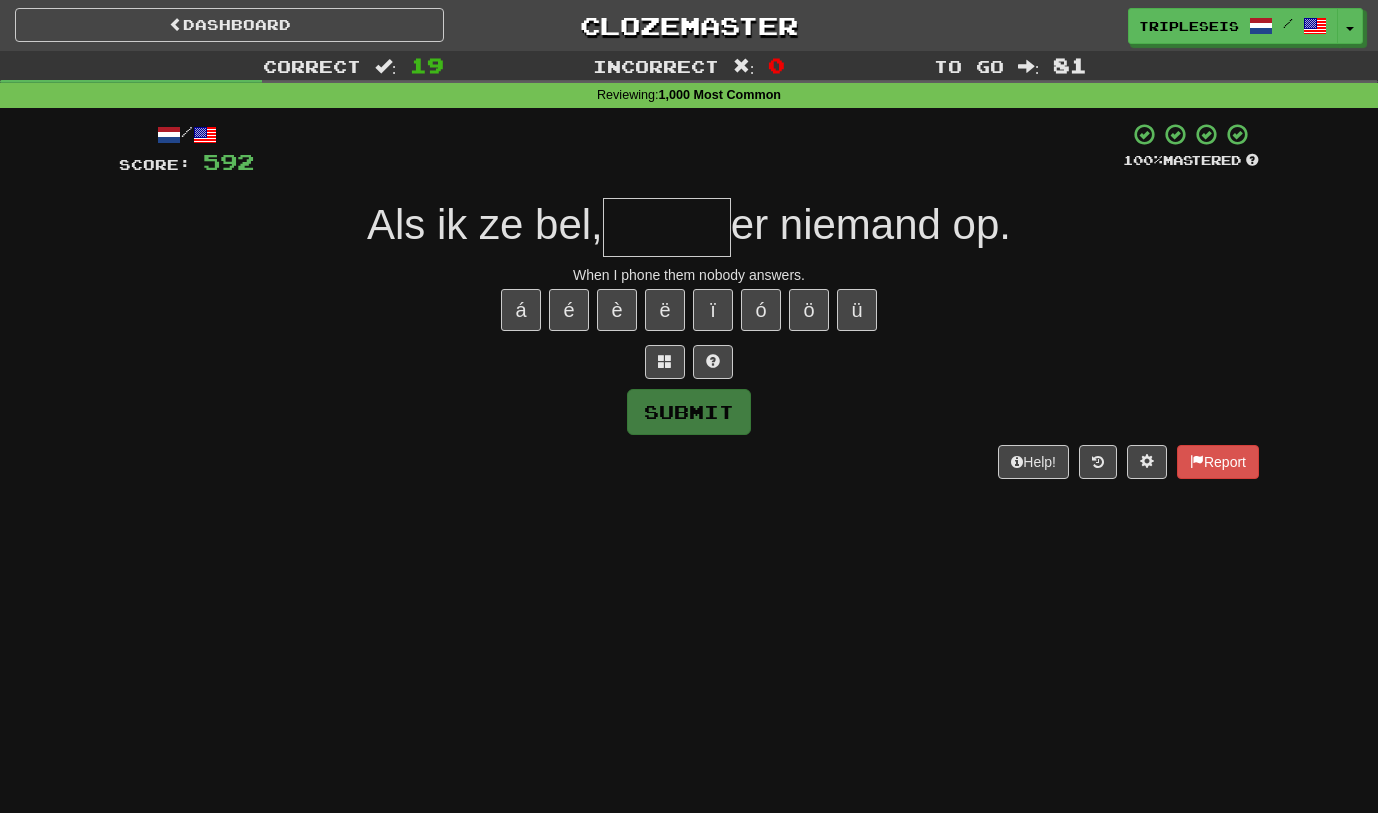 type on "*" 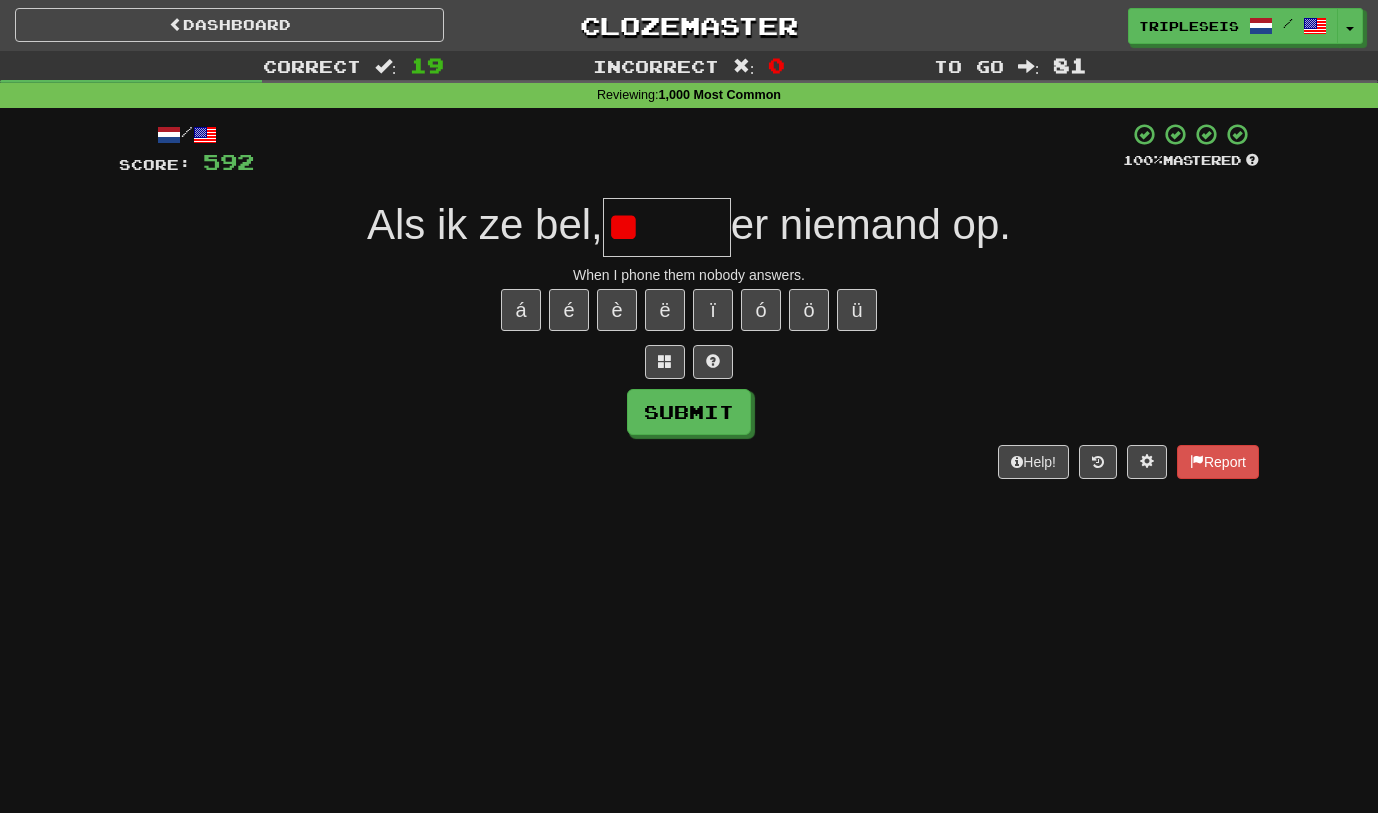 type on "*" 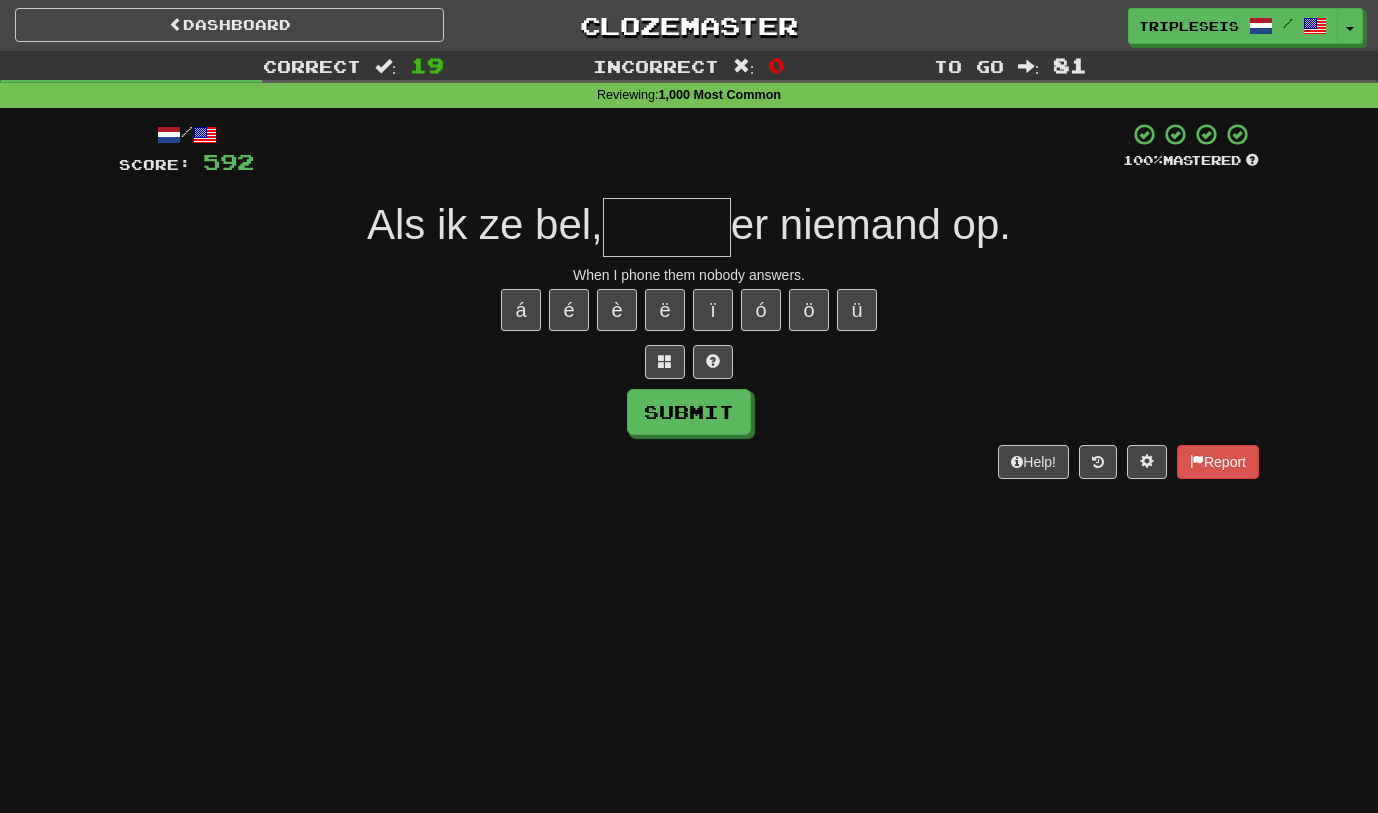 type on "*" 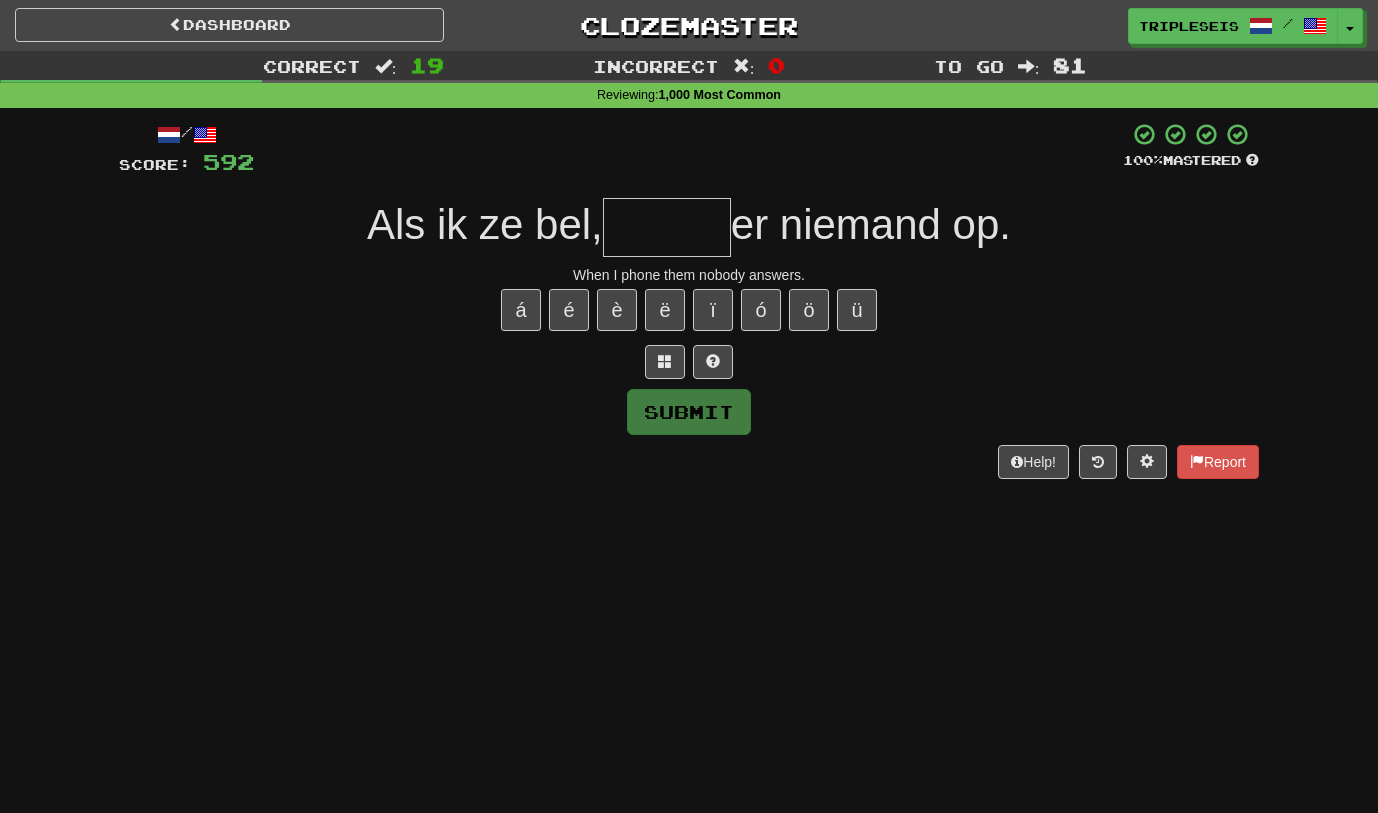 type on "*" 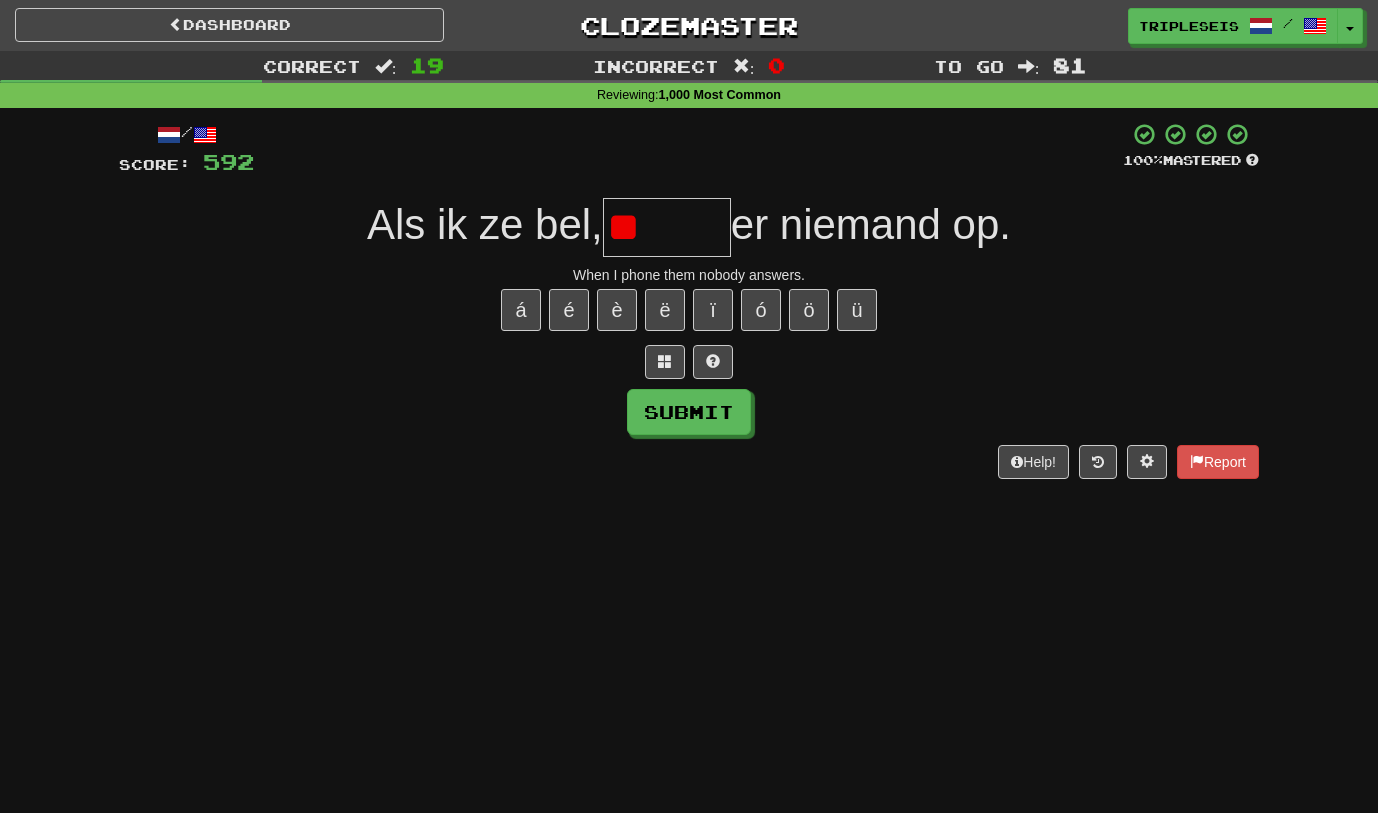 type on "*" 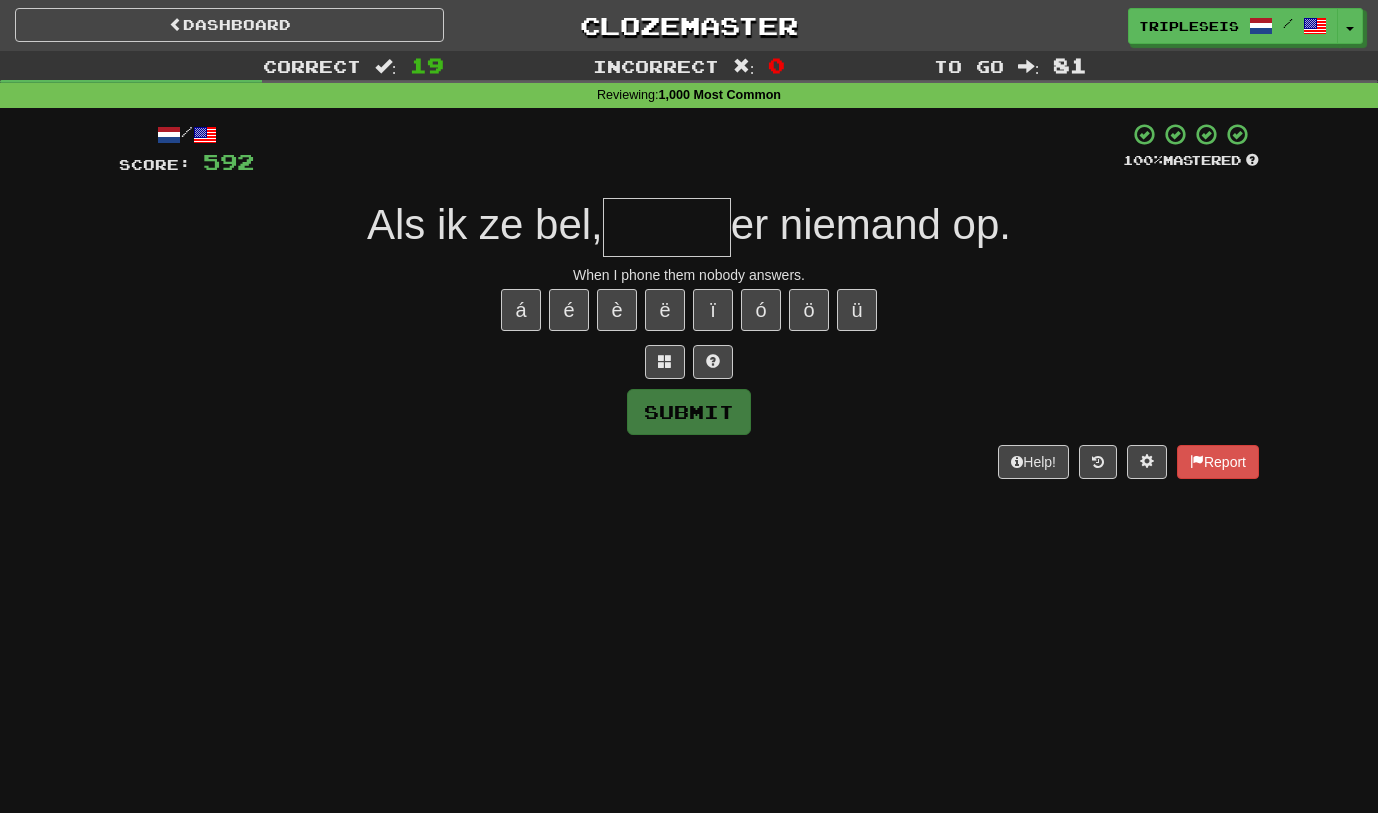 type on "*" 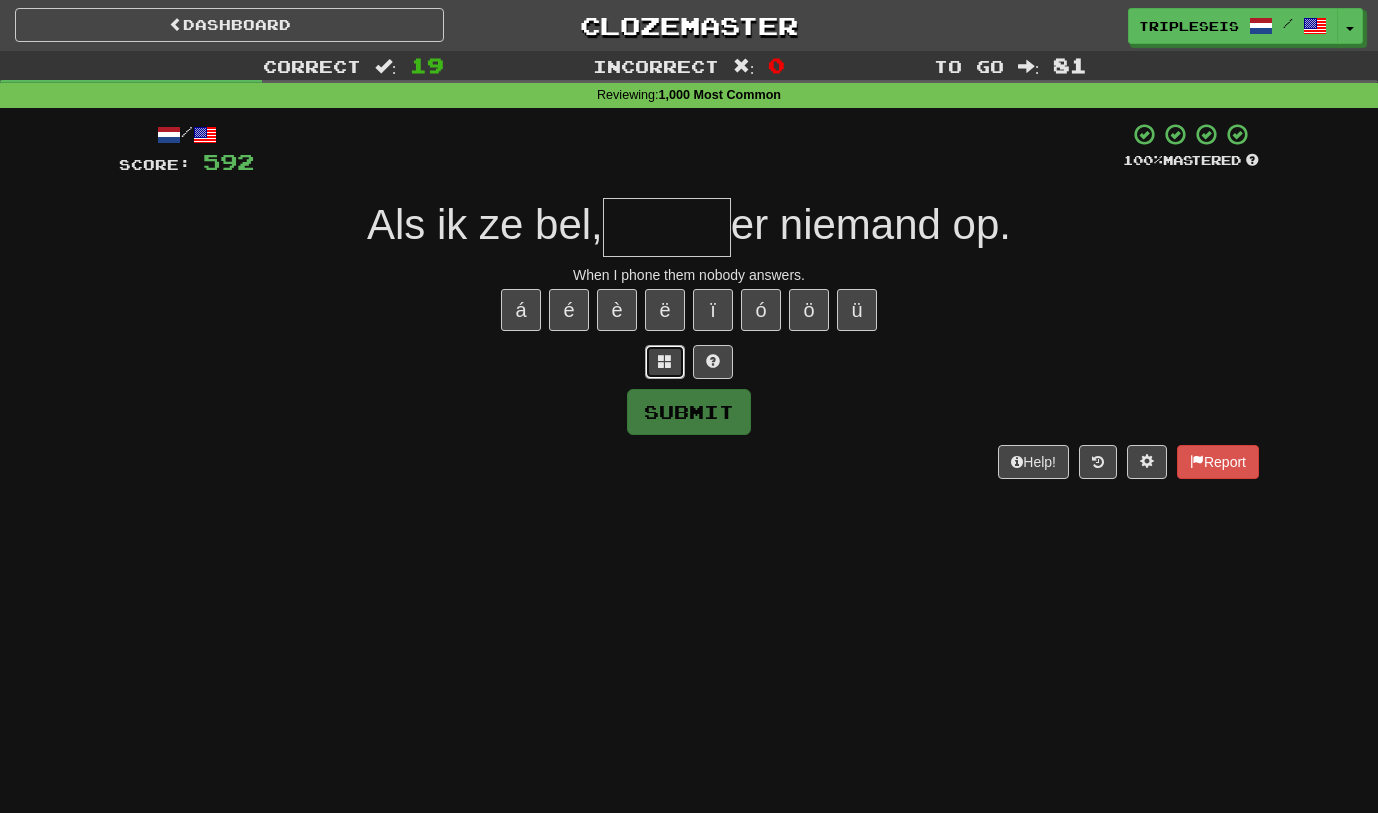 click at bounding box center [665, 362] 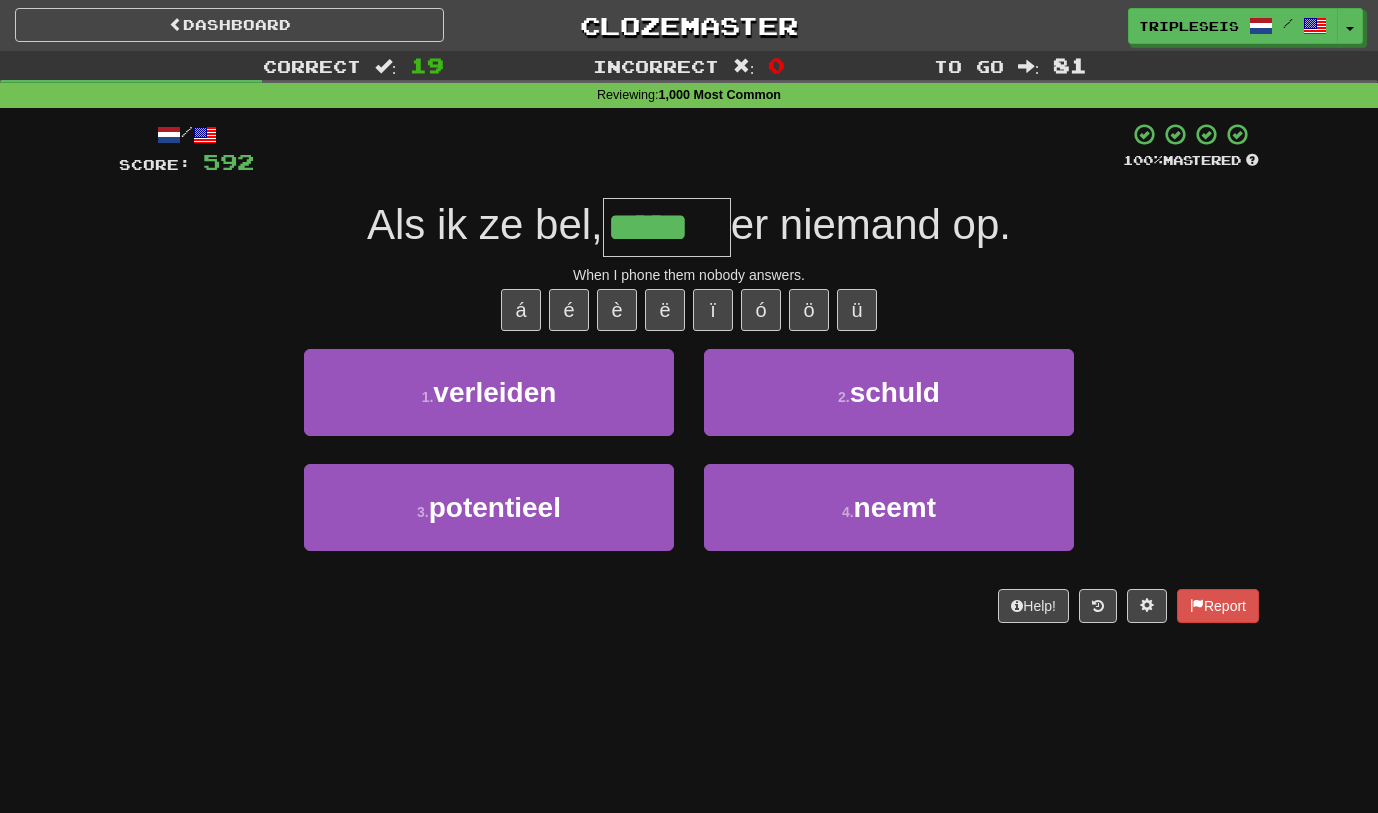 type on "*****" 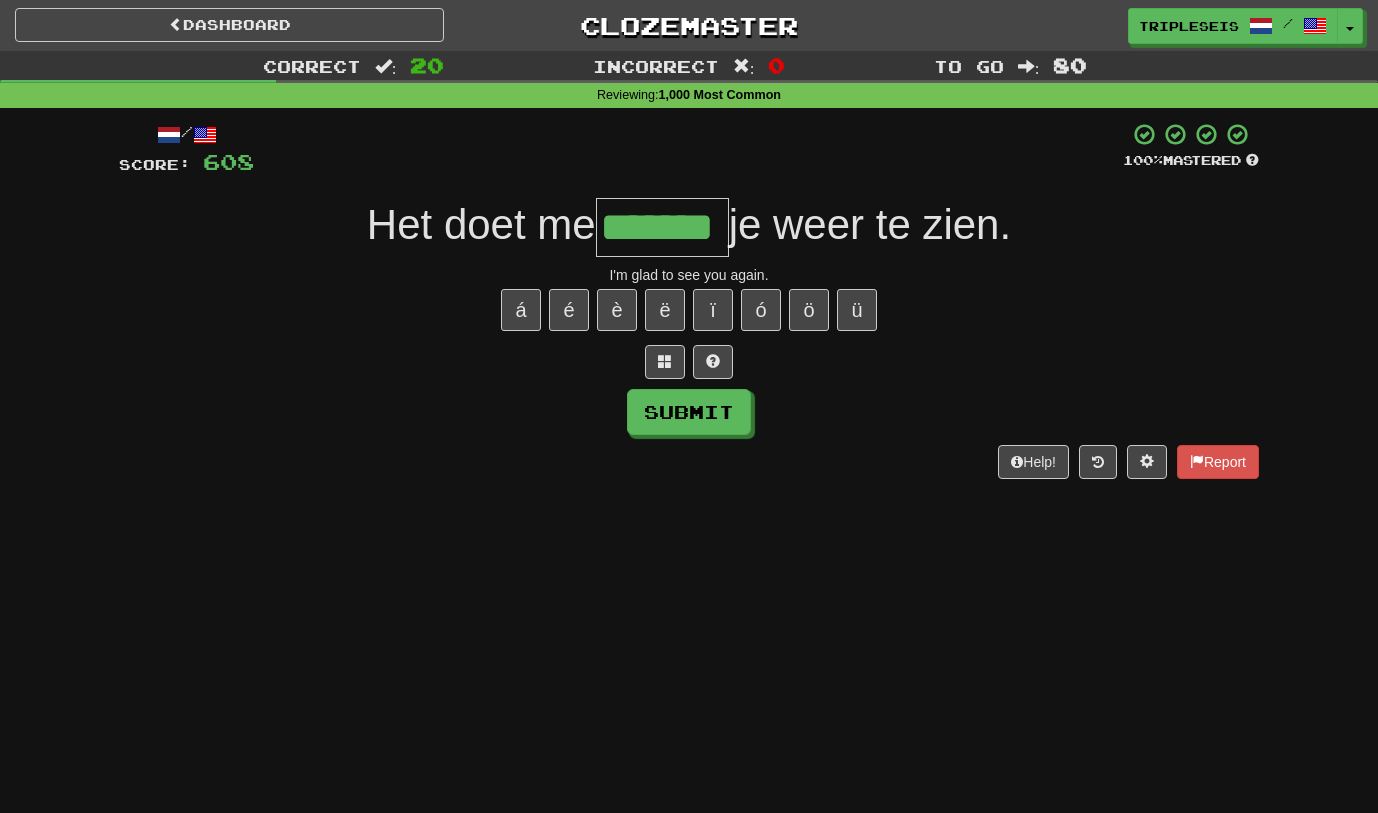 type on "*******" 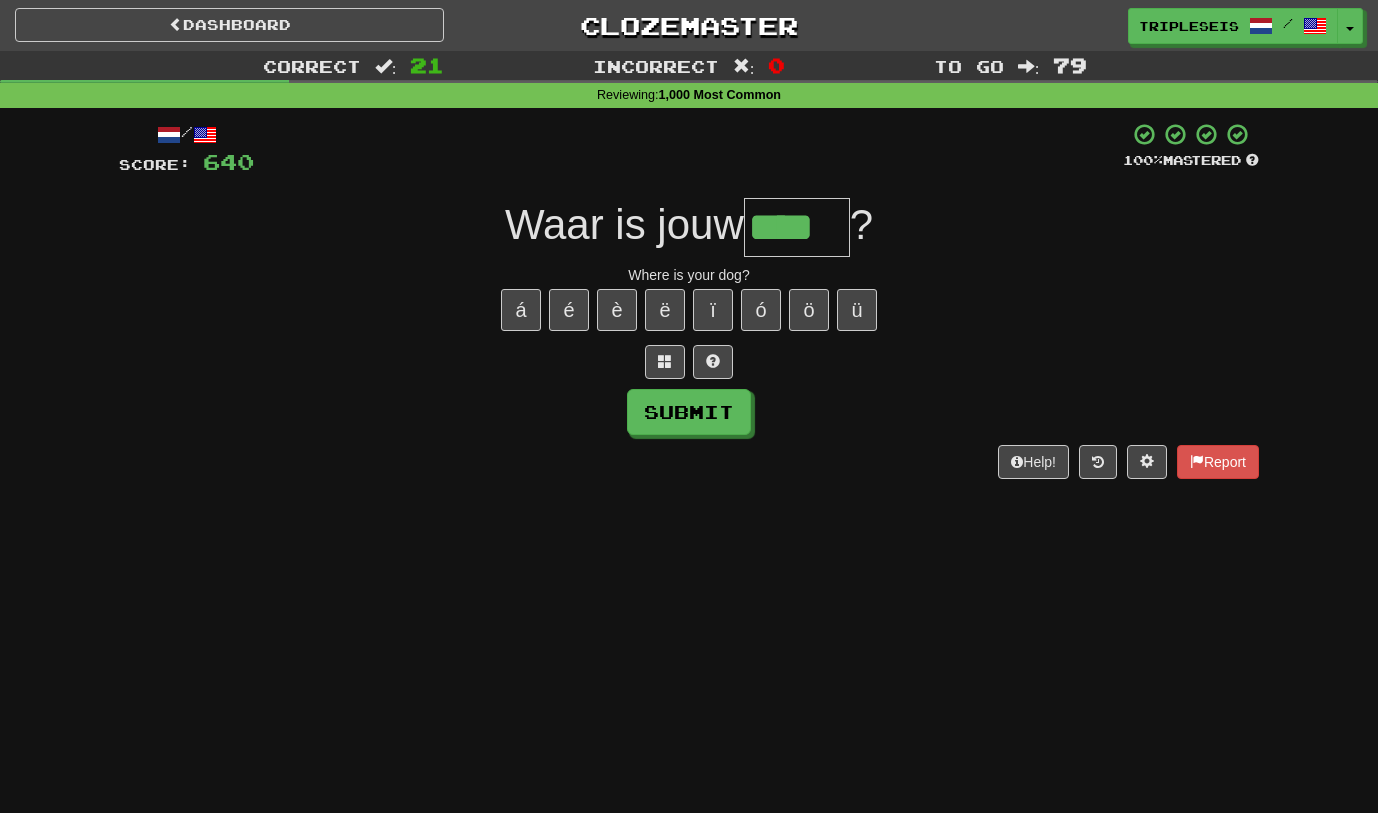 type on "****" 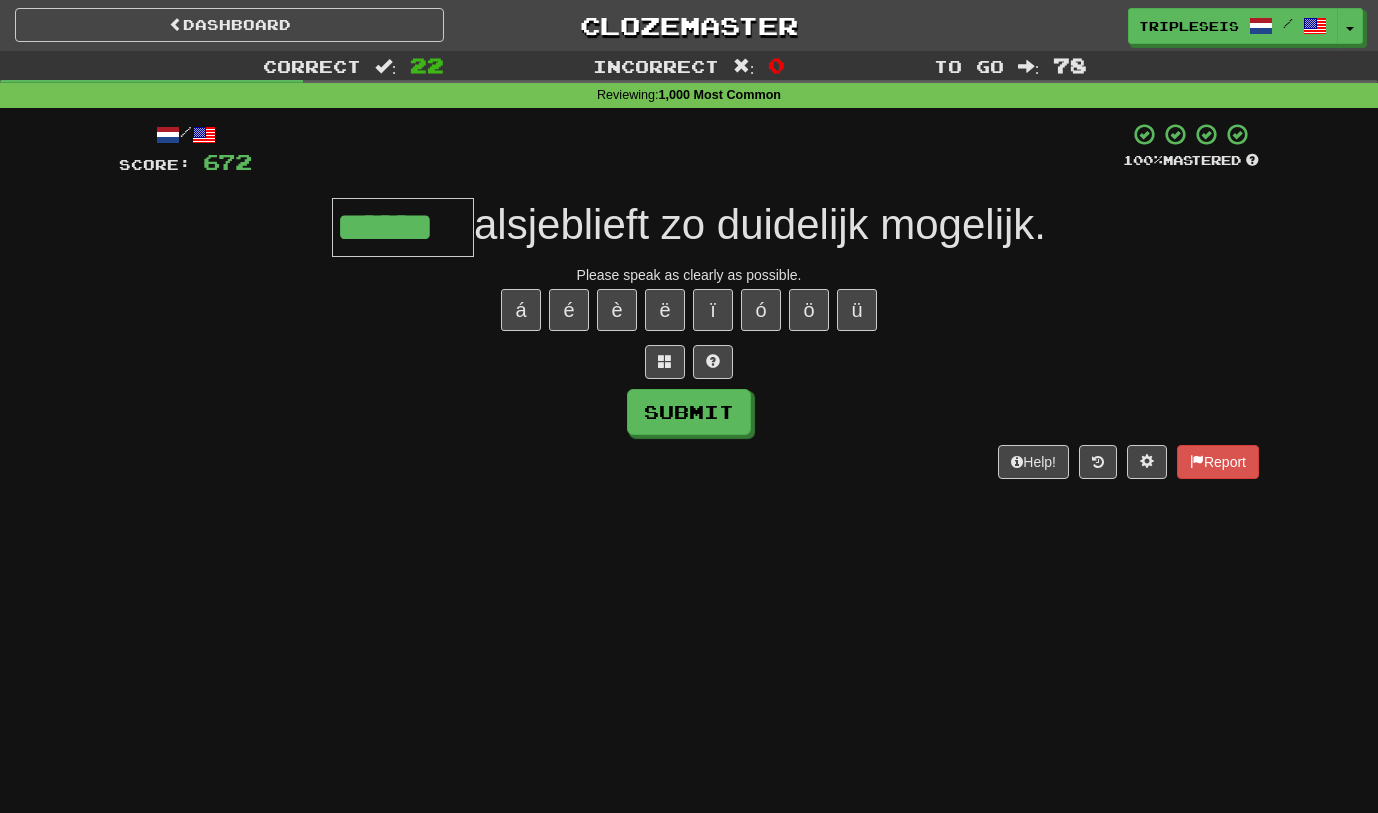 type on "******" 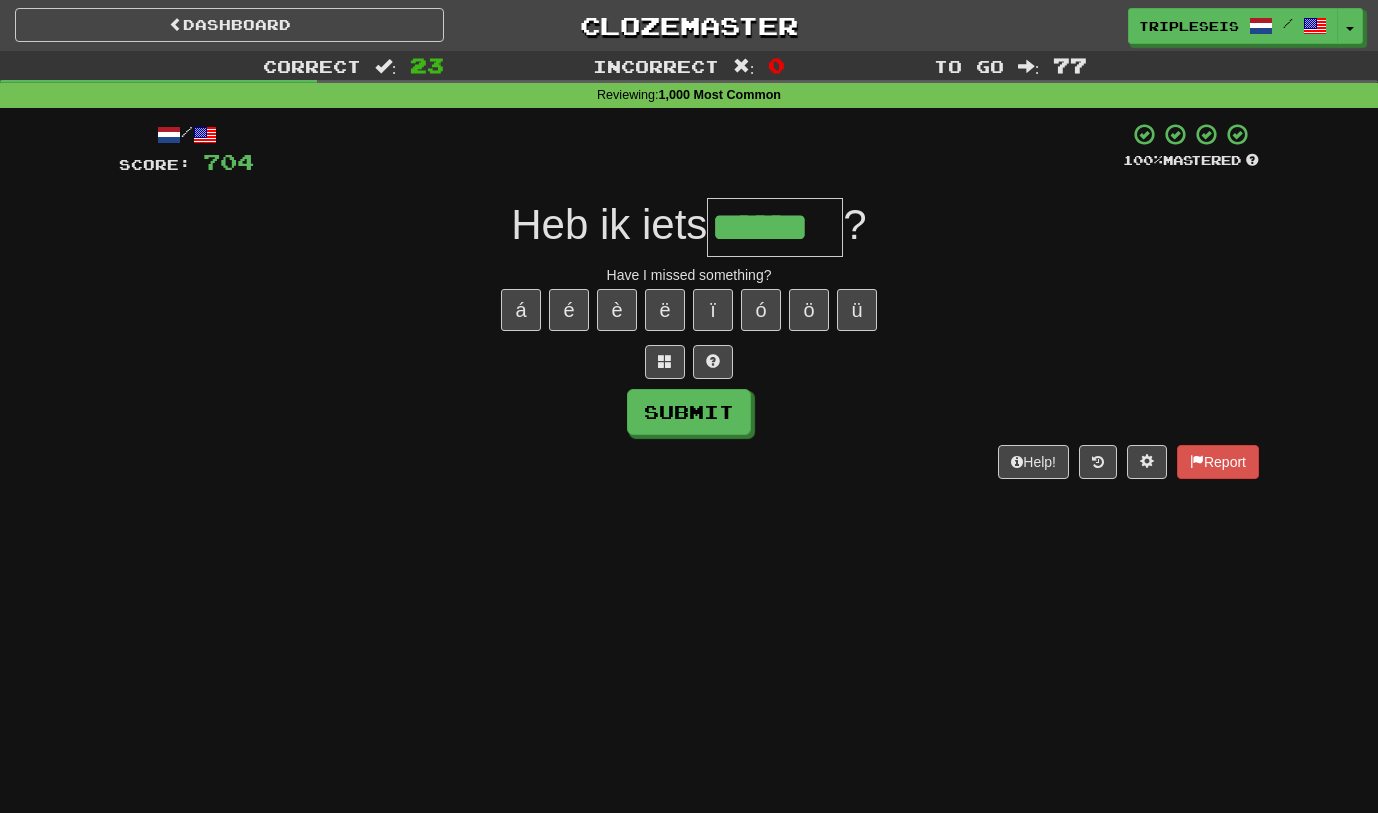 type on "******" 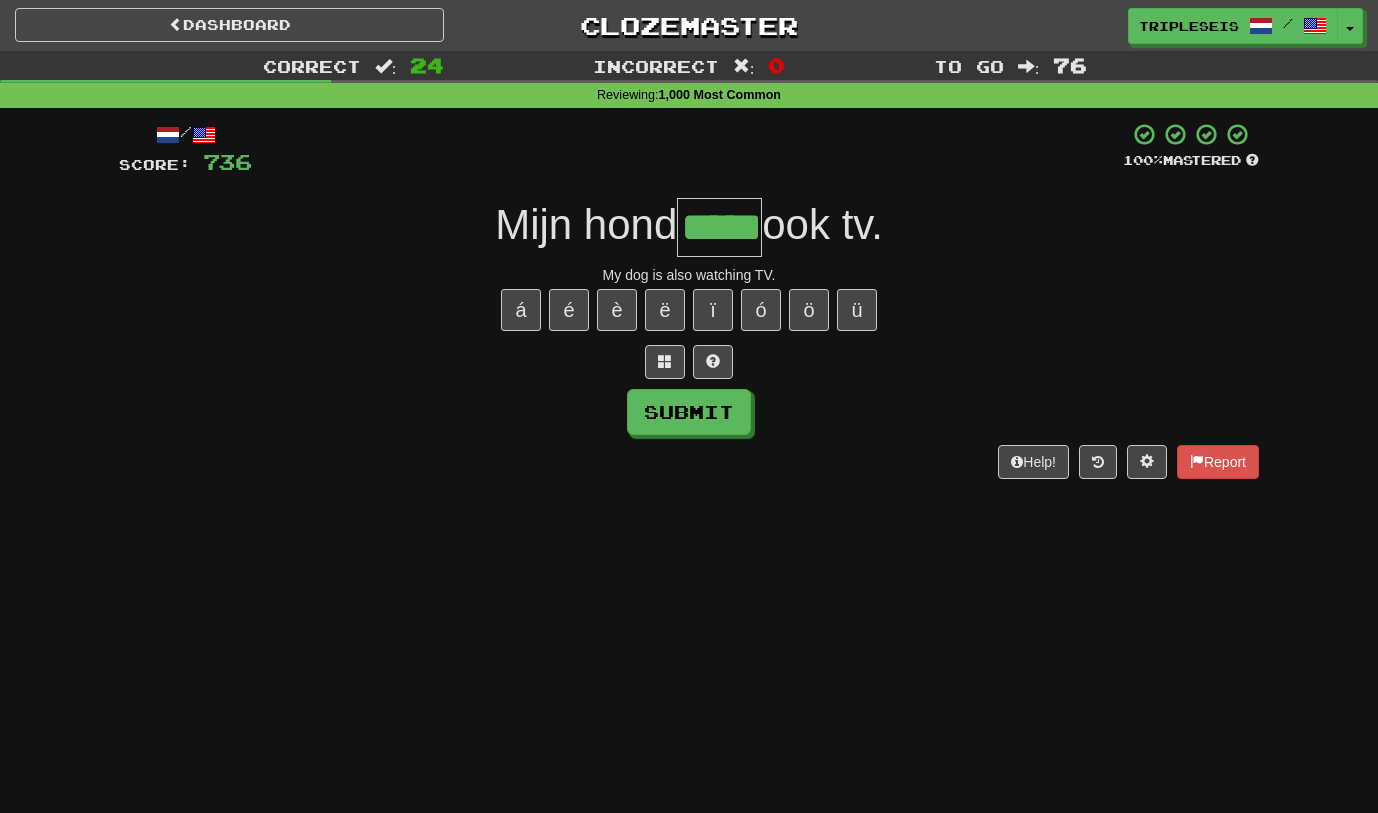 type on "*****" 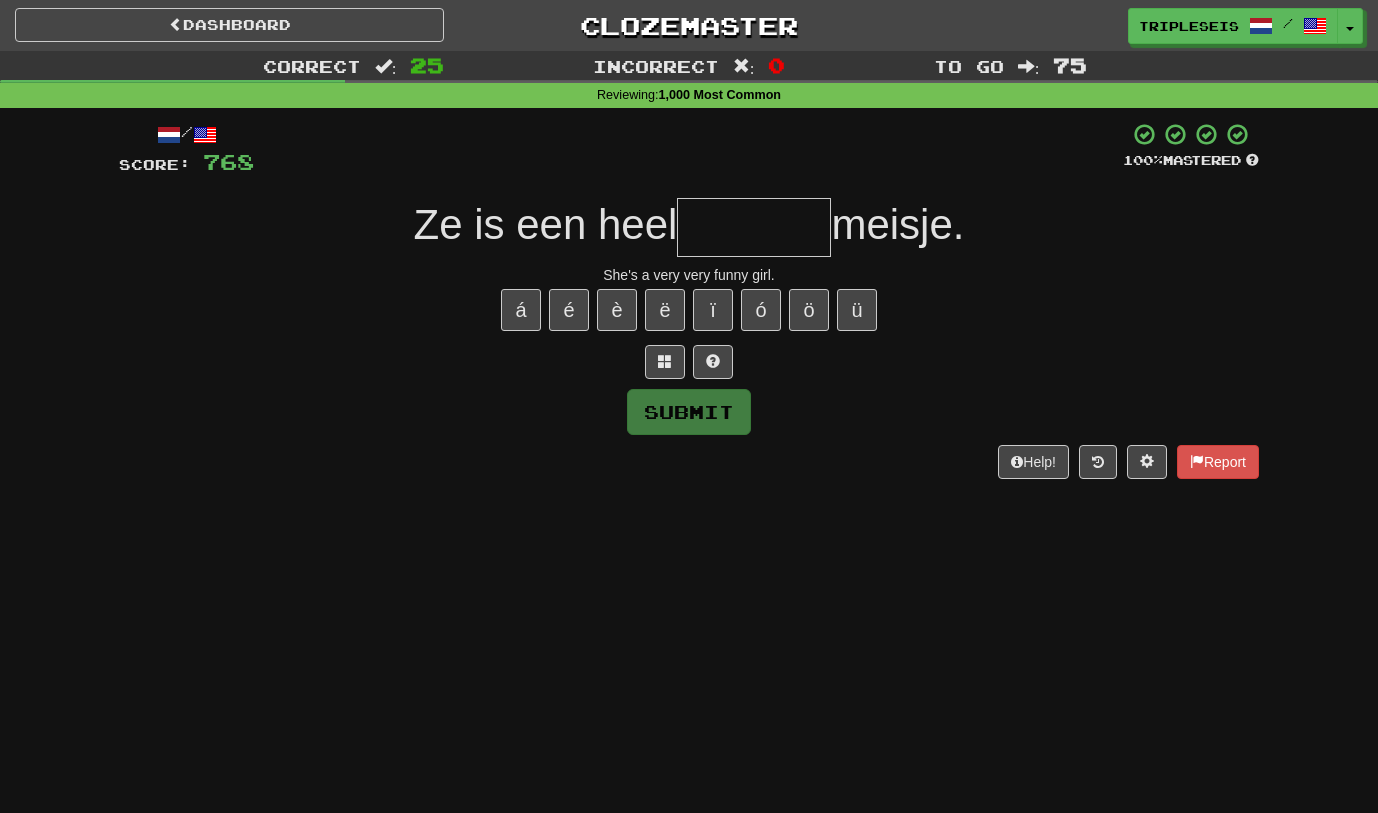 type on "*" 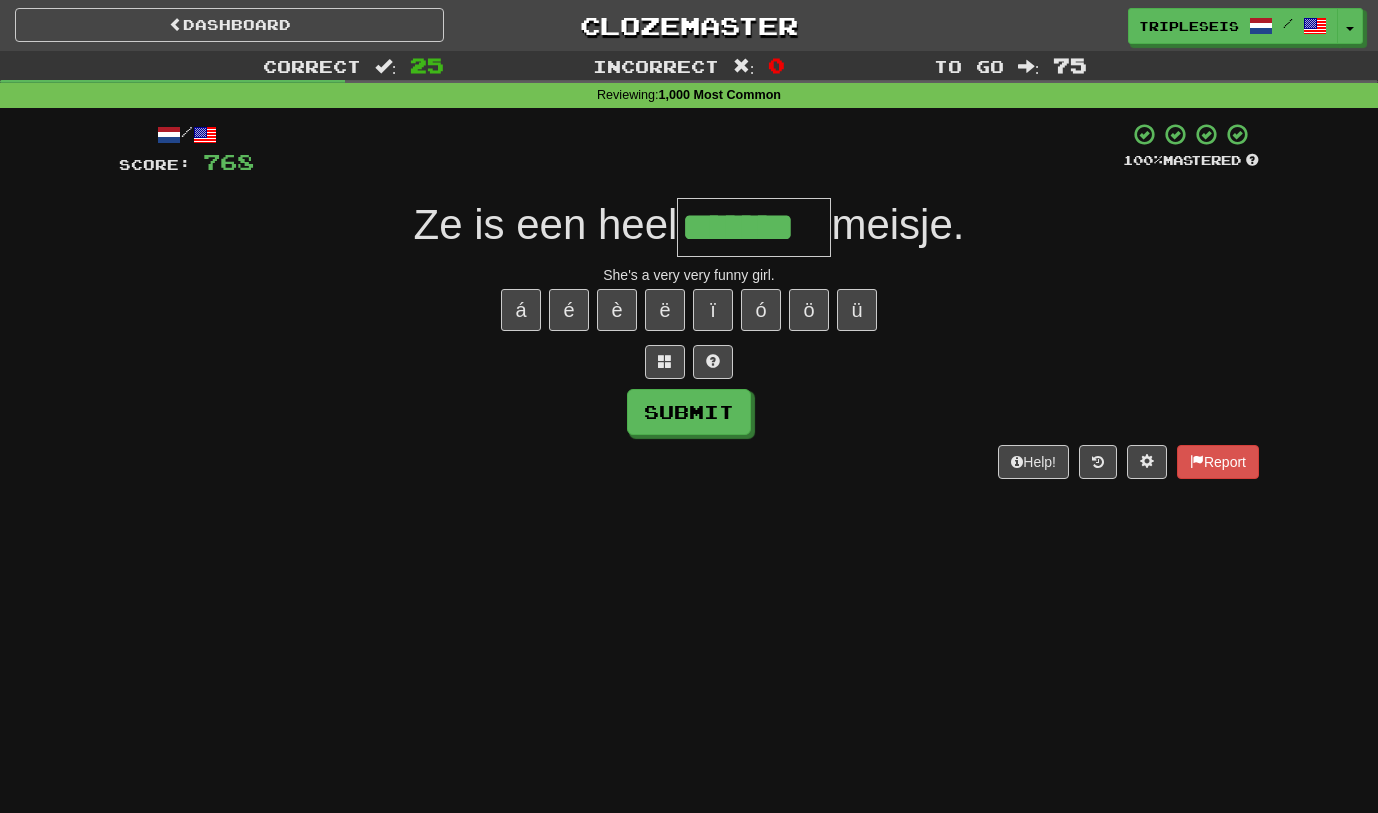 type on "*******" 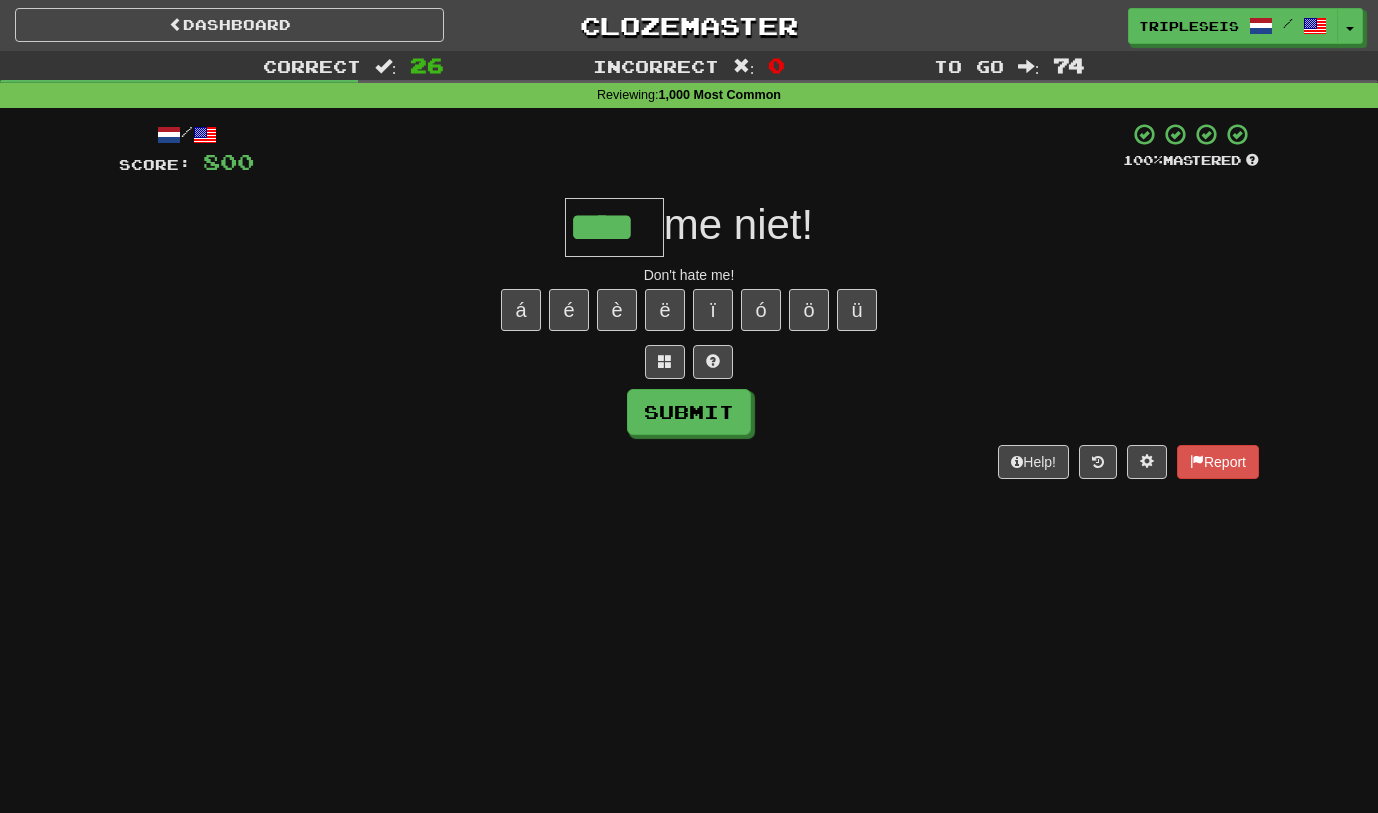 type on "****" 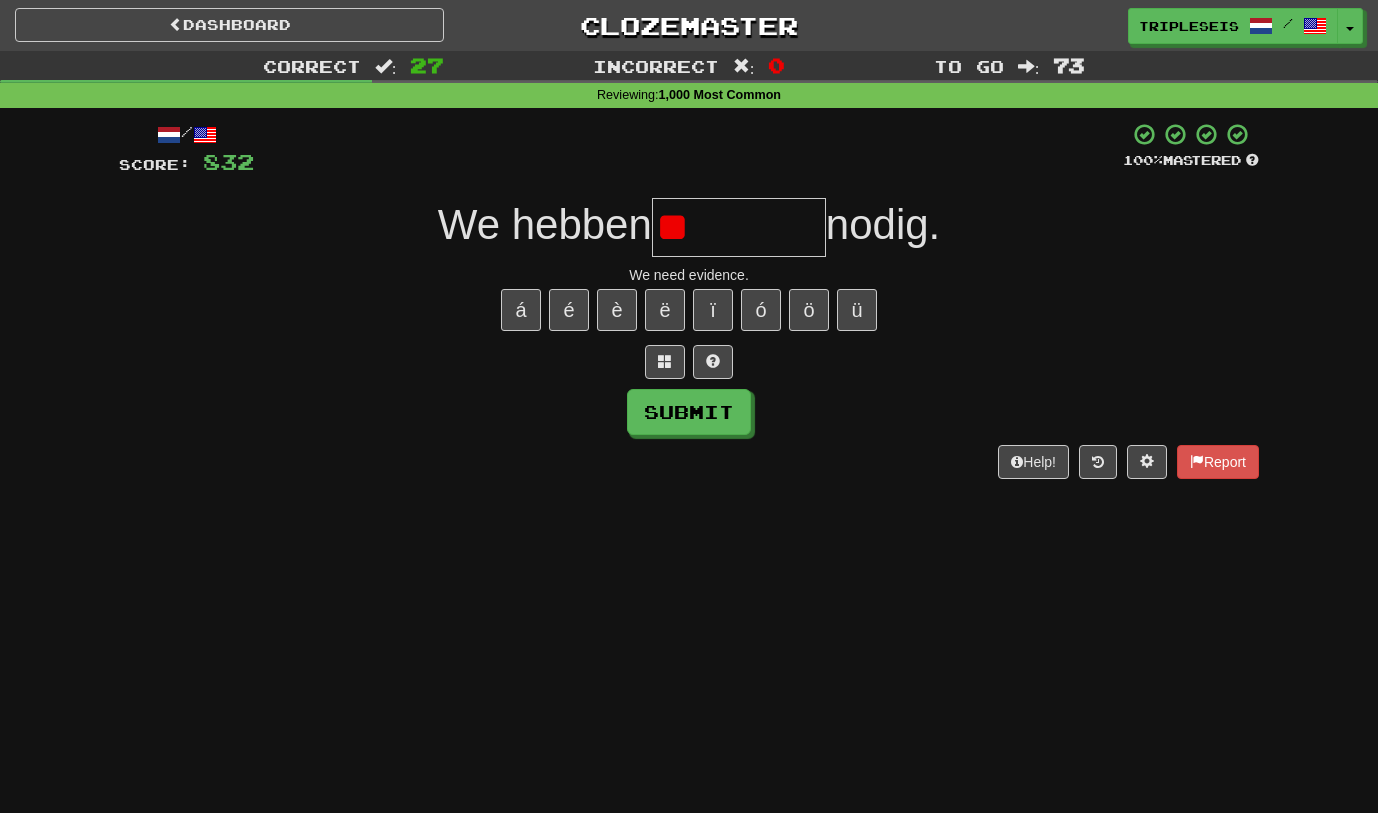 type on "*" 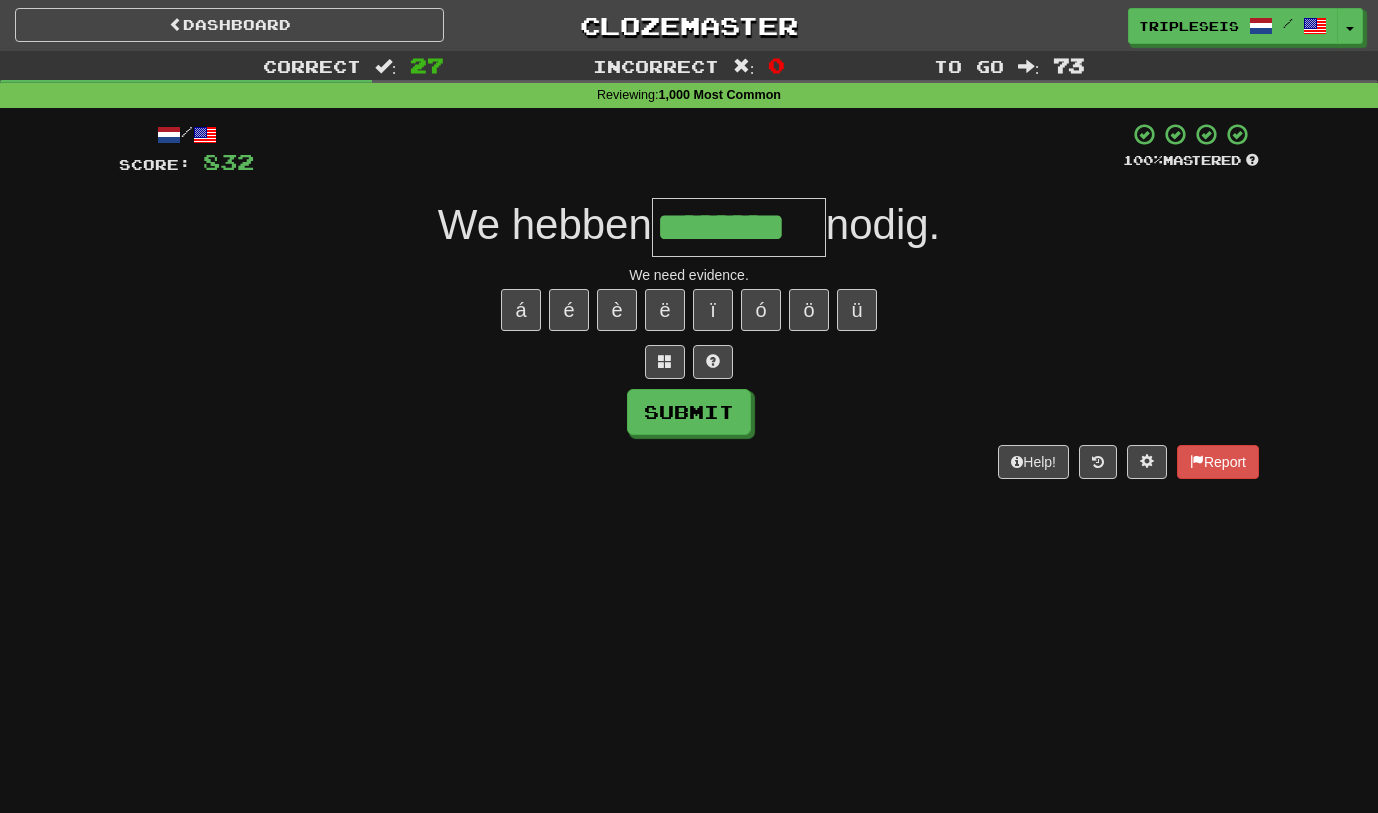 type on "********" 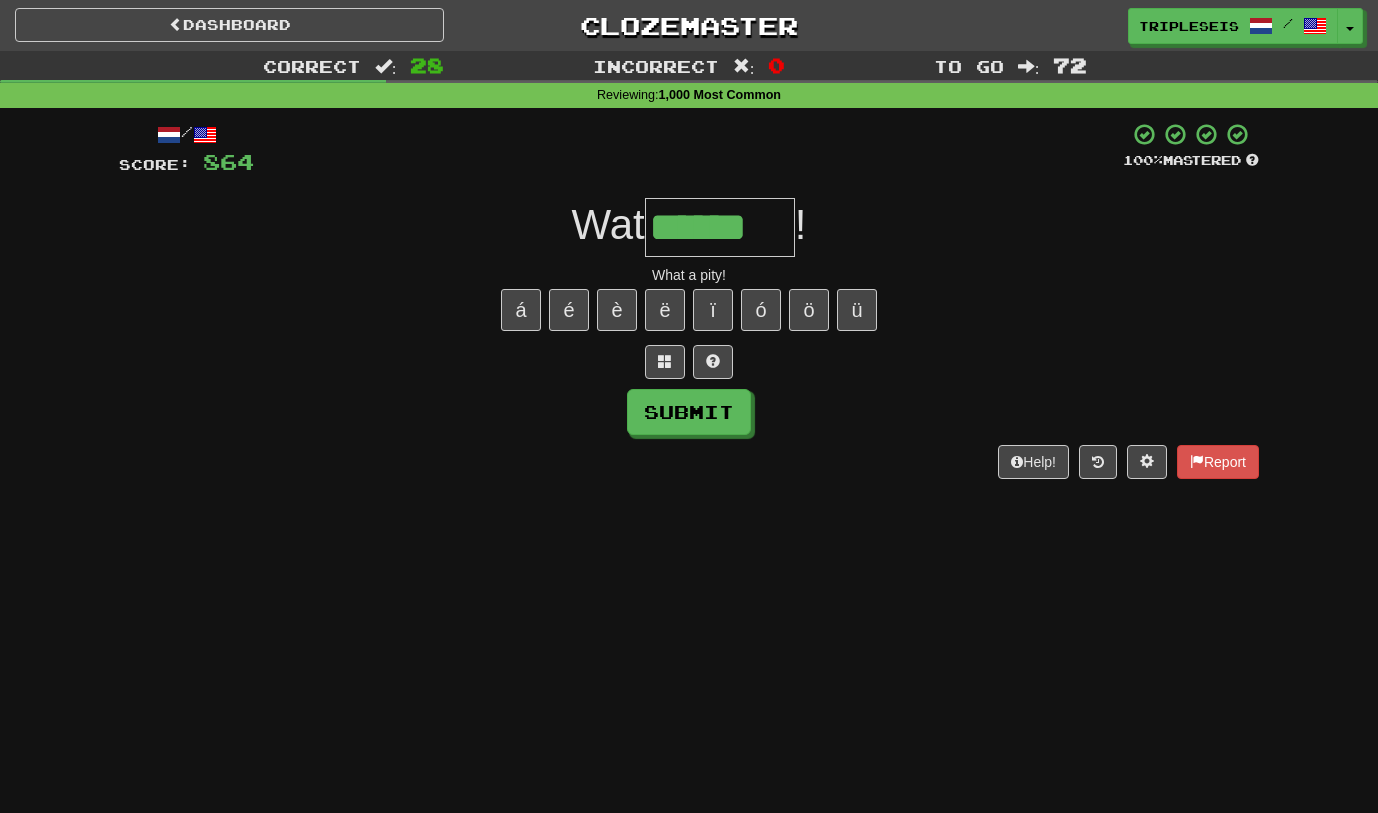 type on "******" 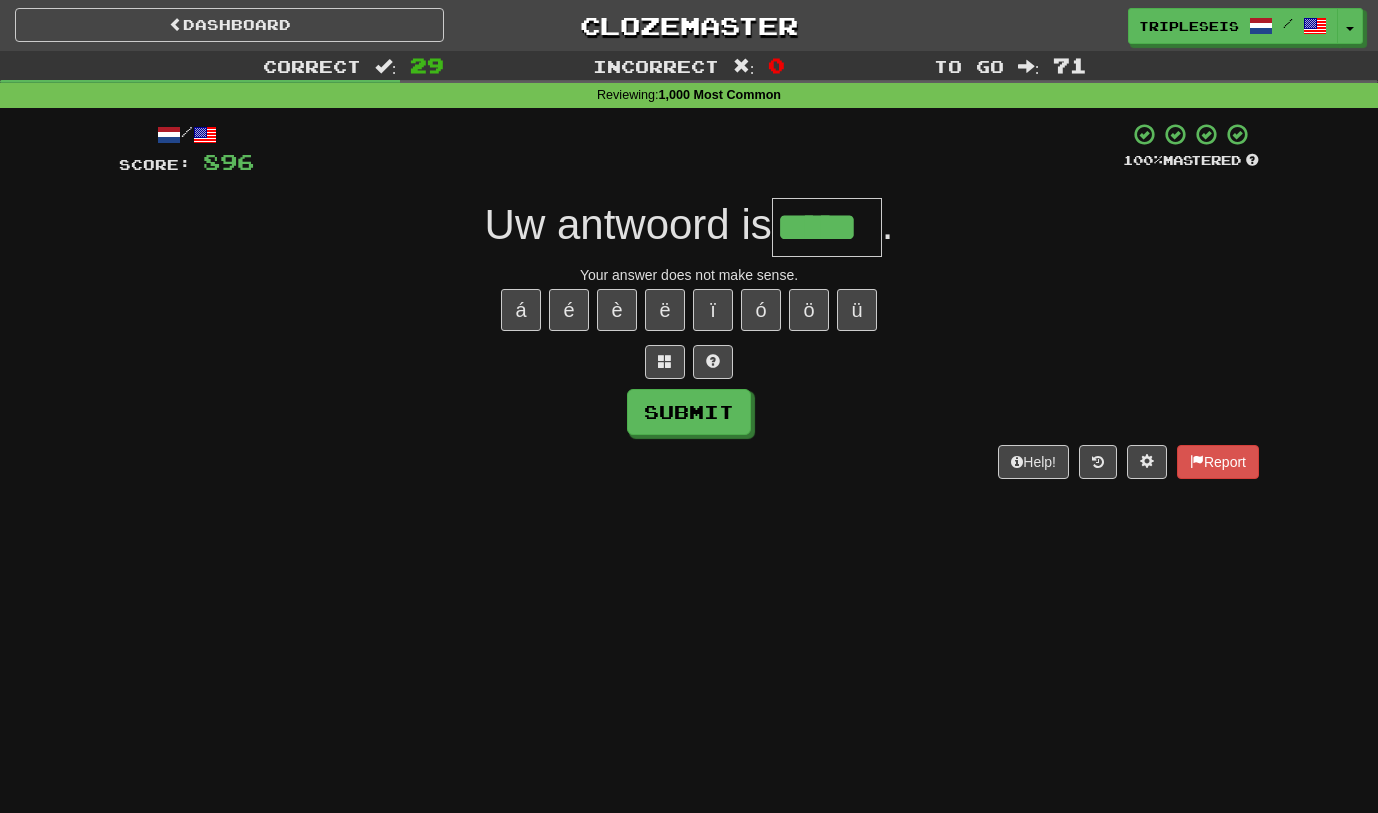type on "*****" 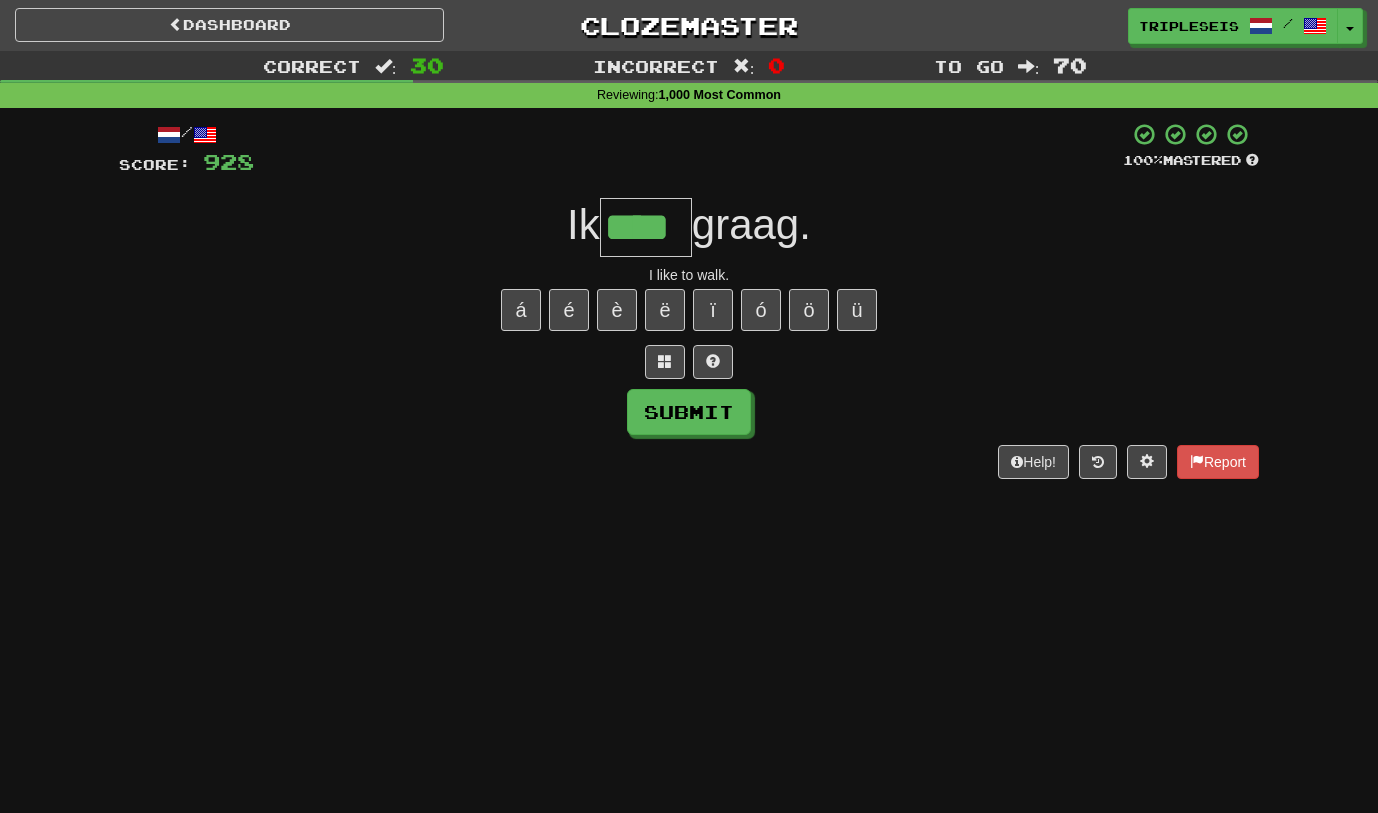 type on "****" 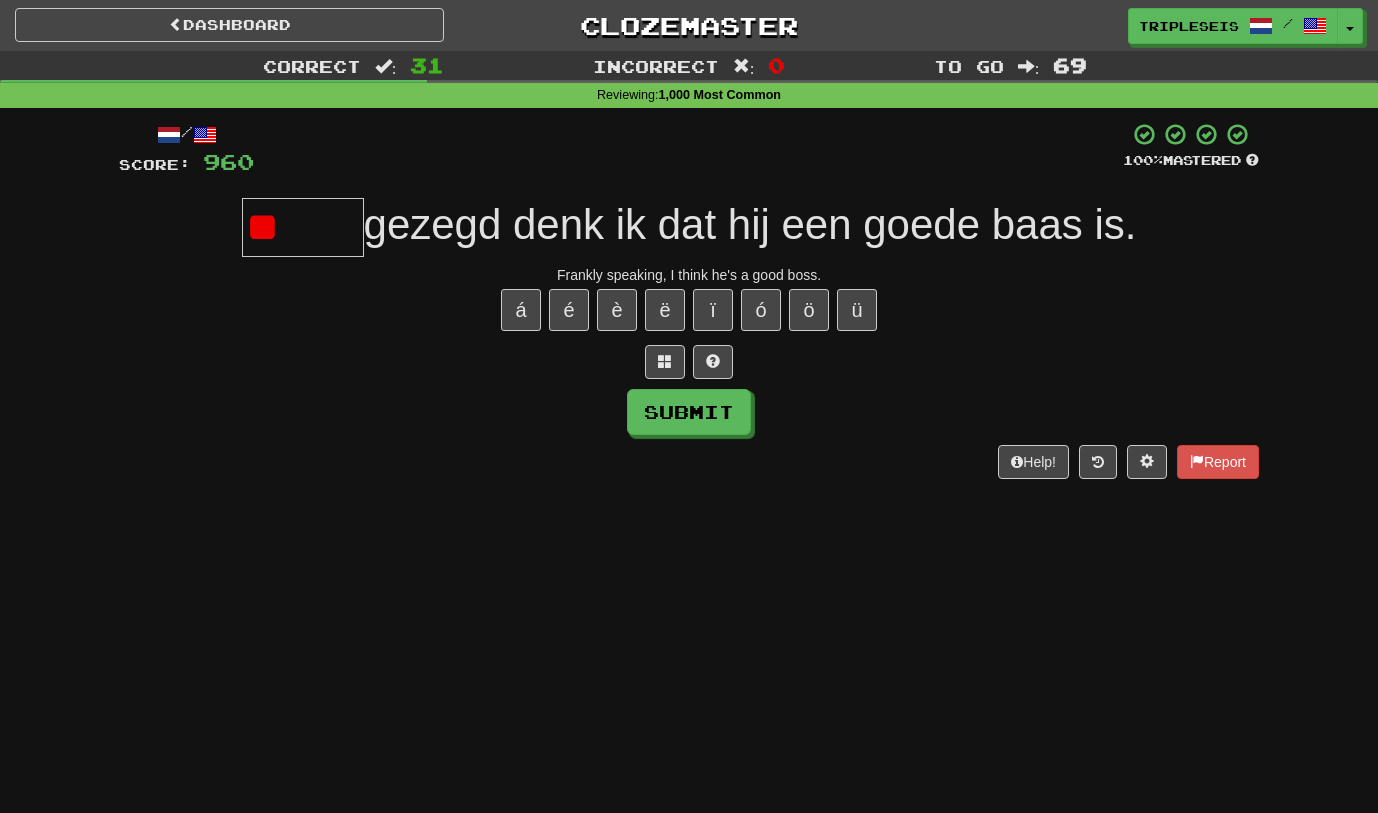 type on "*" 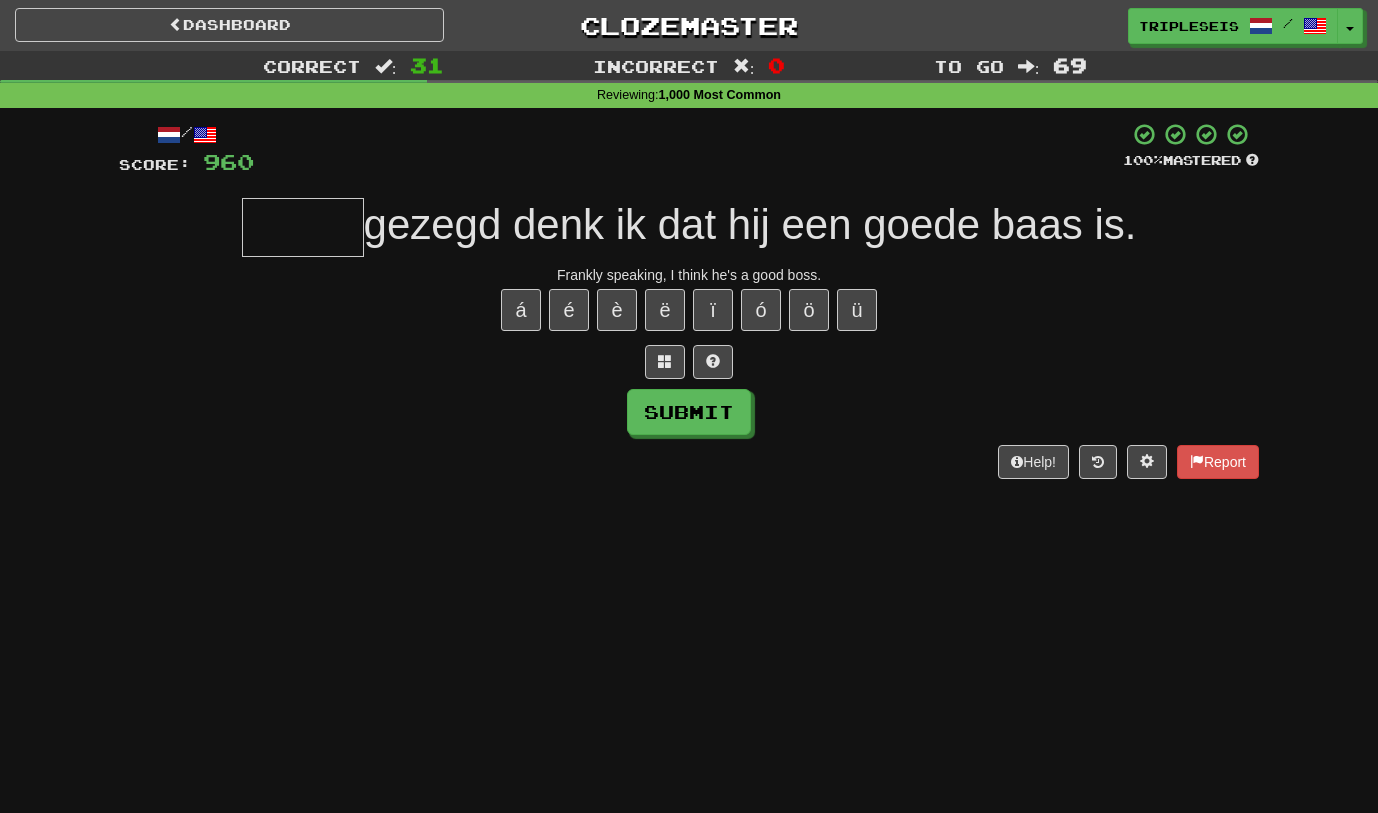 type on "*" 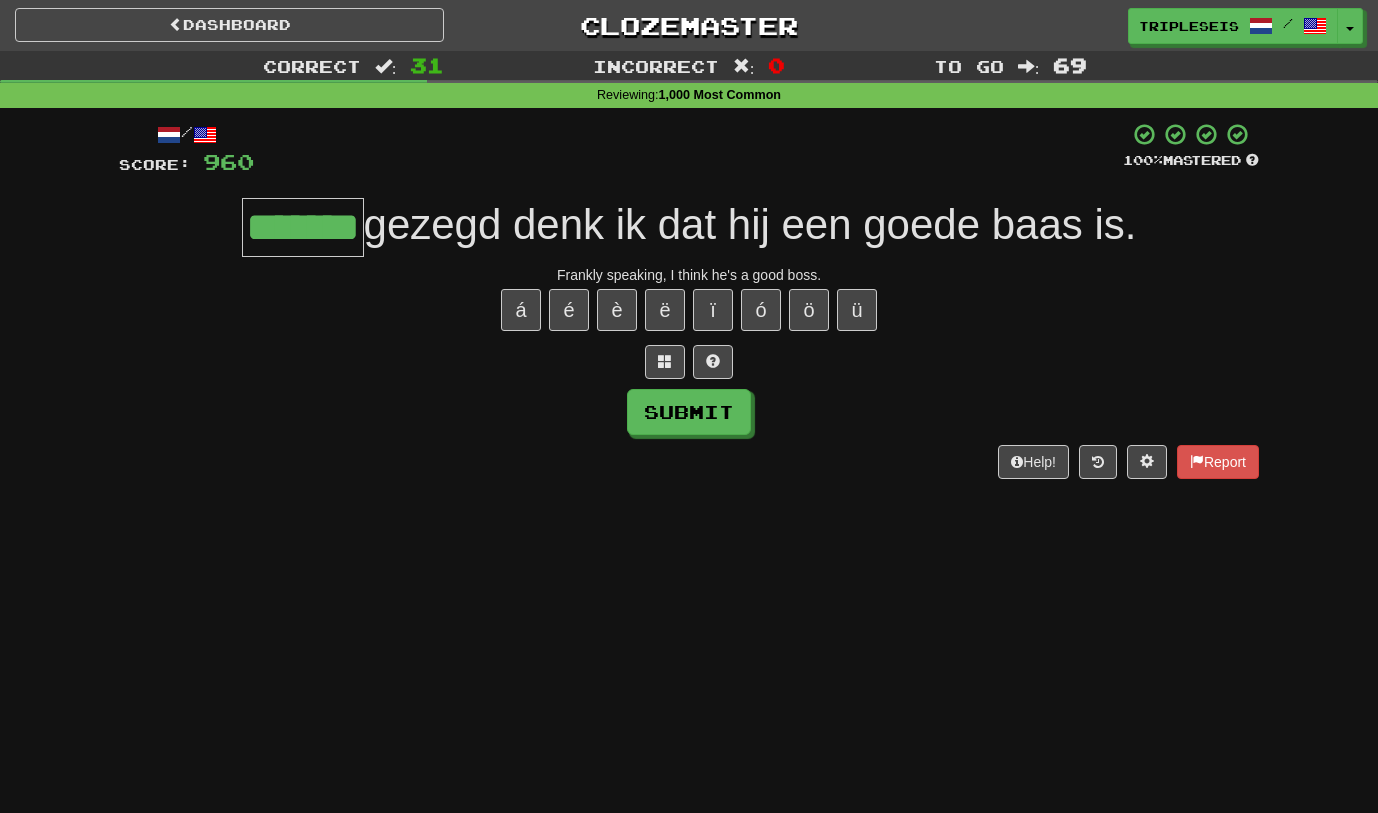 type on "*******" 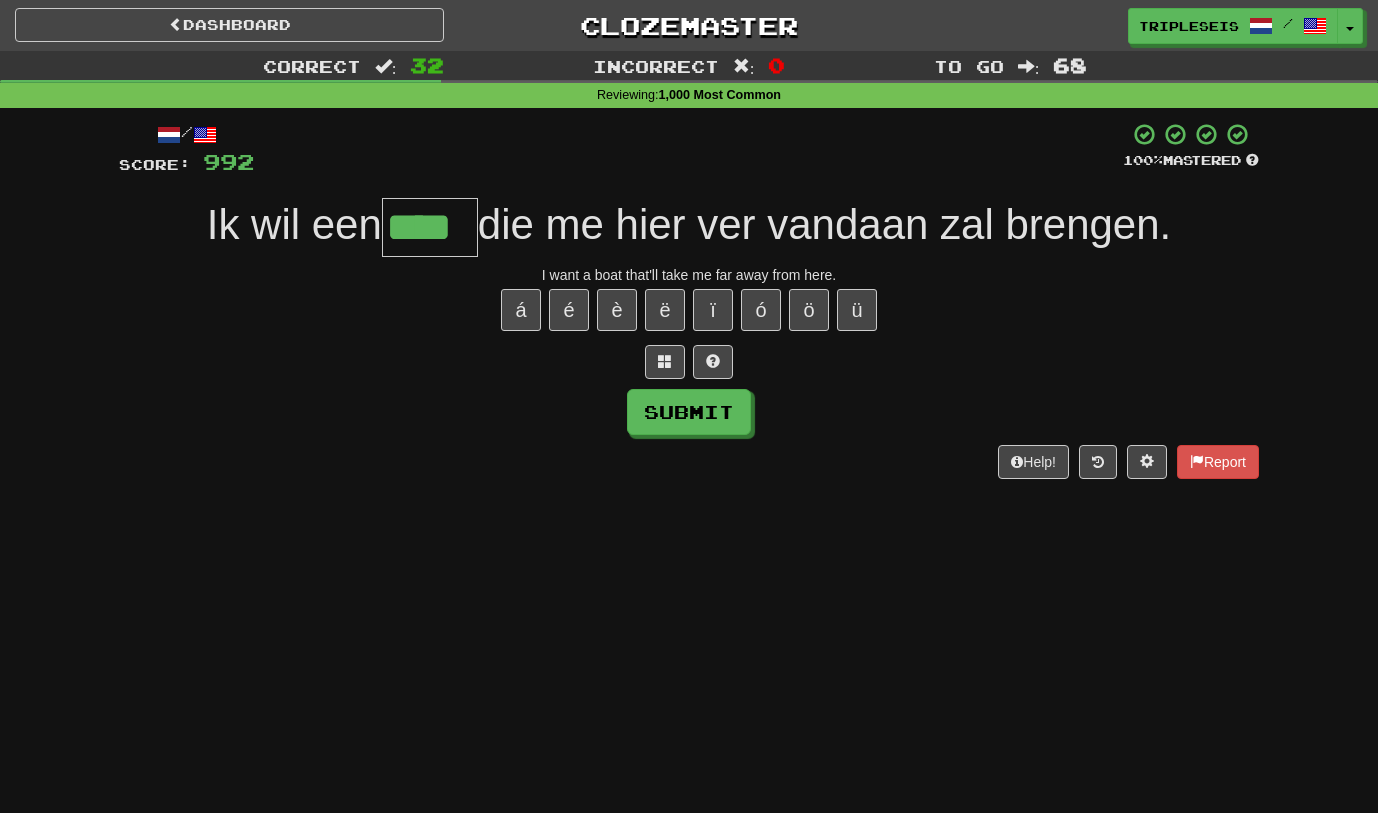 type on "****" 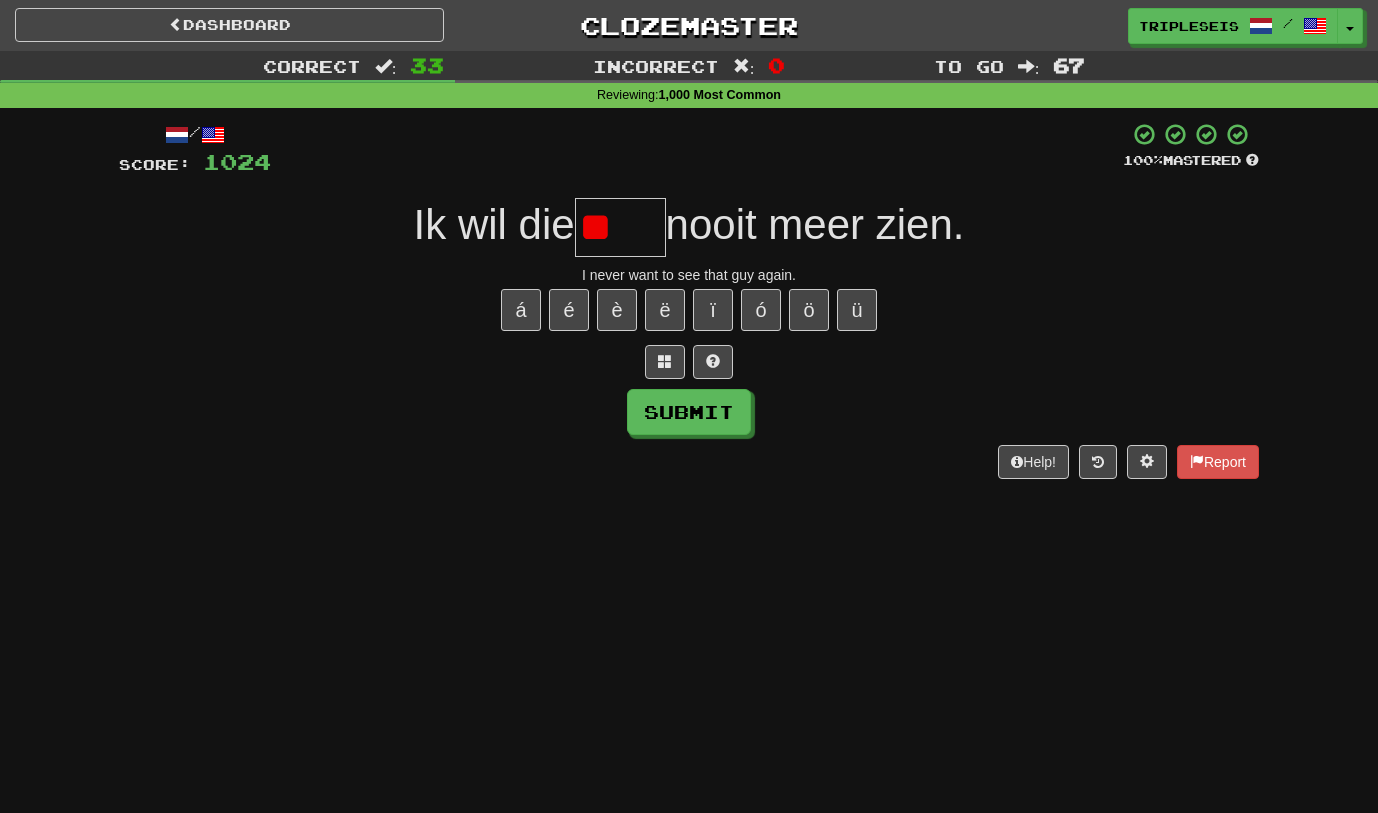 type on "*" 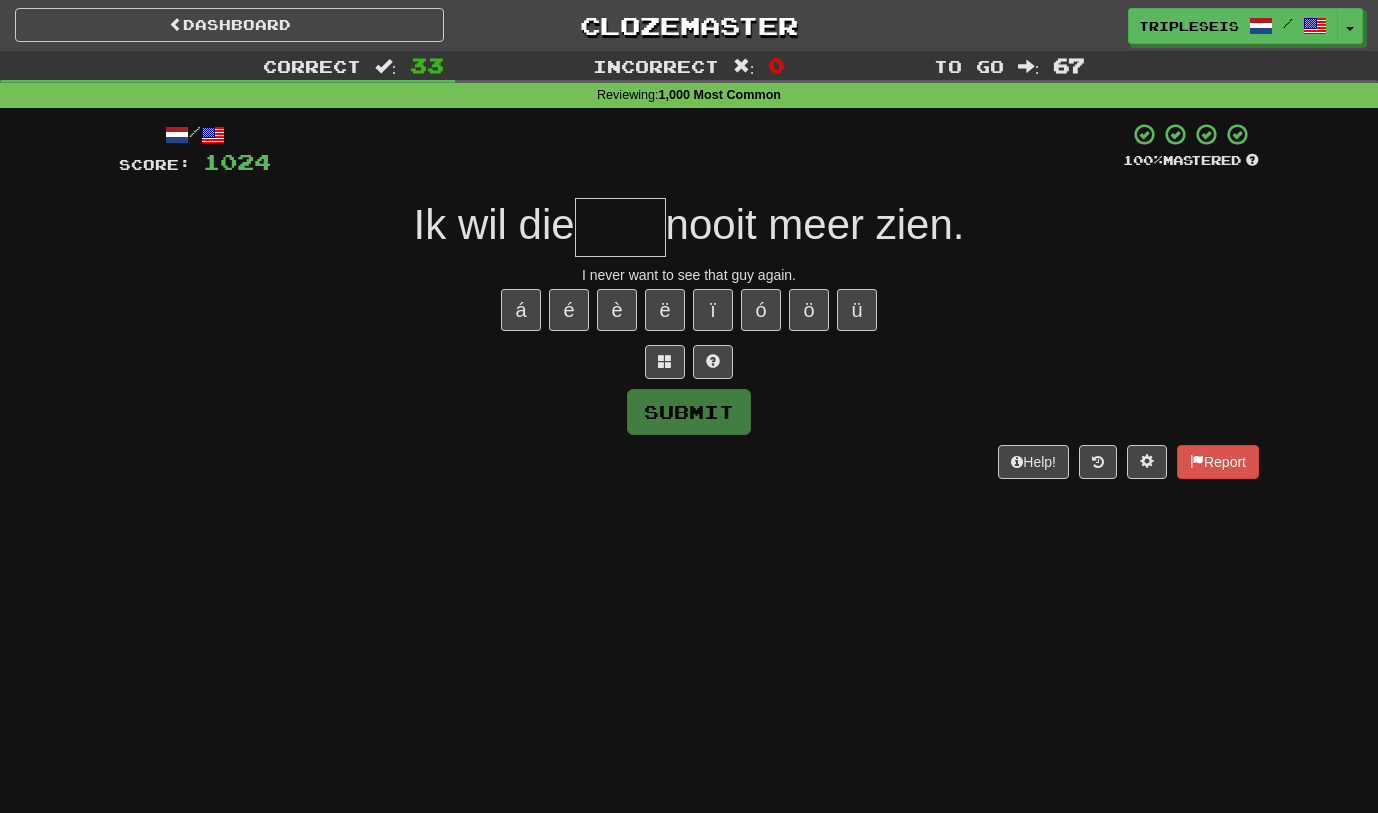 type on "*" 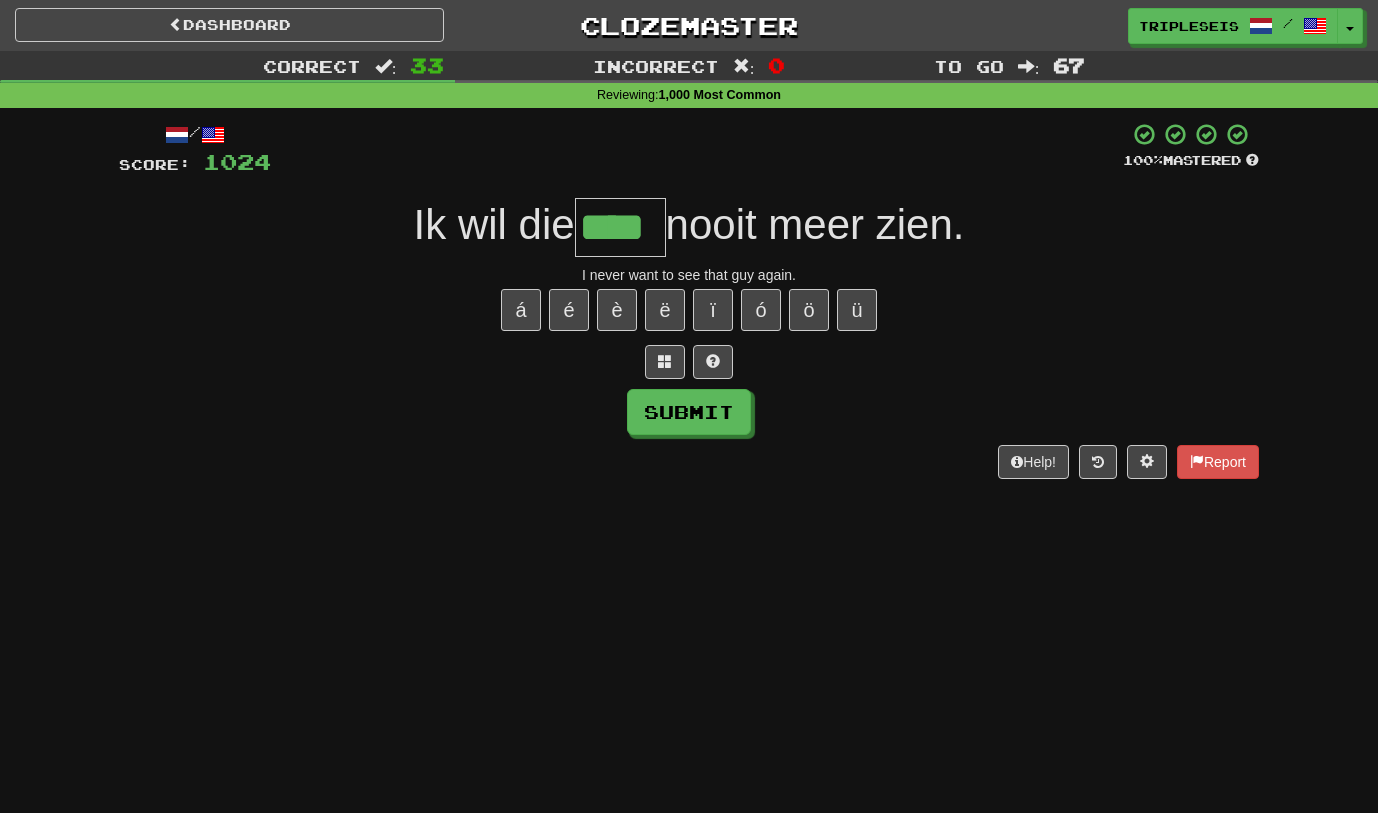 type on "****" 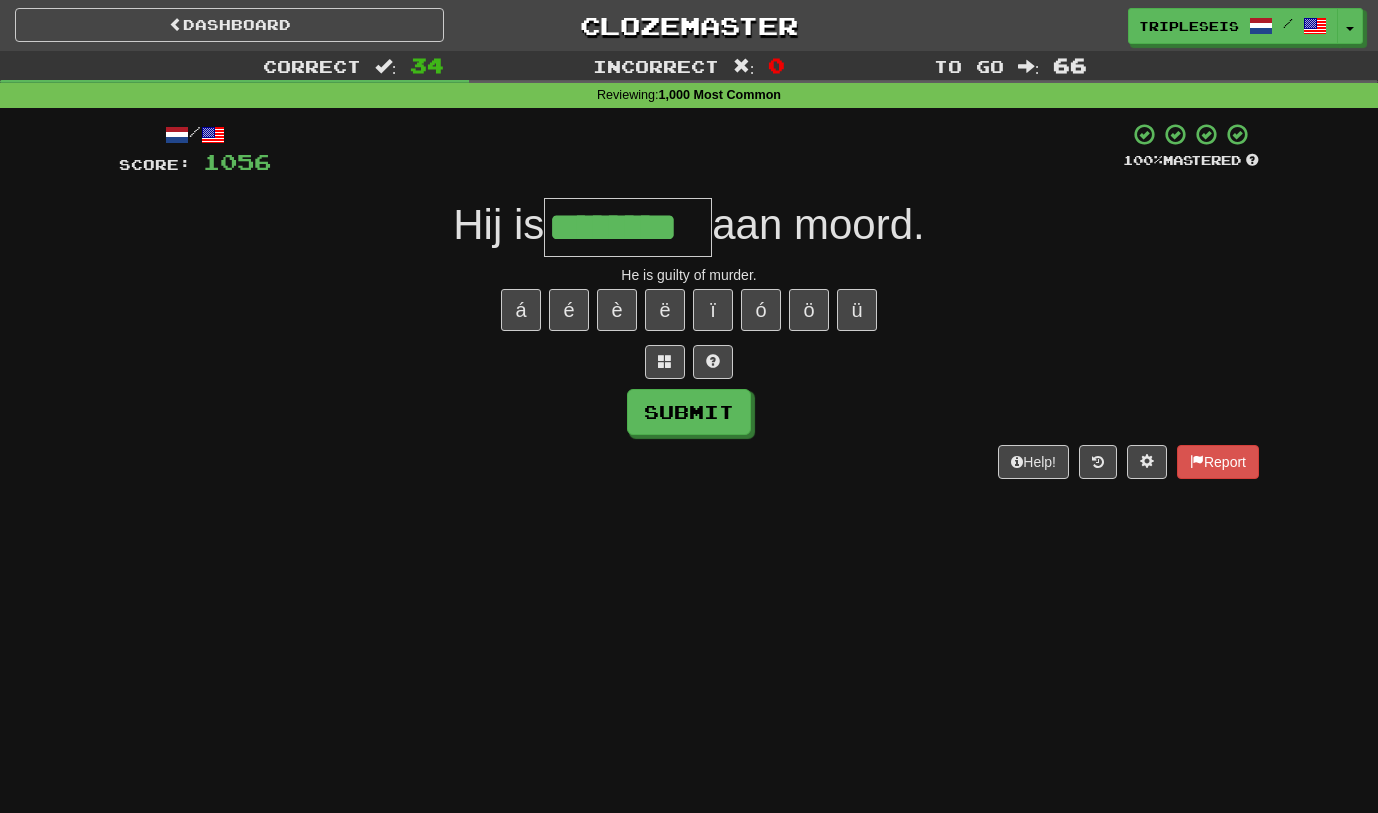 type on "********" 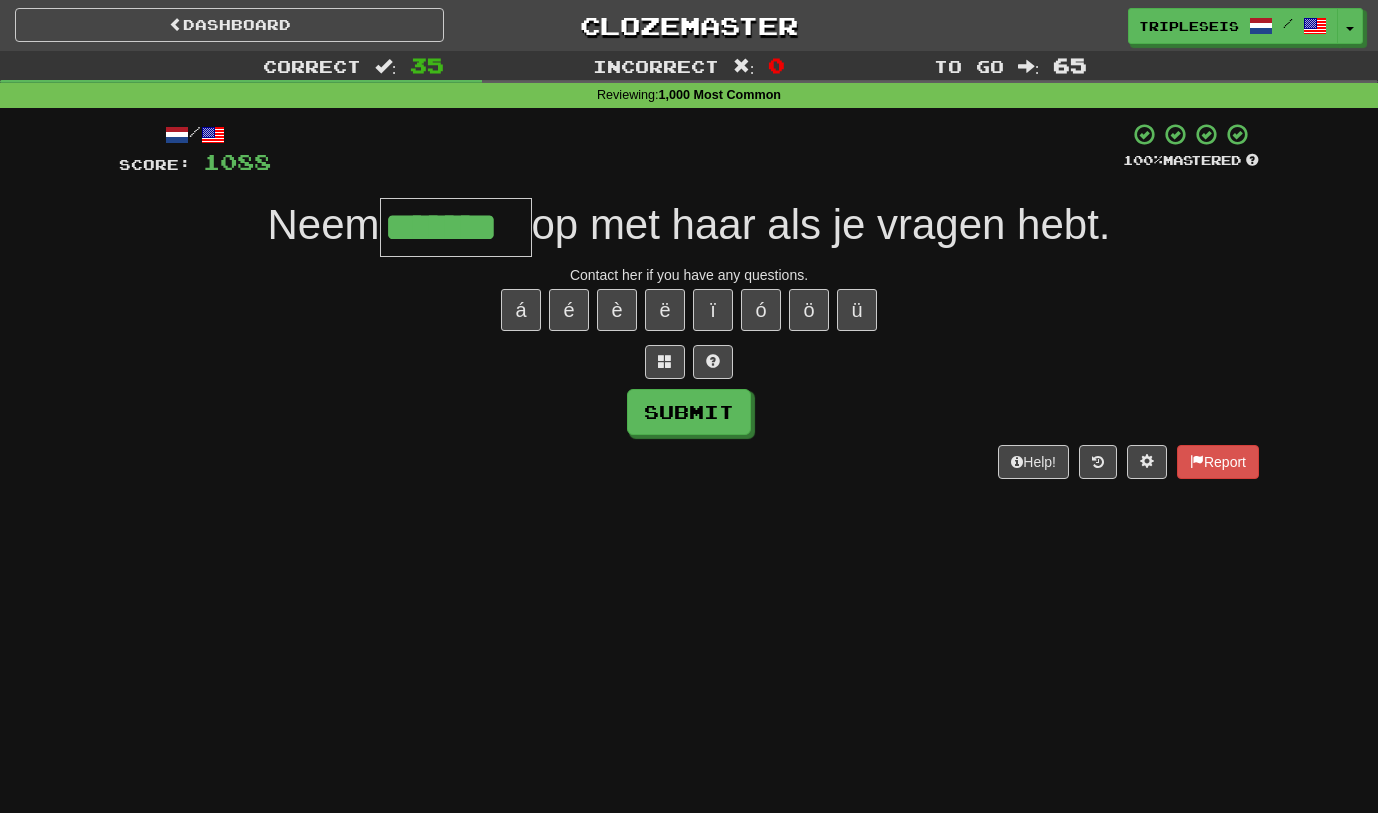 type on "*******" 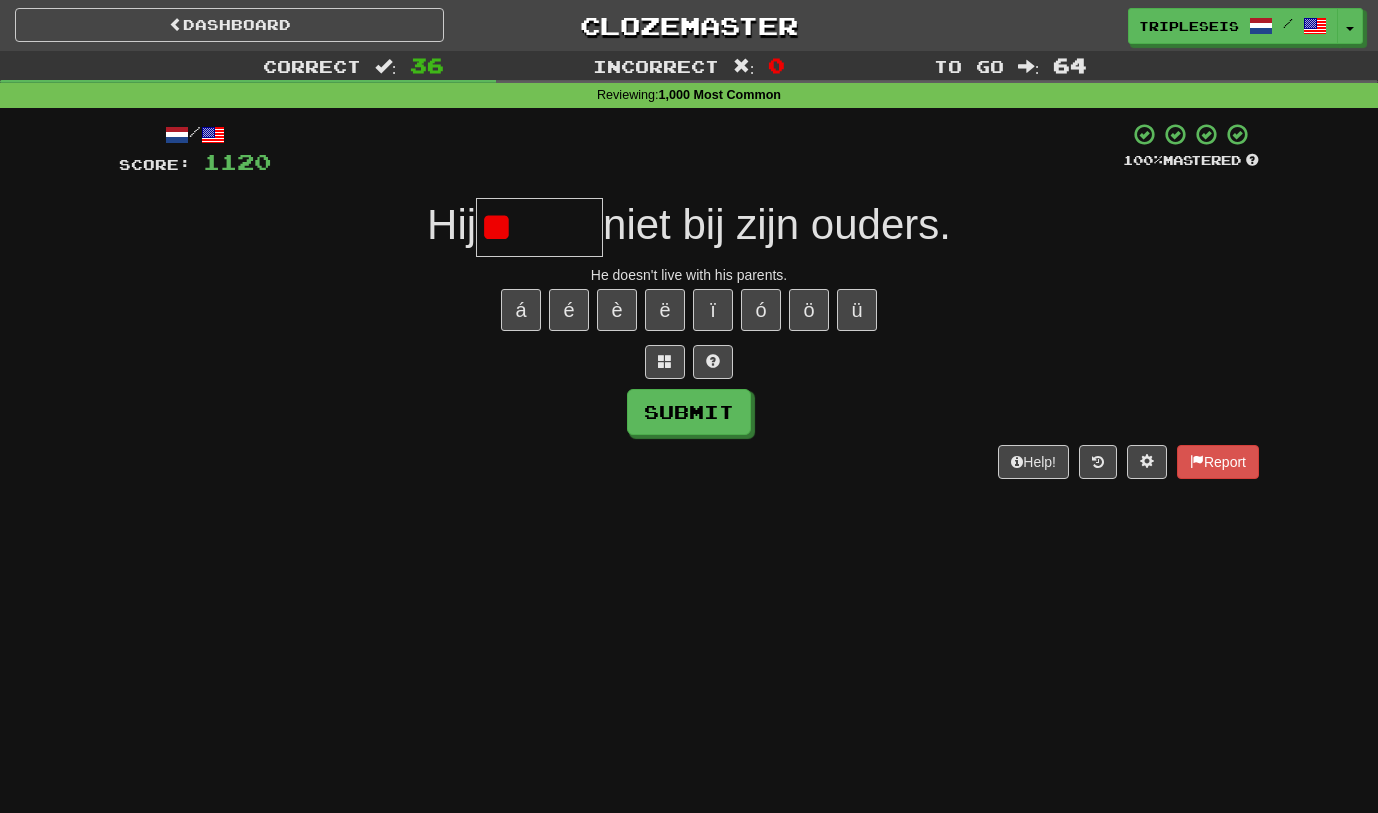 type on "*" 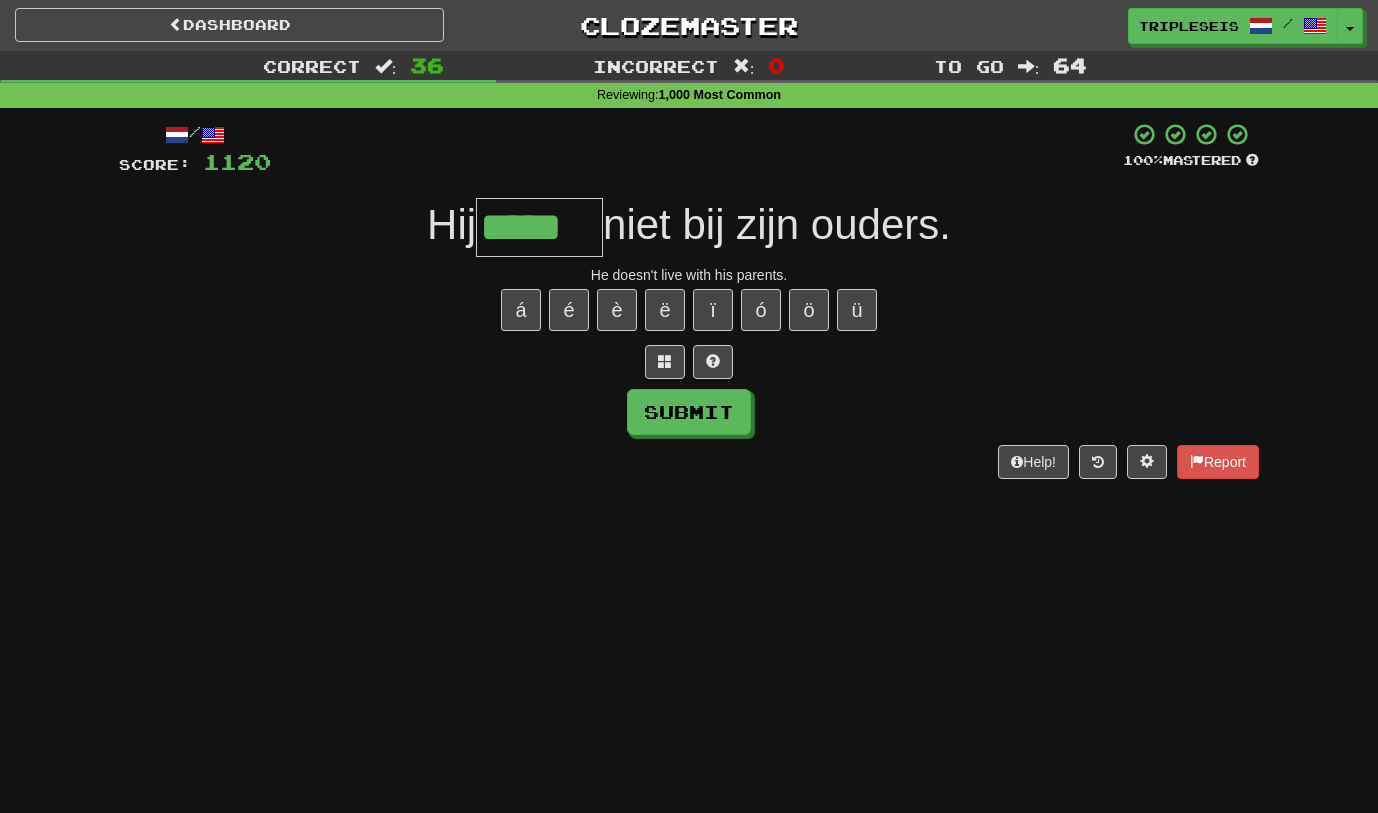 type on "*****" 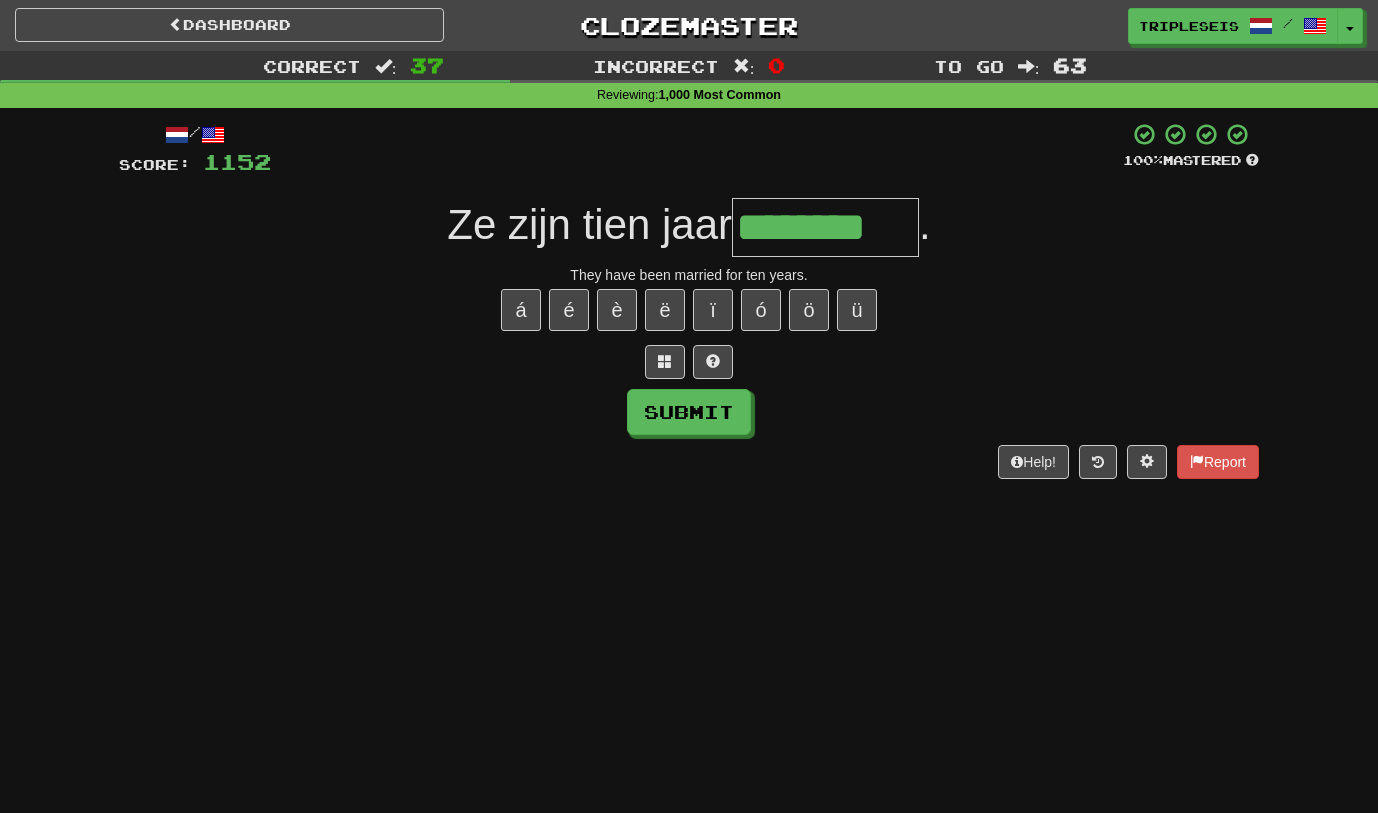 type on "********" 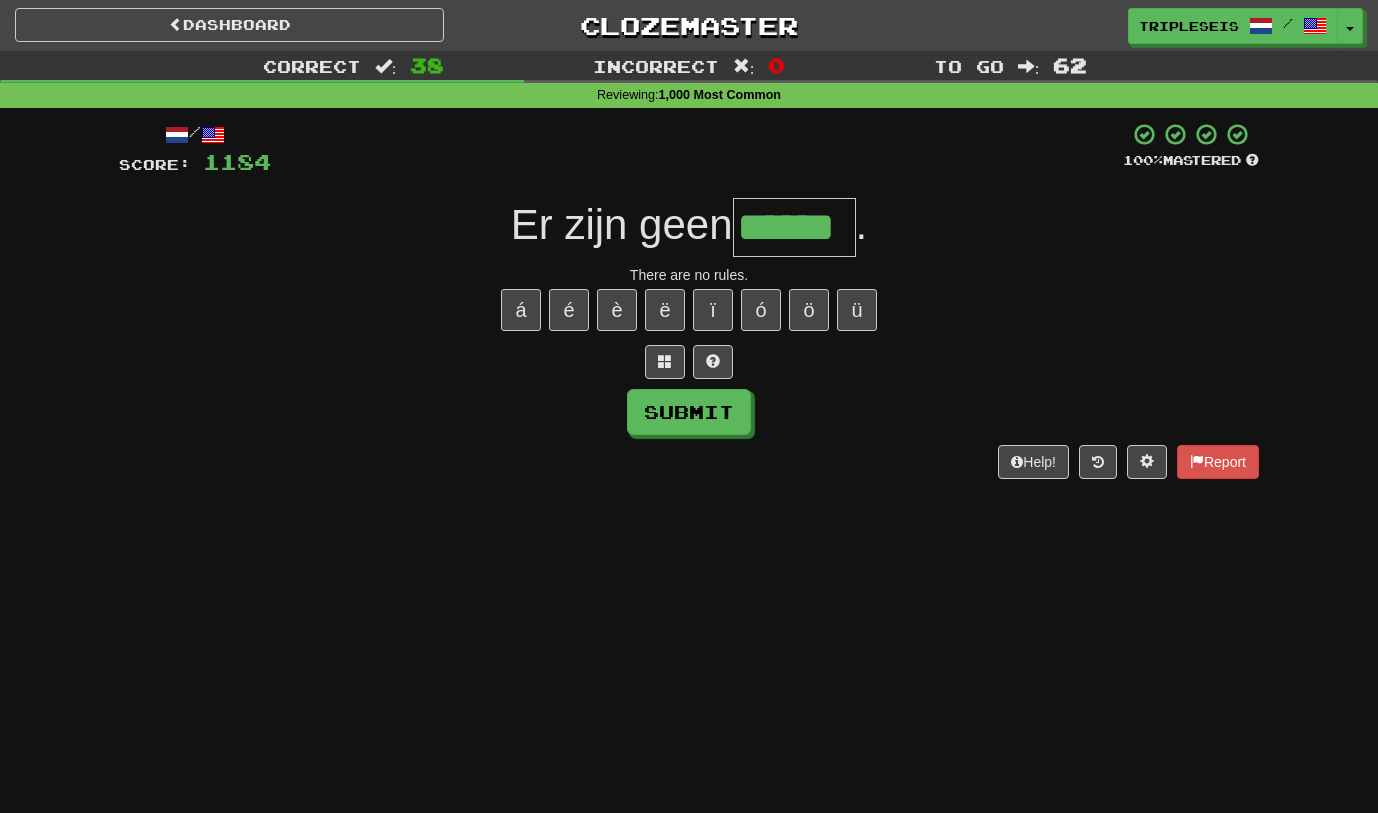 type on "******" 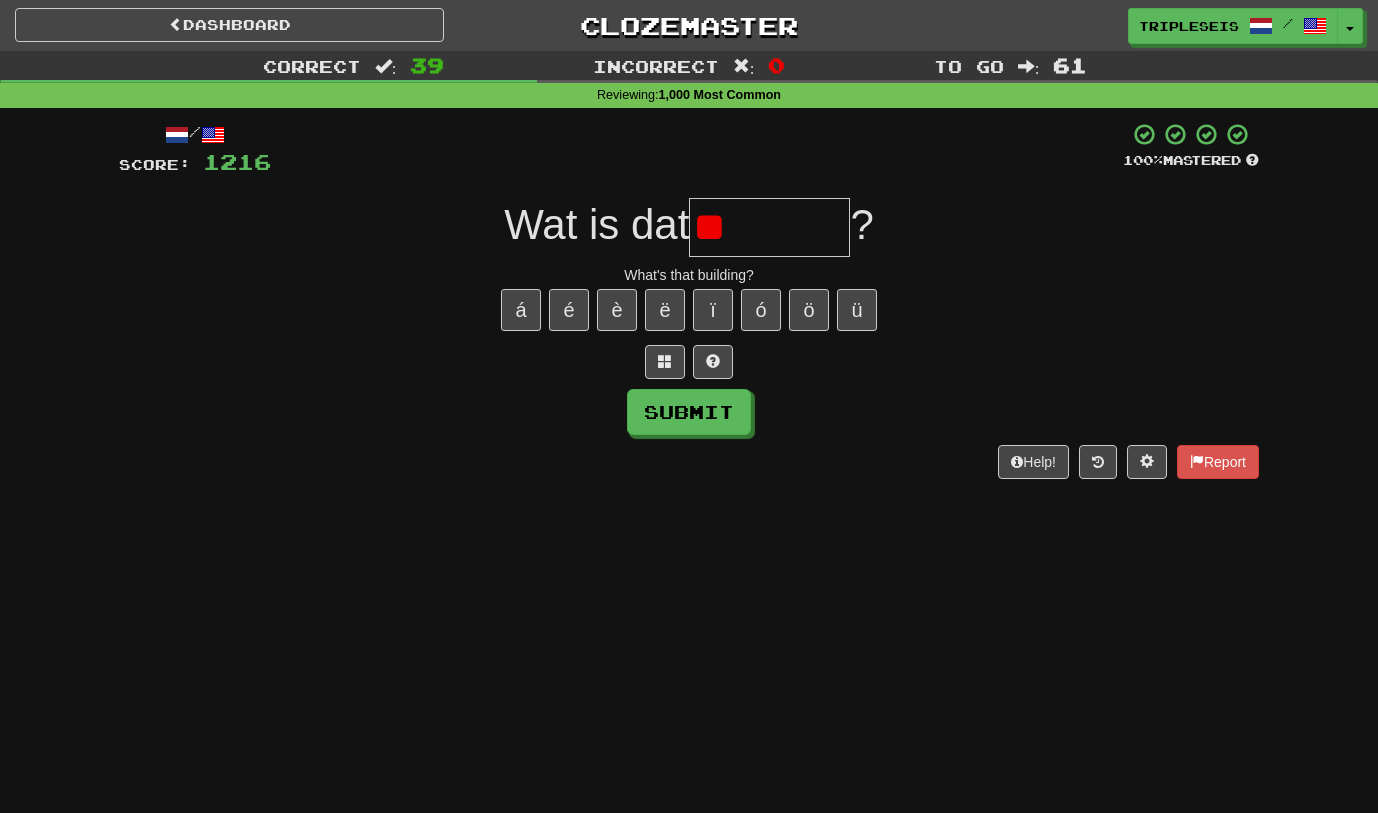 type on "*" 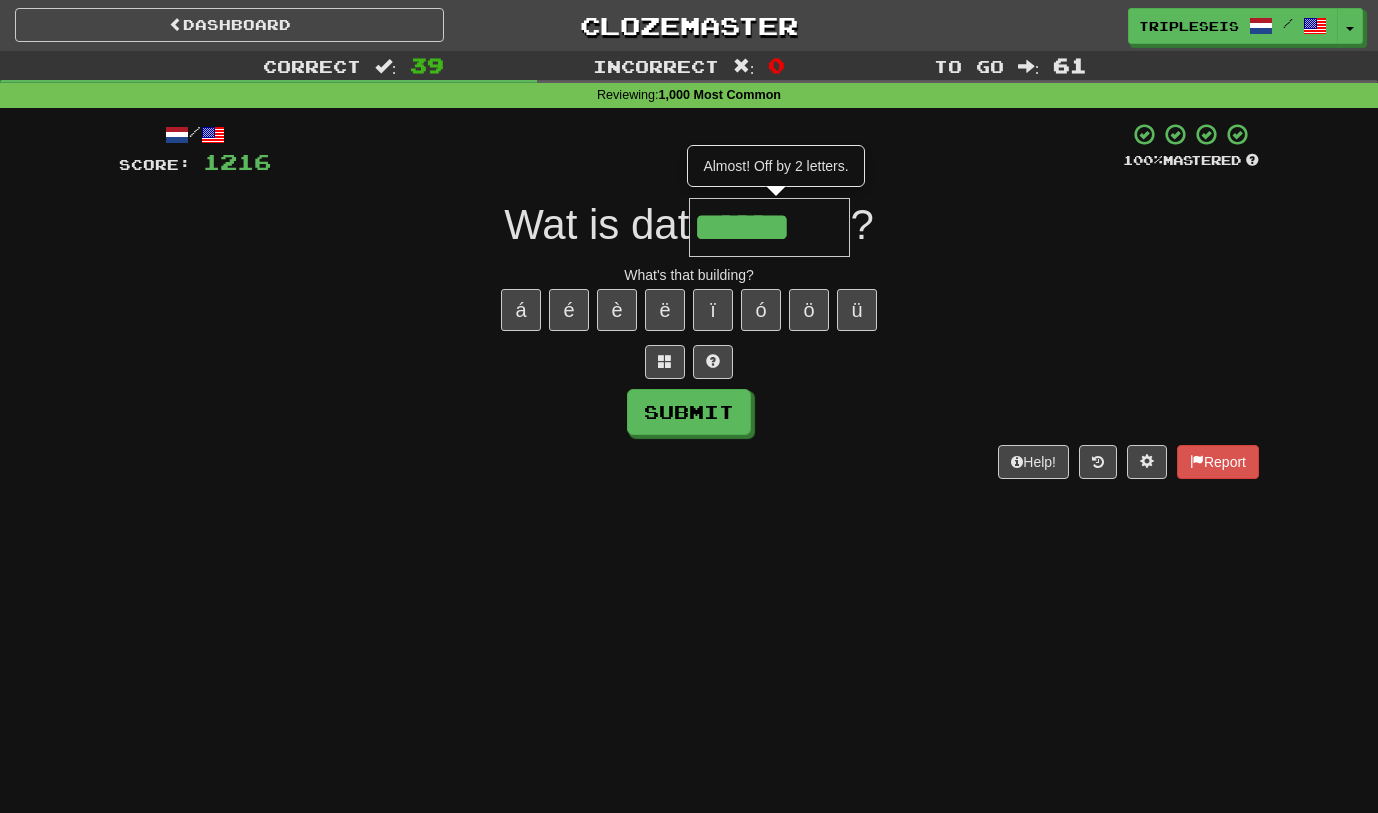 type on "******" 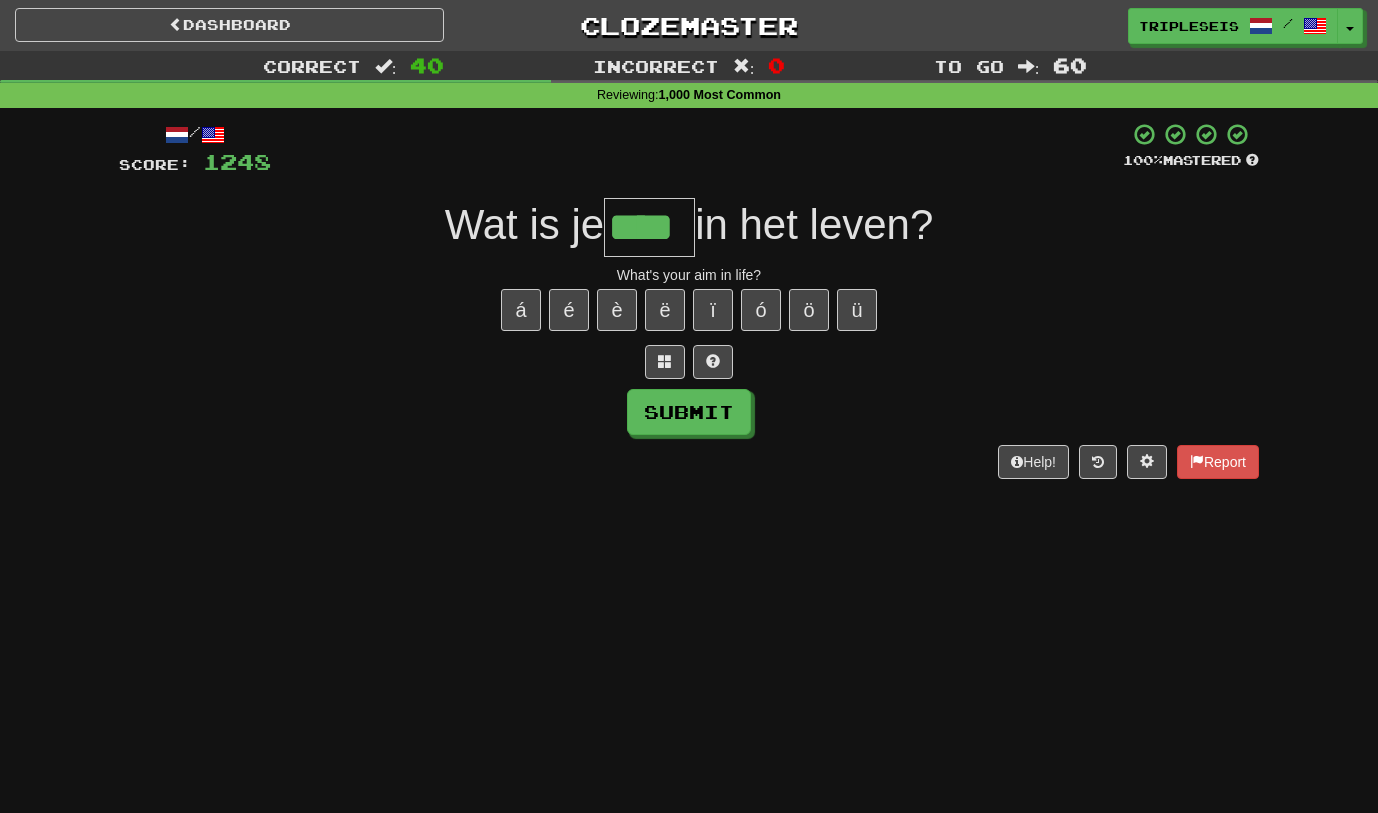 type on "****" 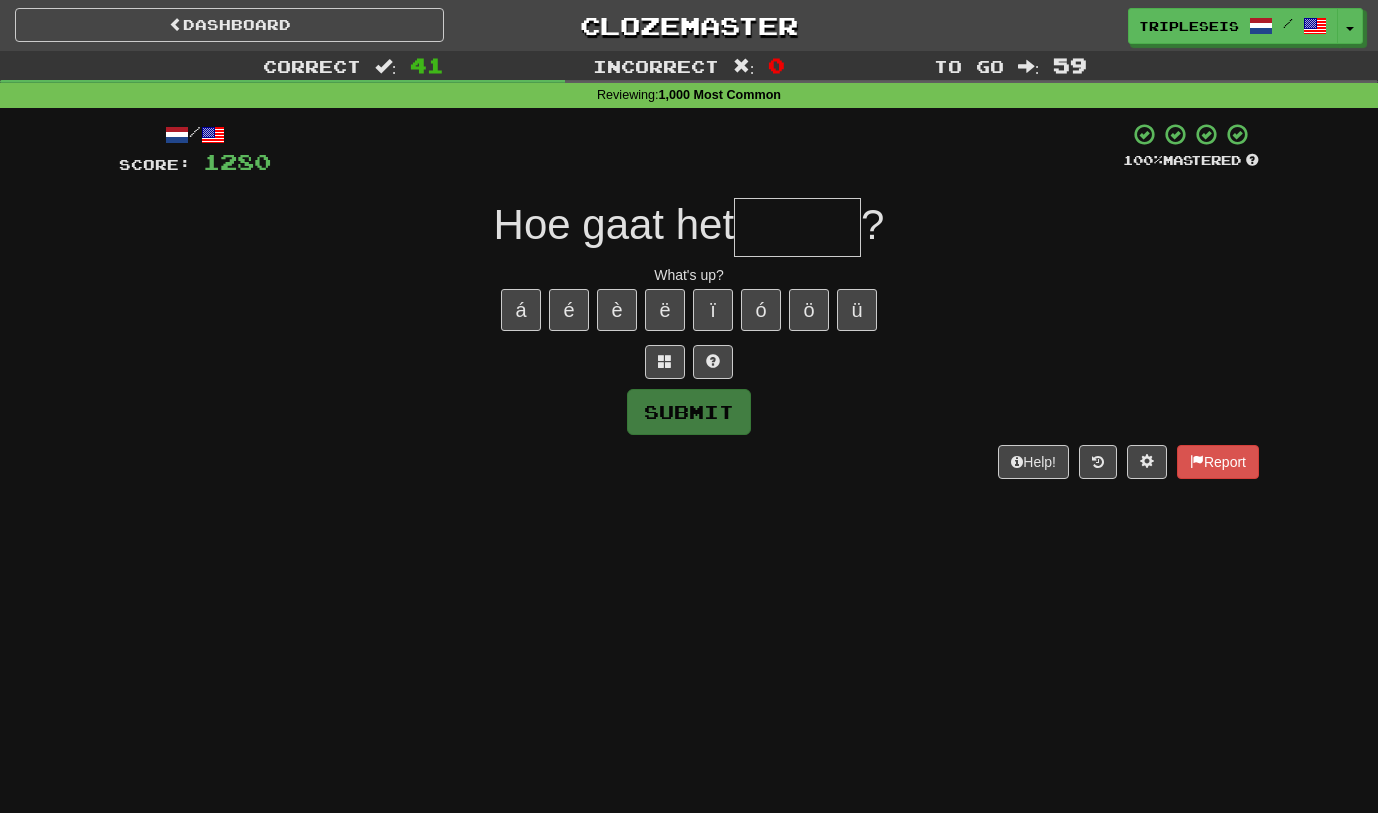 type on "*" 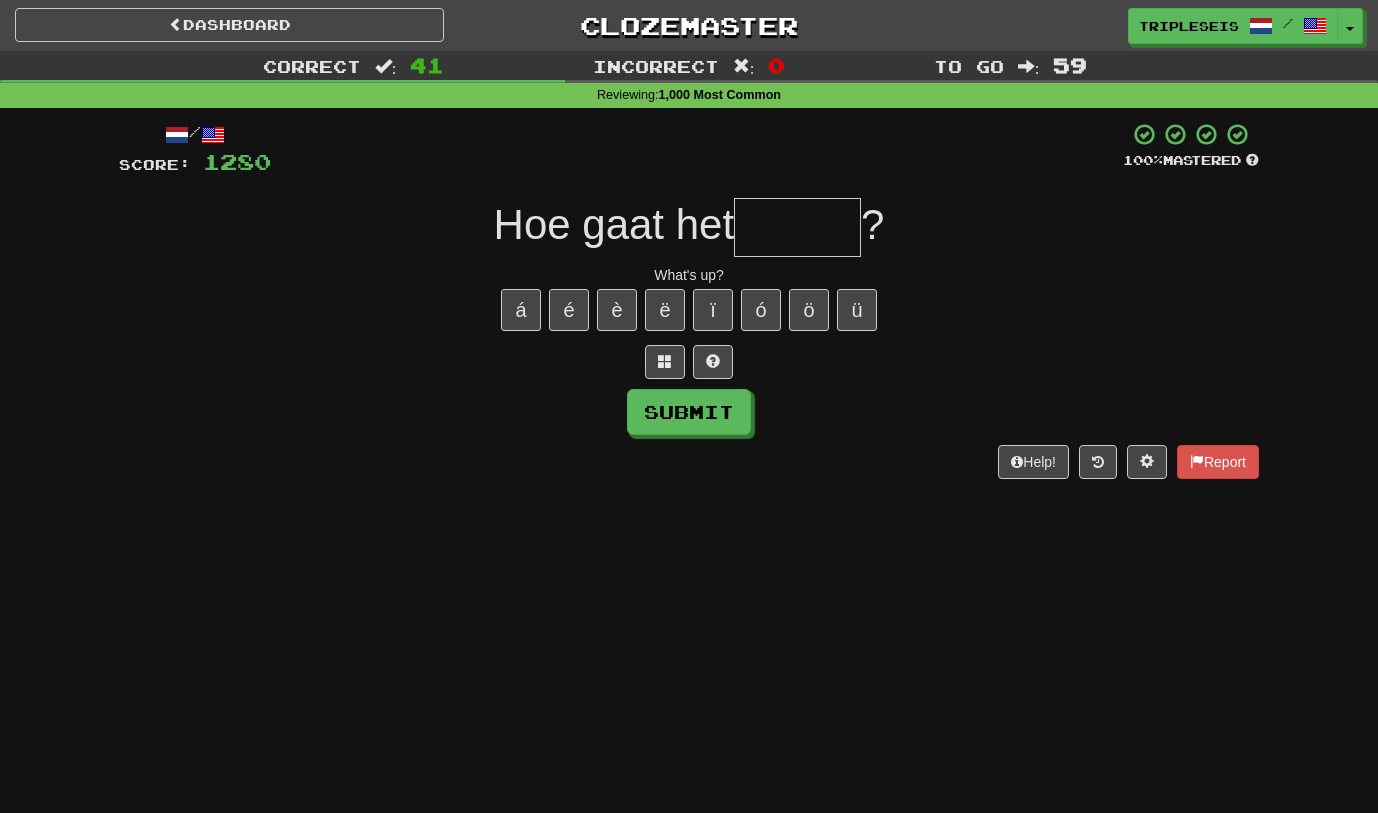 type on "*" 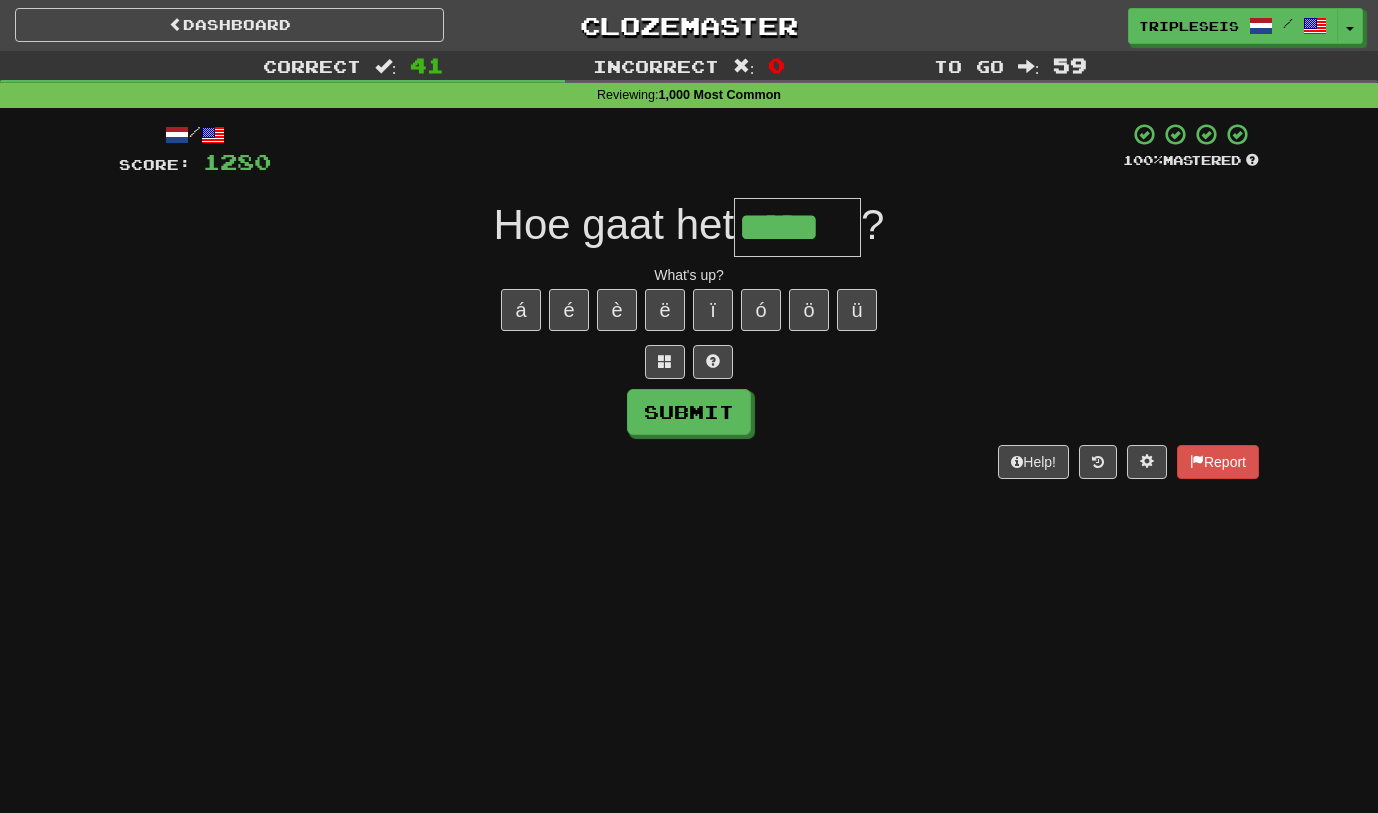 type on "*****" 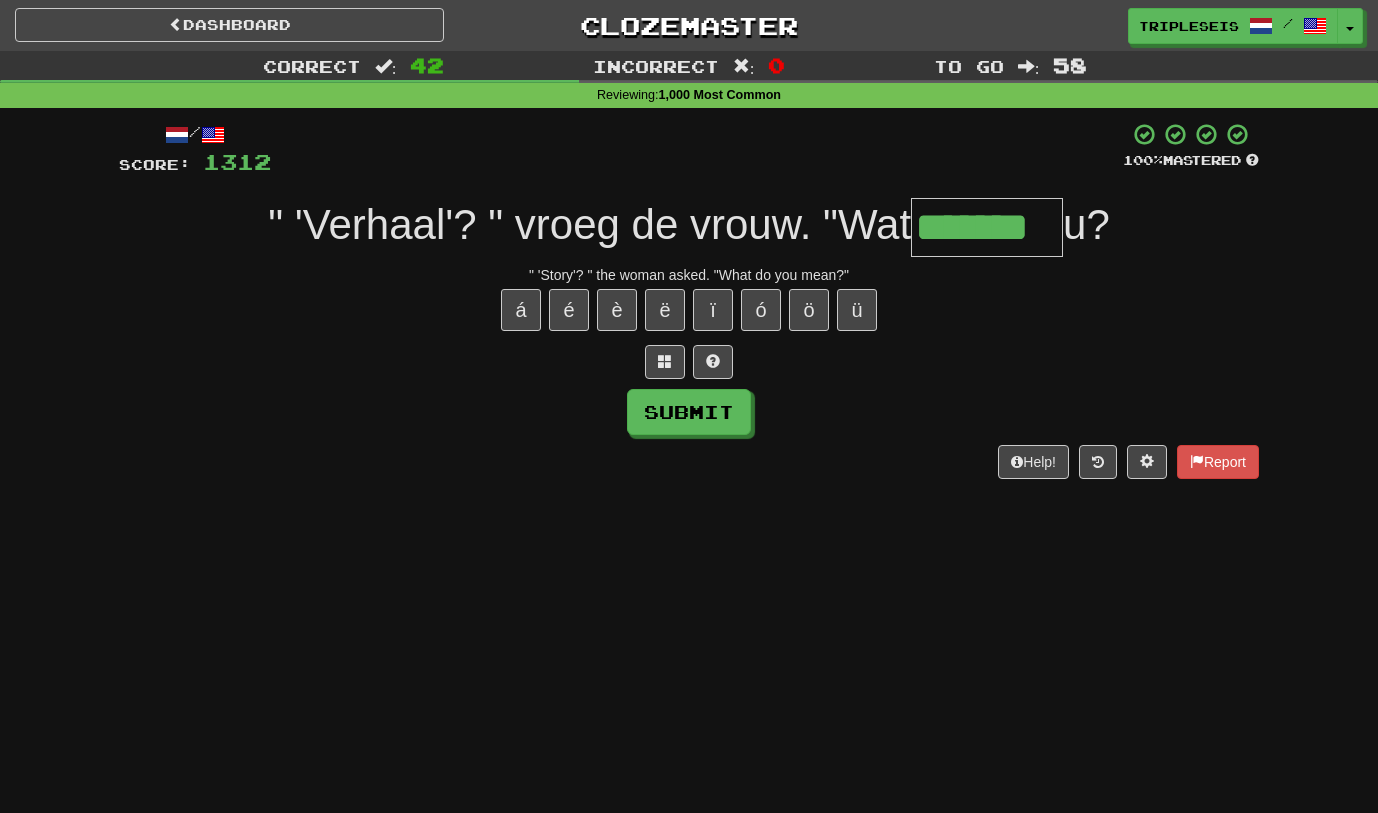 type on "*******" 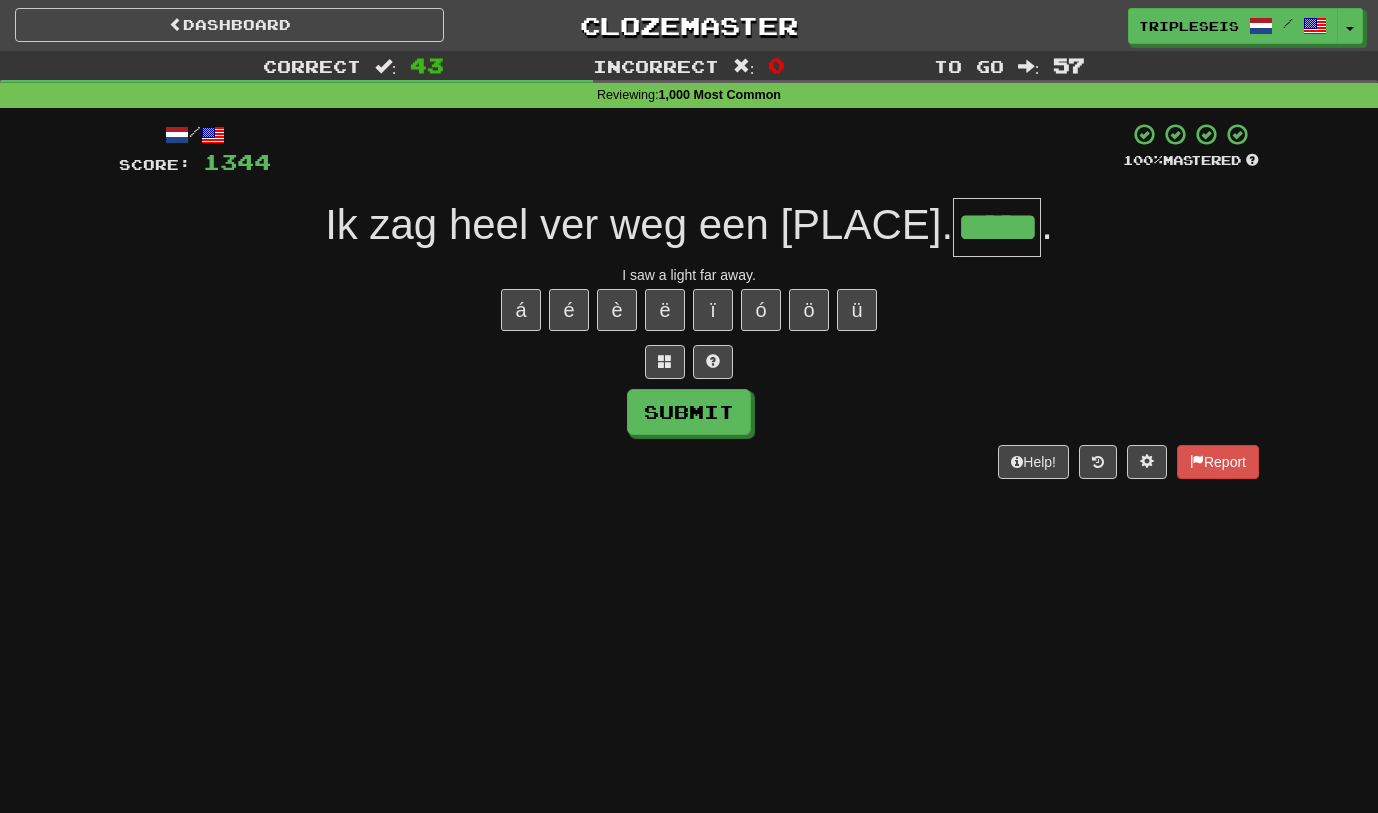 type on "*****" 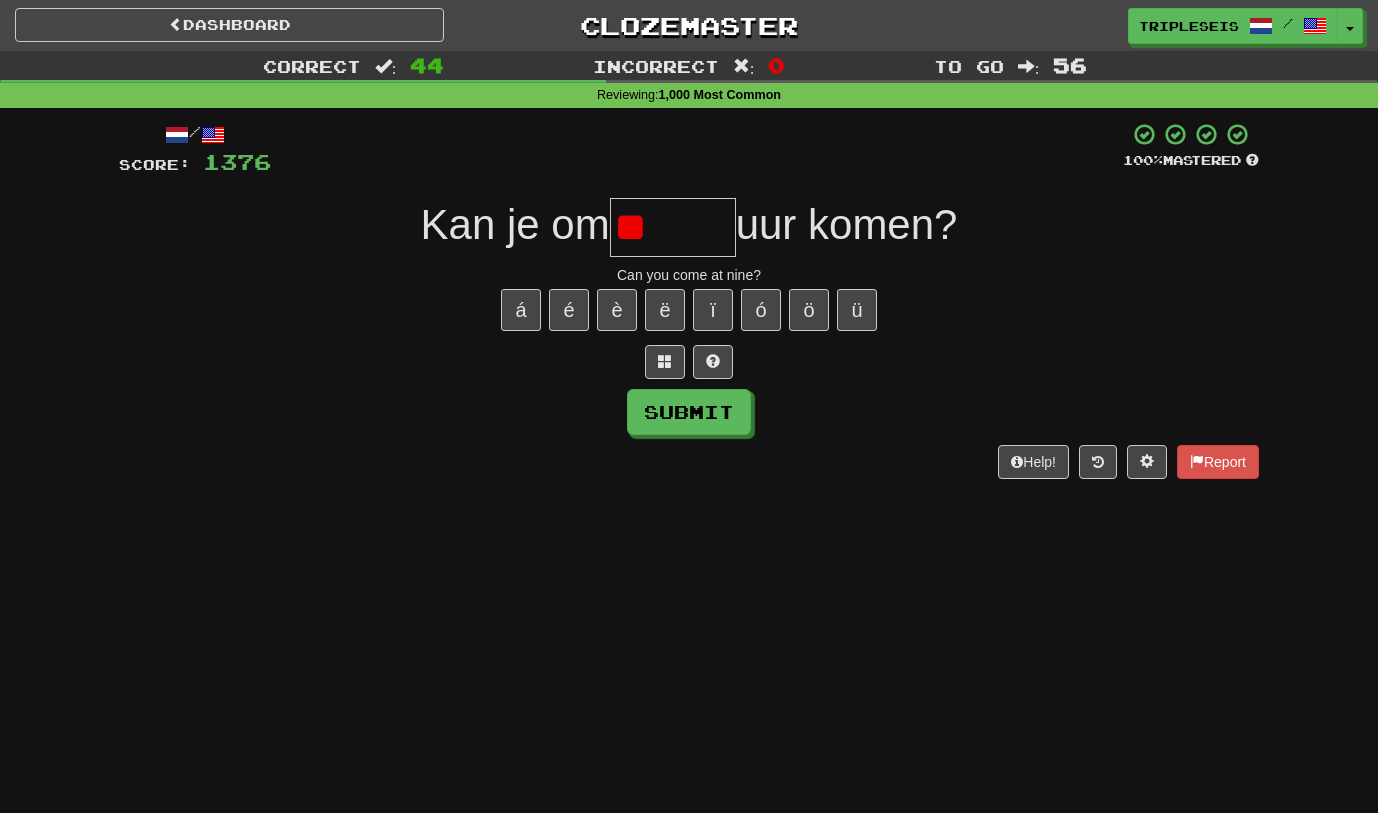 type on "*" 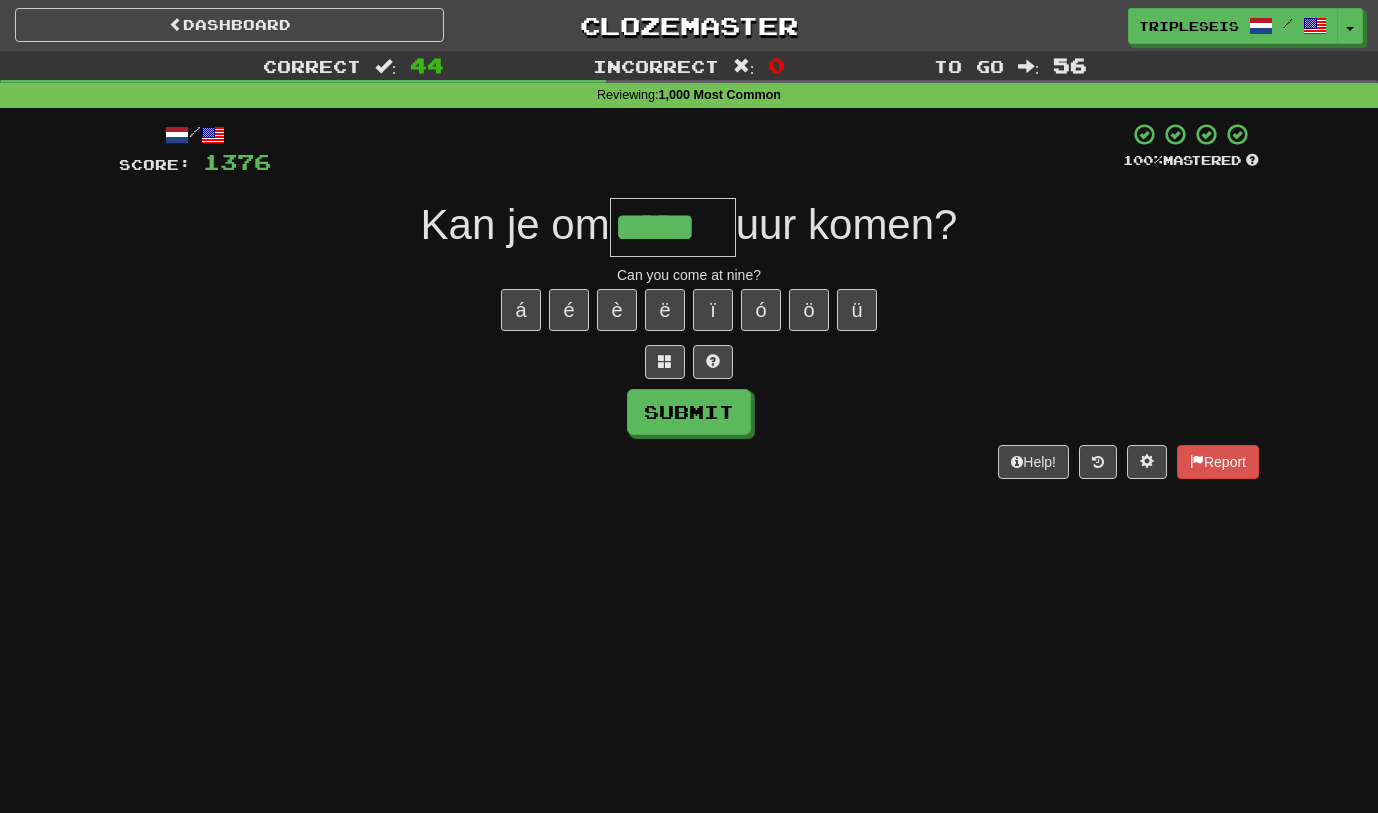type on "*****" 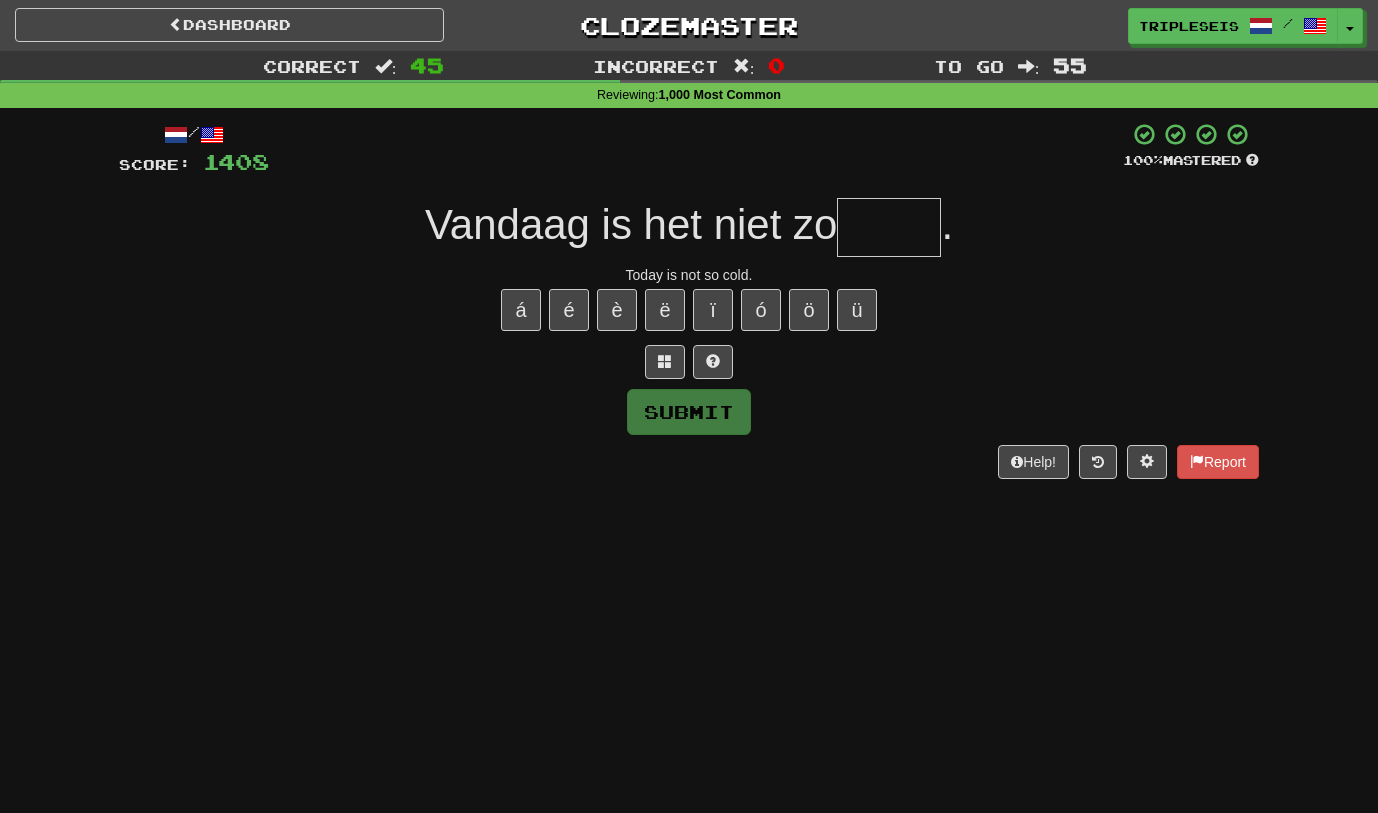 type on "*" 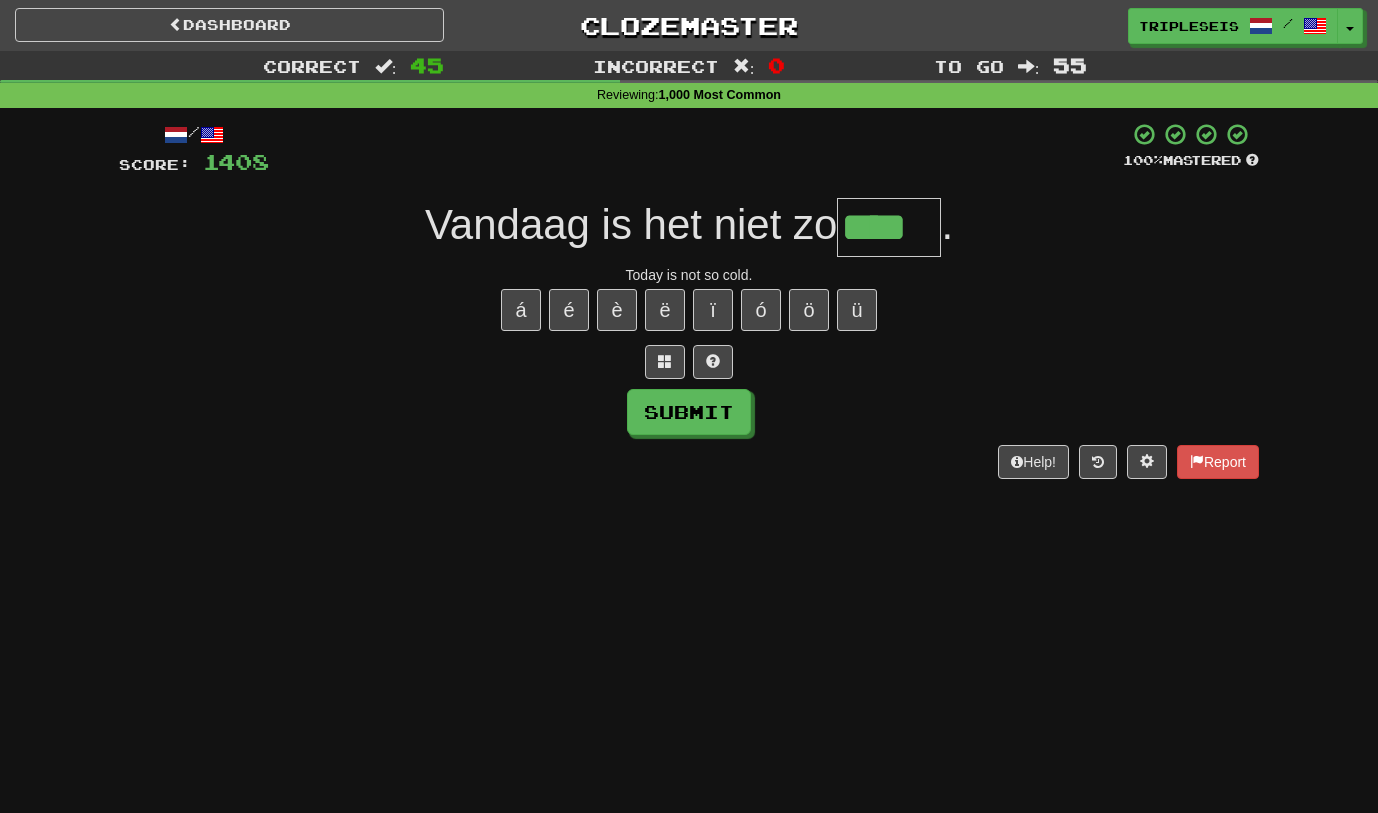 type on "****" 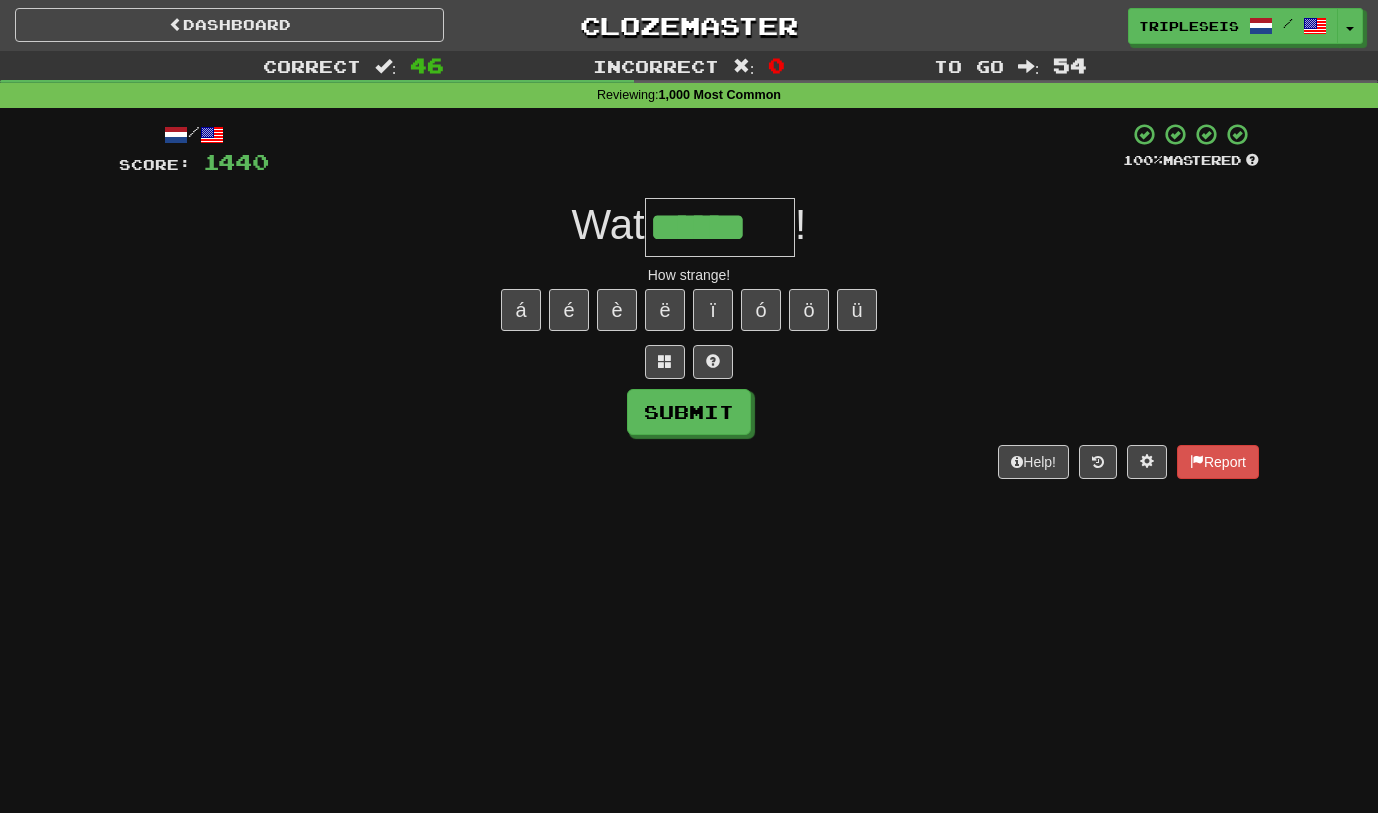 type on "******" 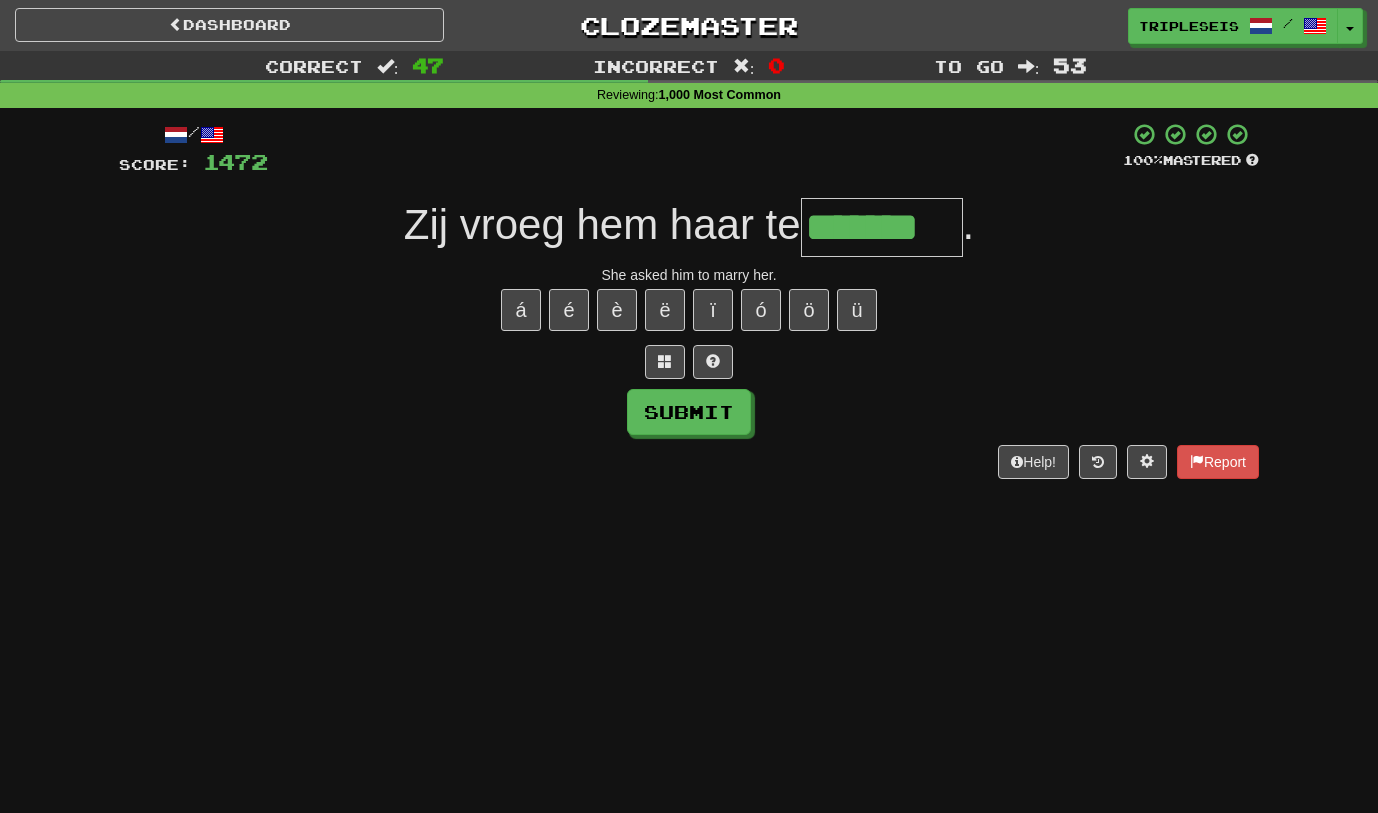type on "*******" 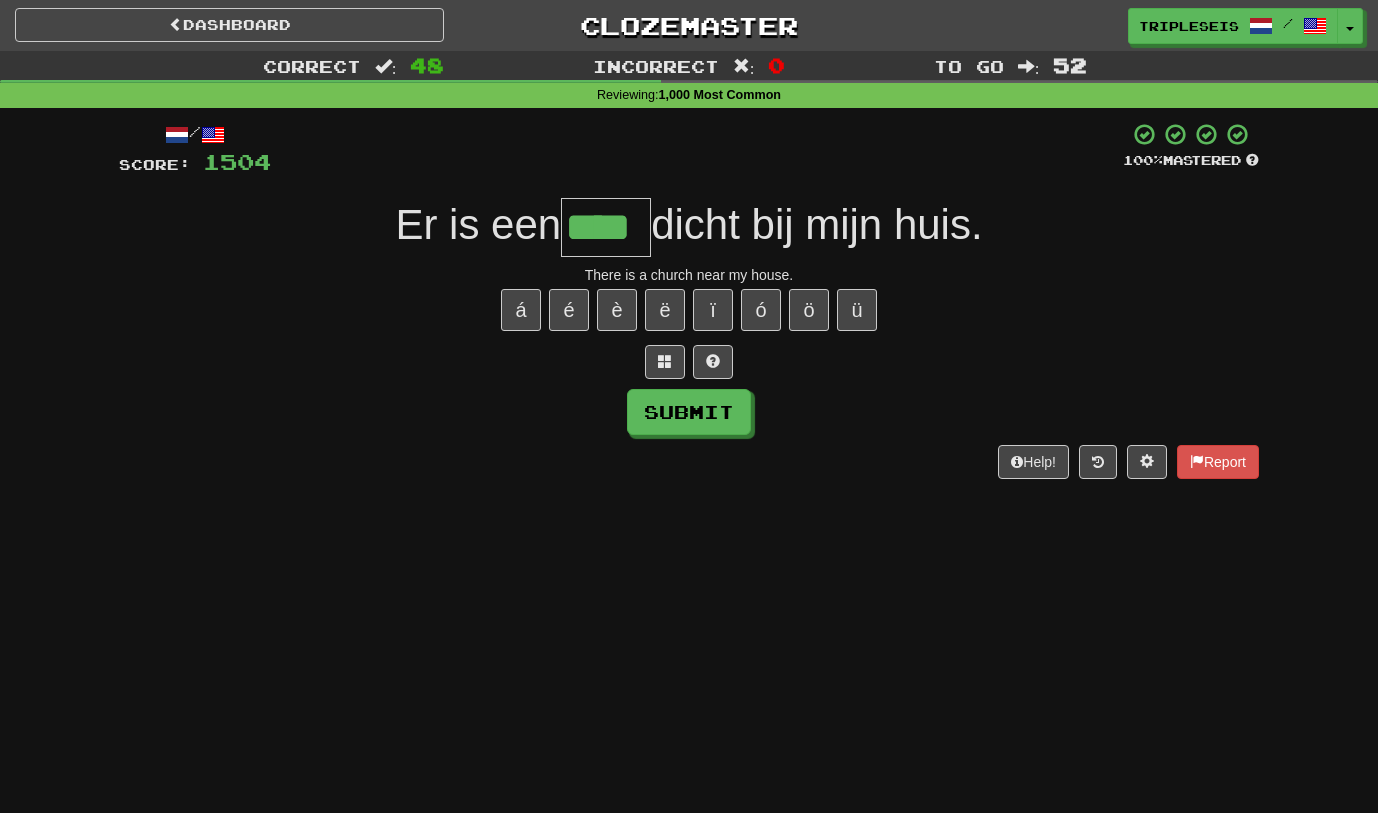 type on "****" 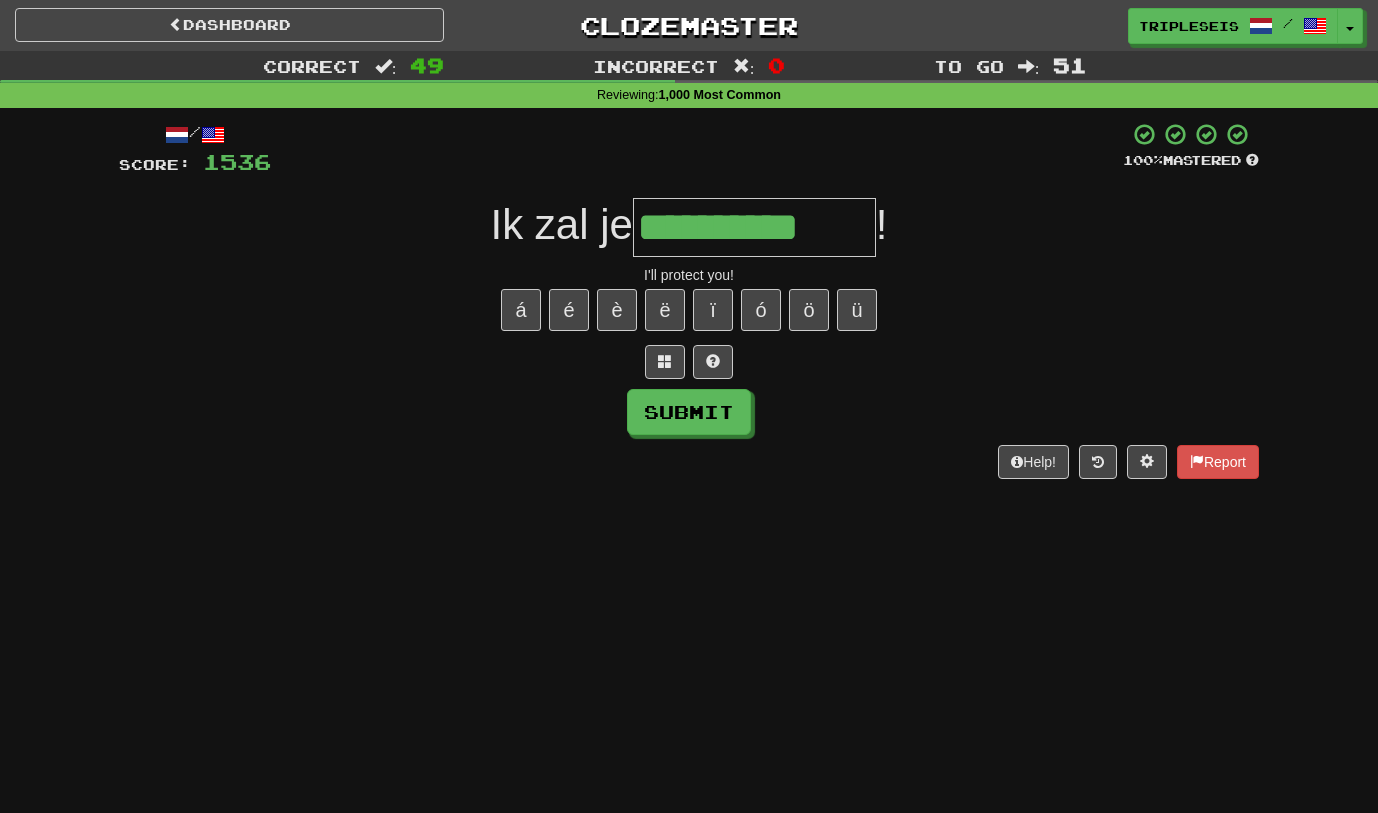 type on "**********" 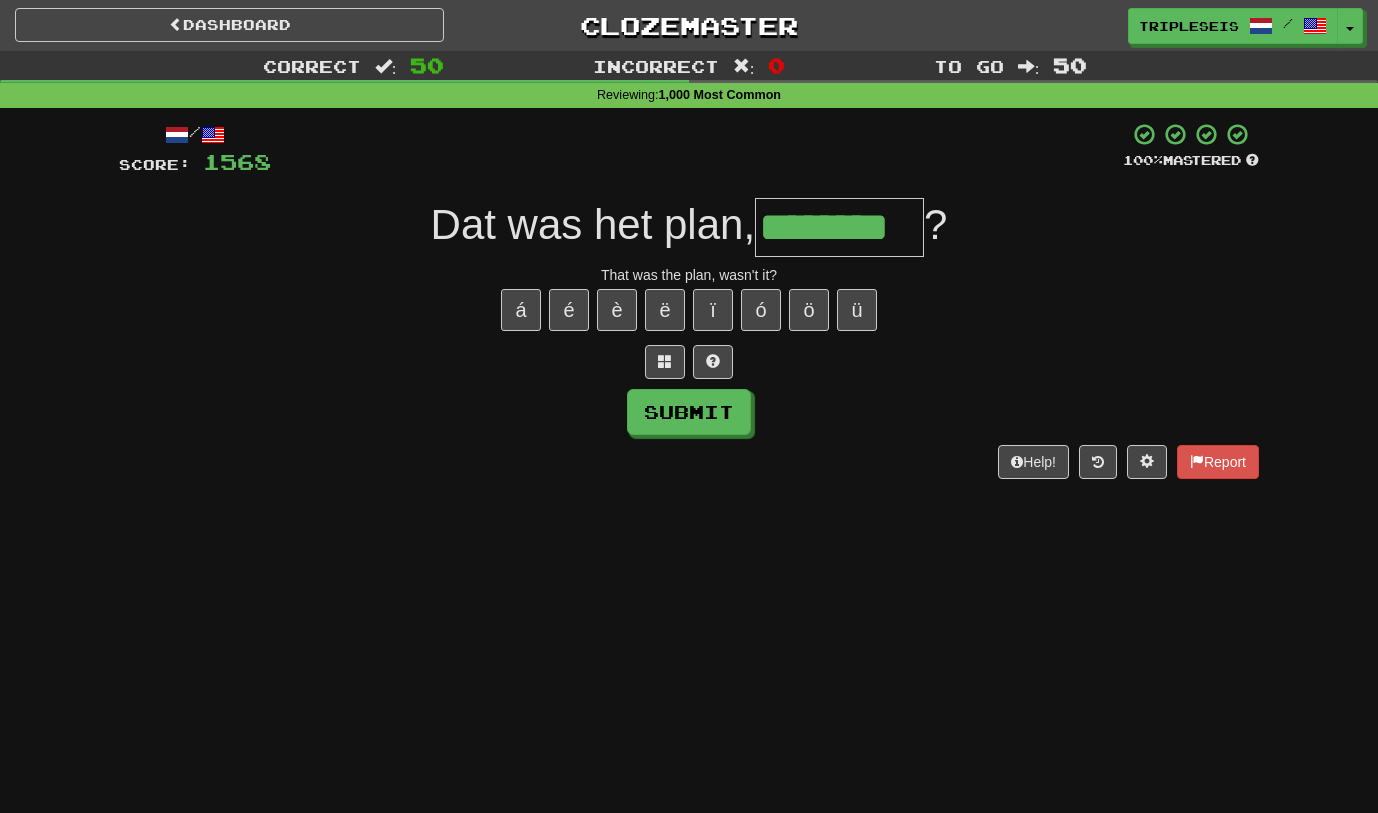 type on "********" 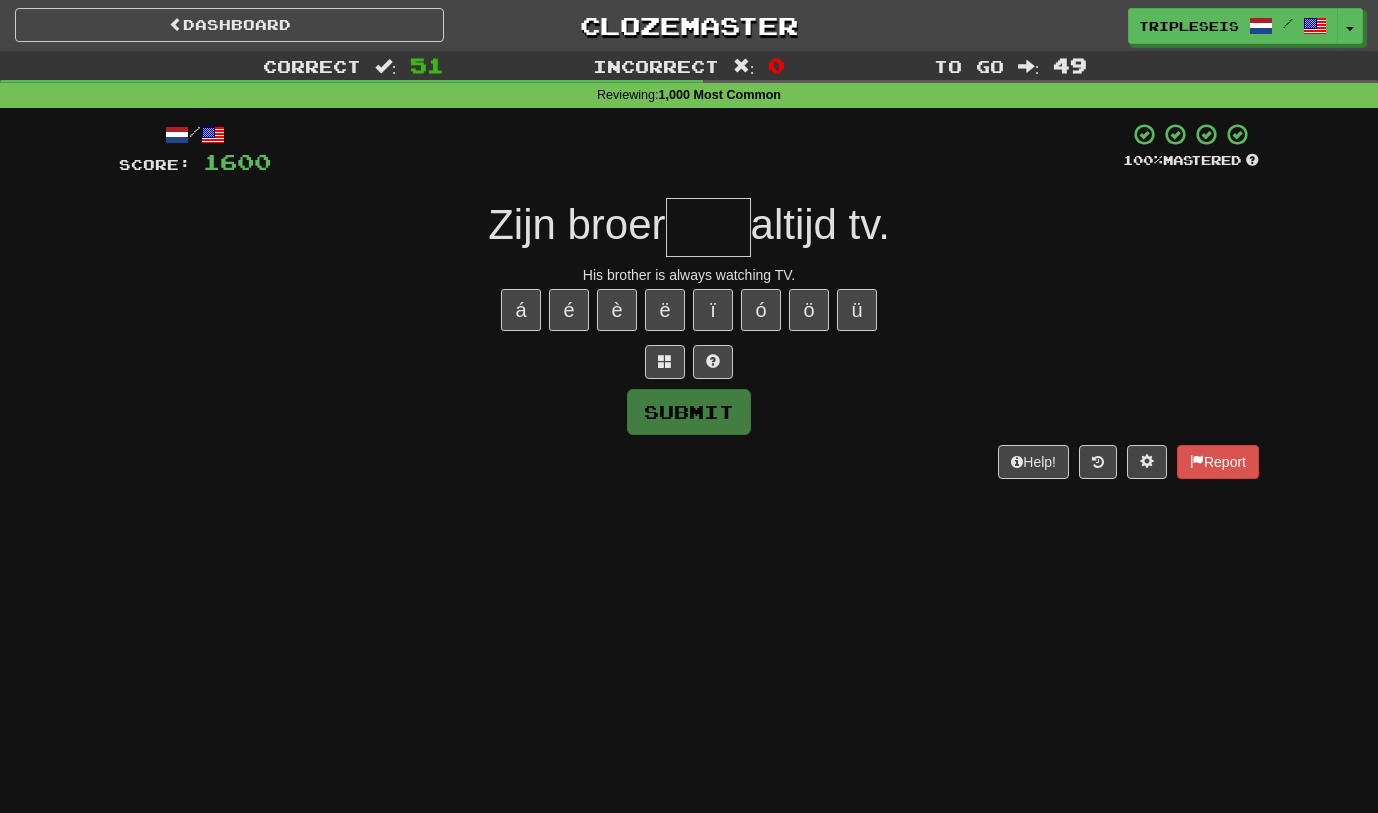 type on "*" 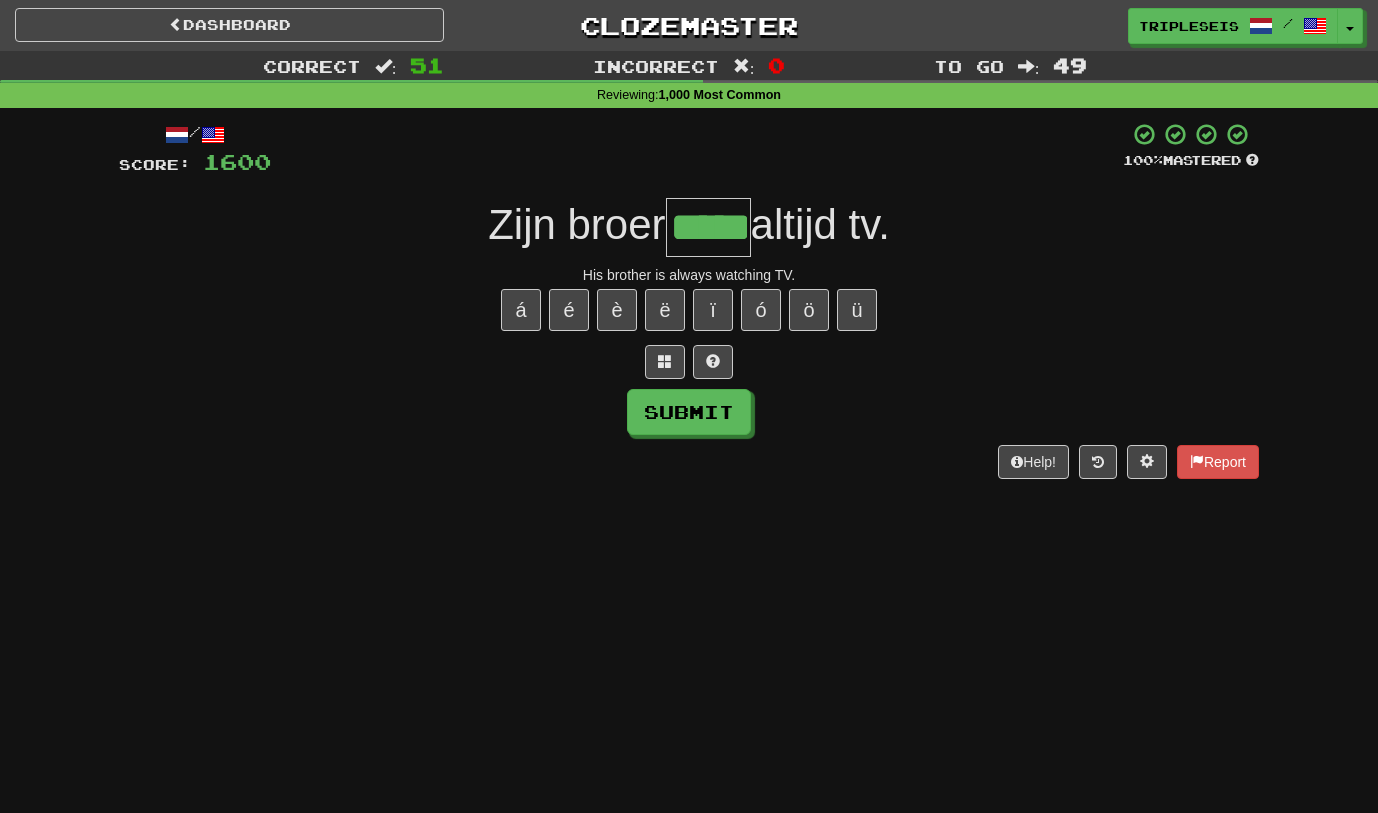 type on "*****" 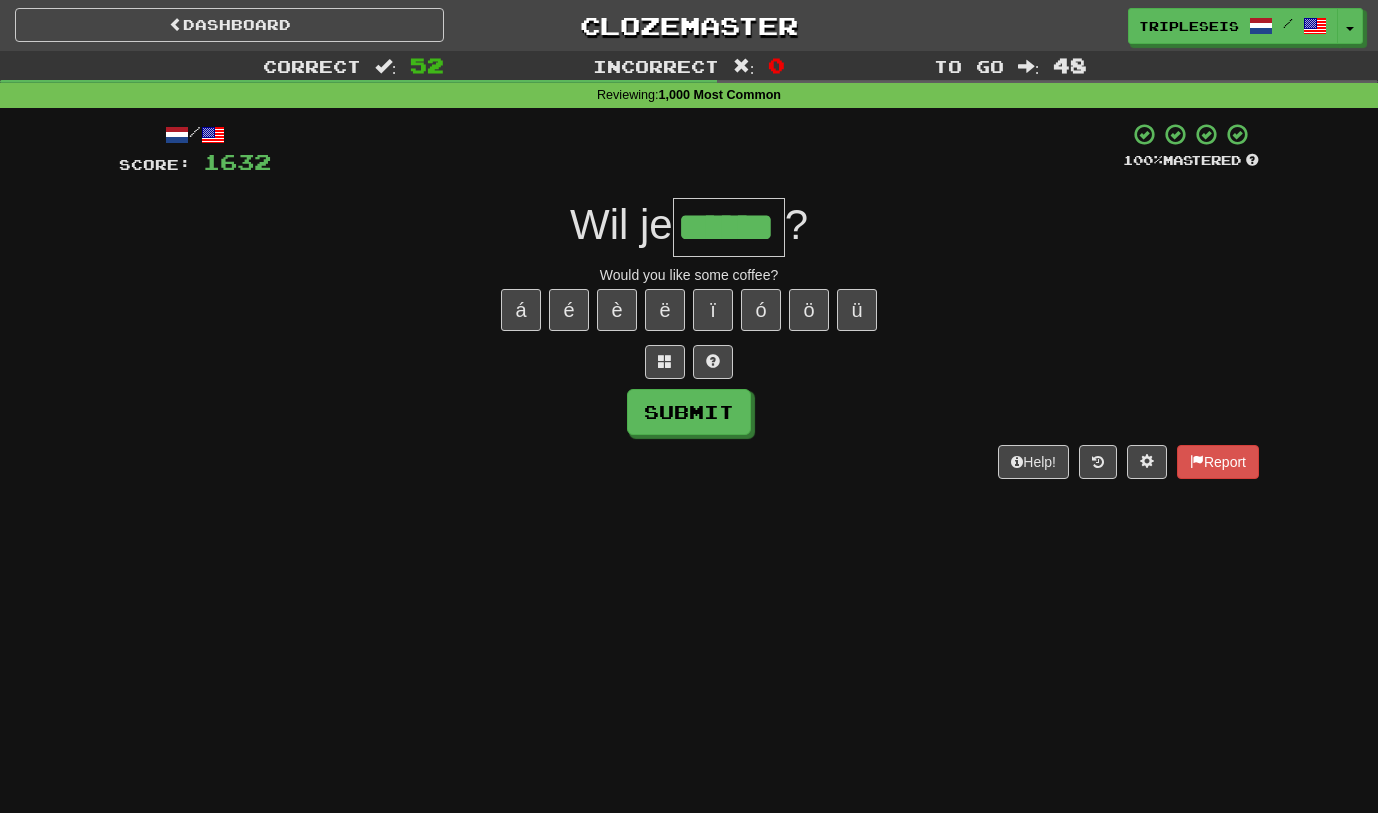 type on "******" 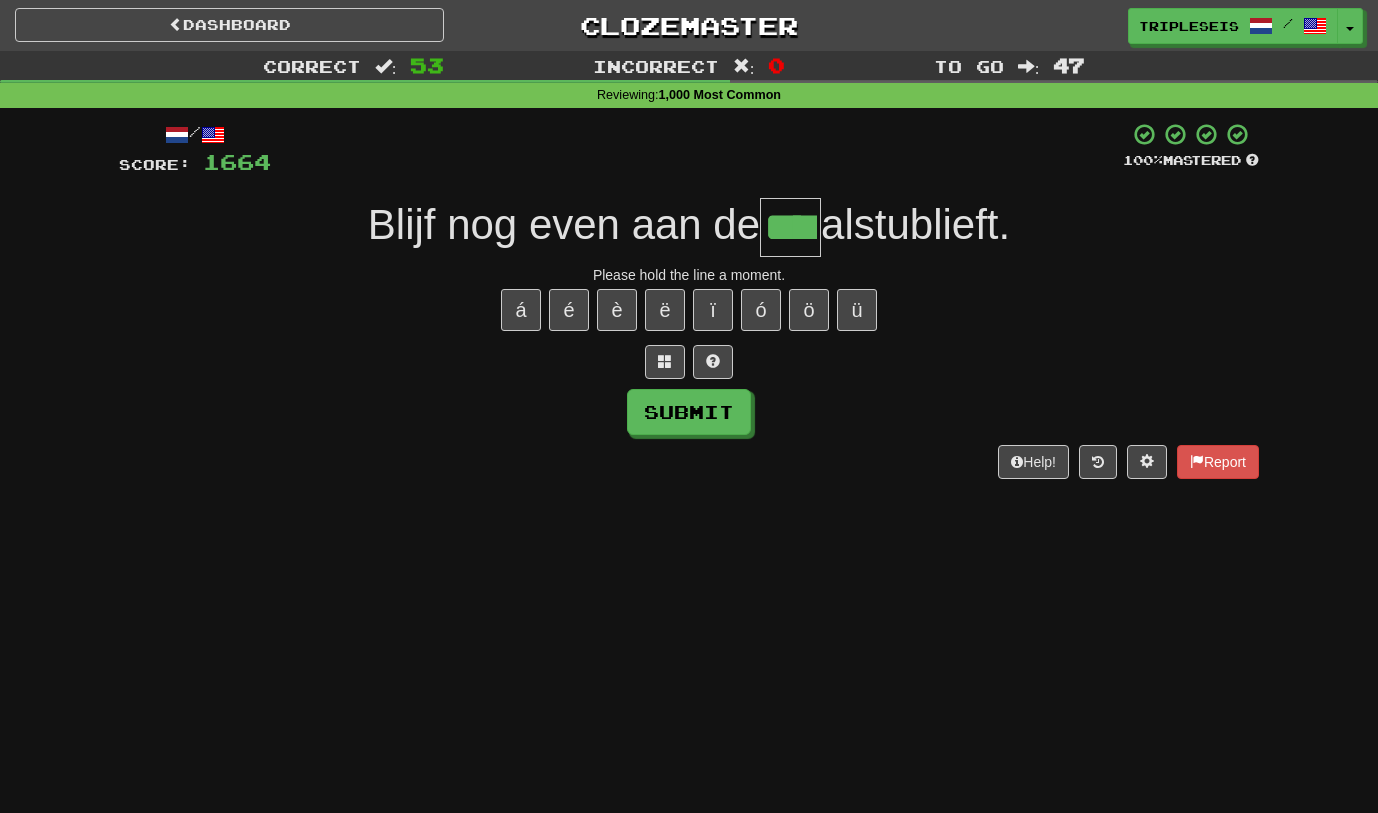 type on "****" 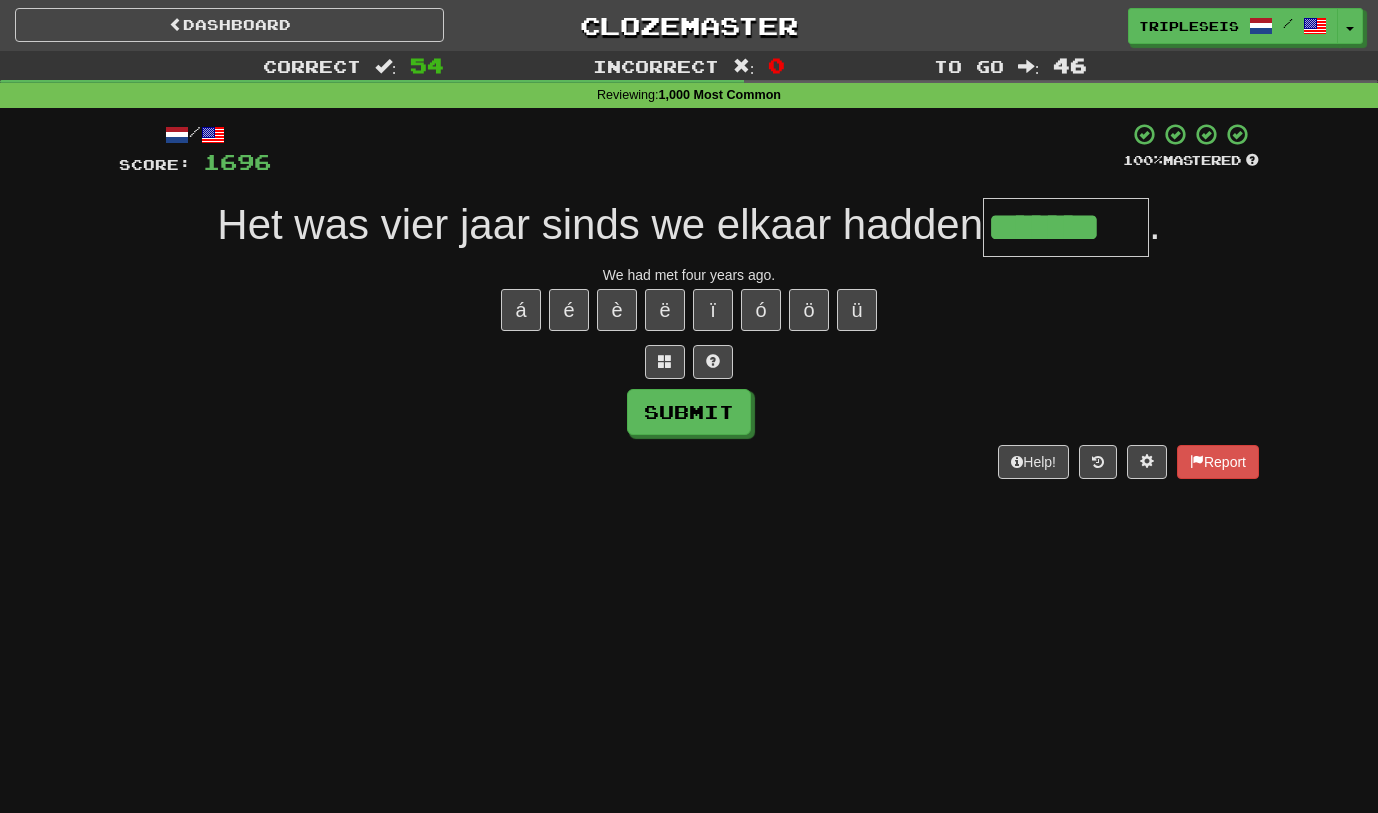 type on "*******" 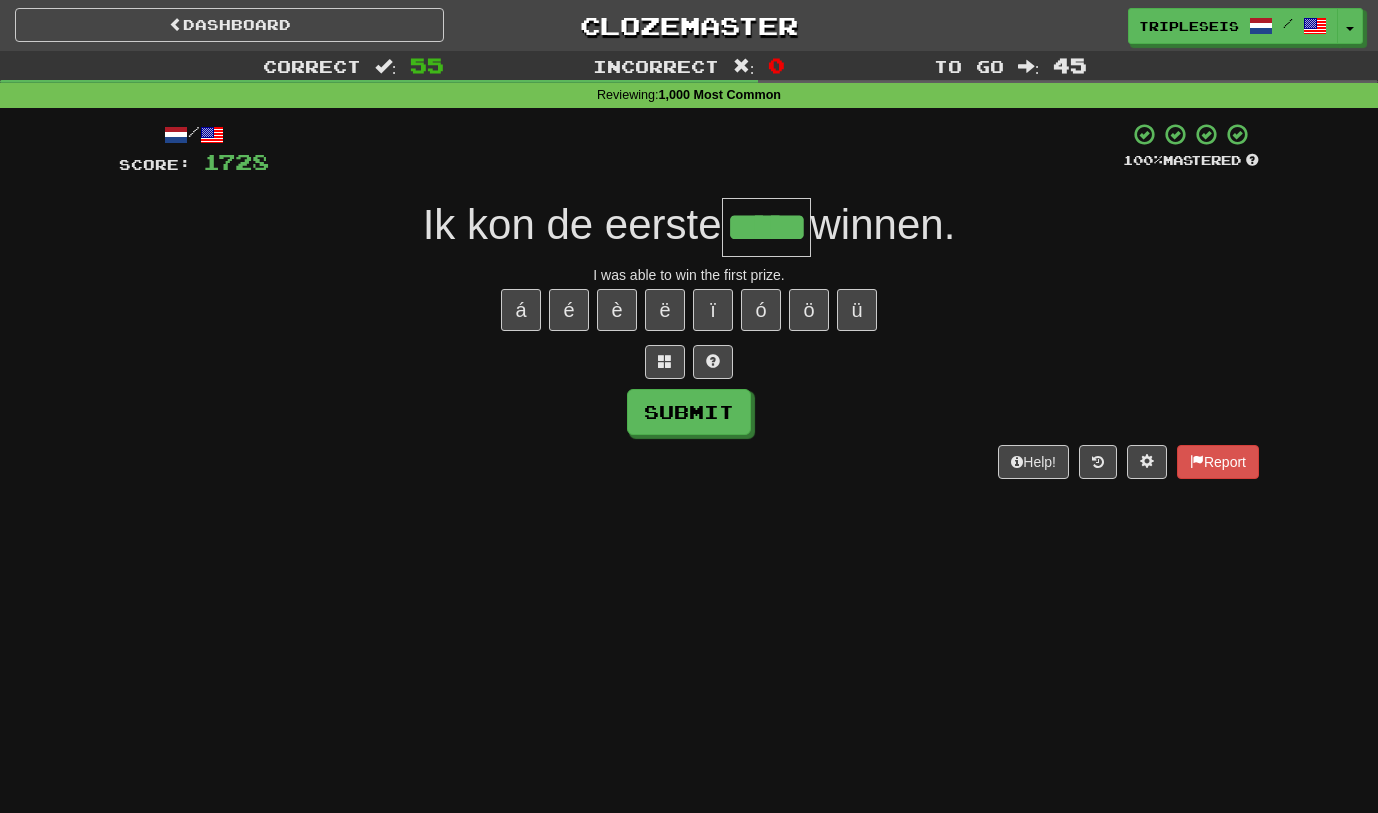 type on "*****" 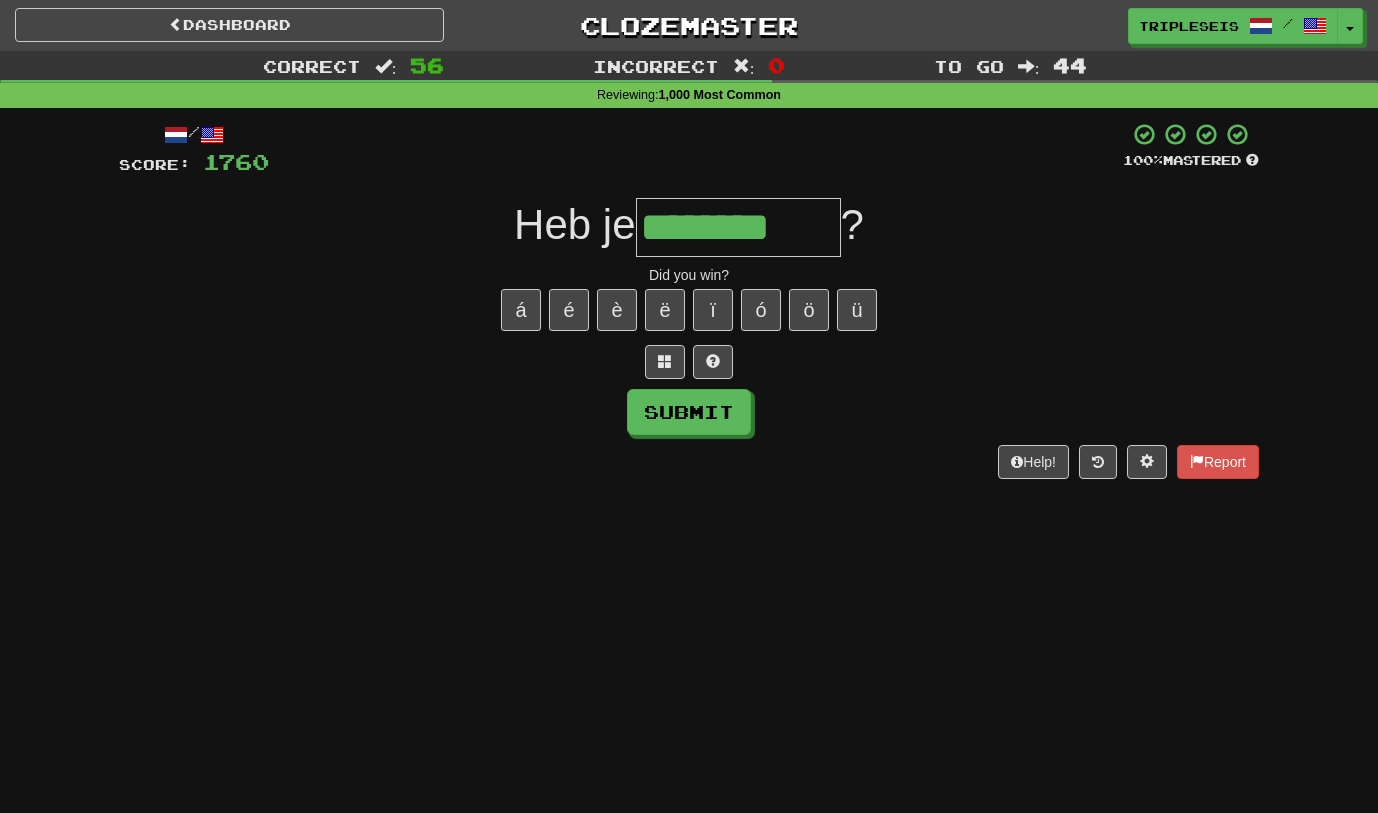 type on "********" 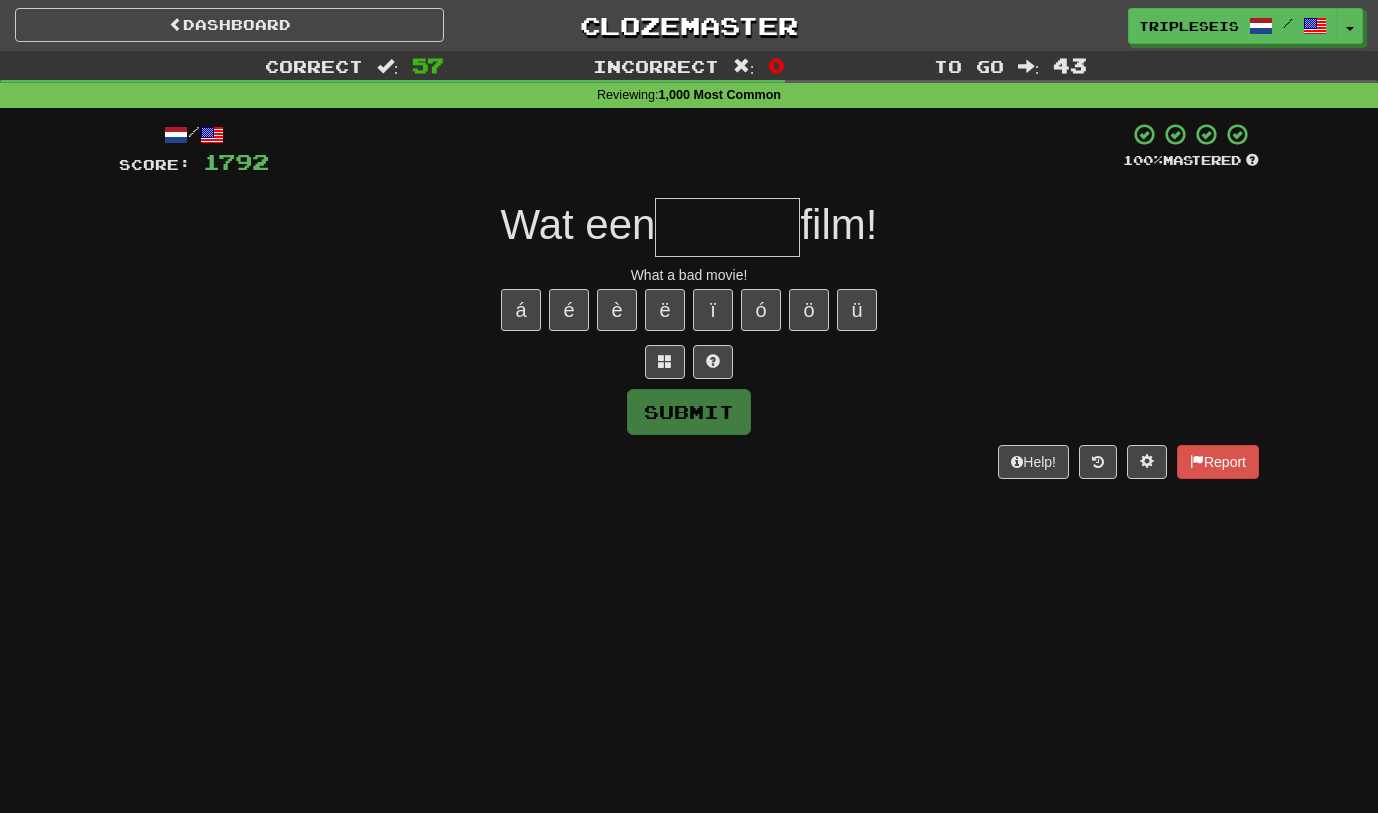 type on "*" 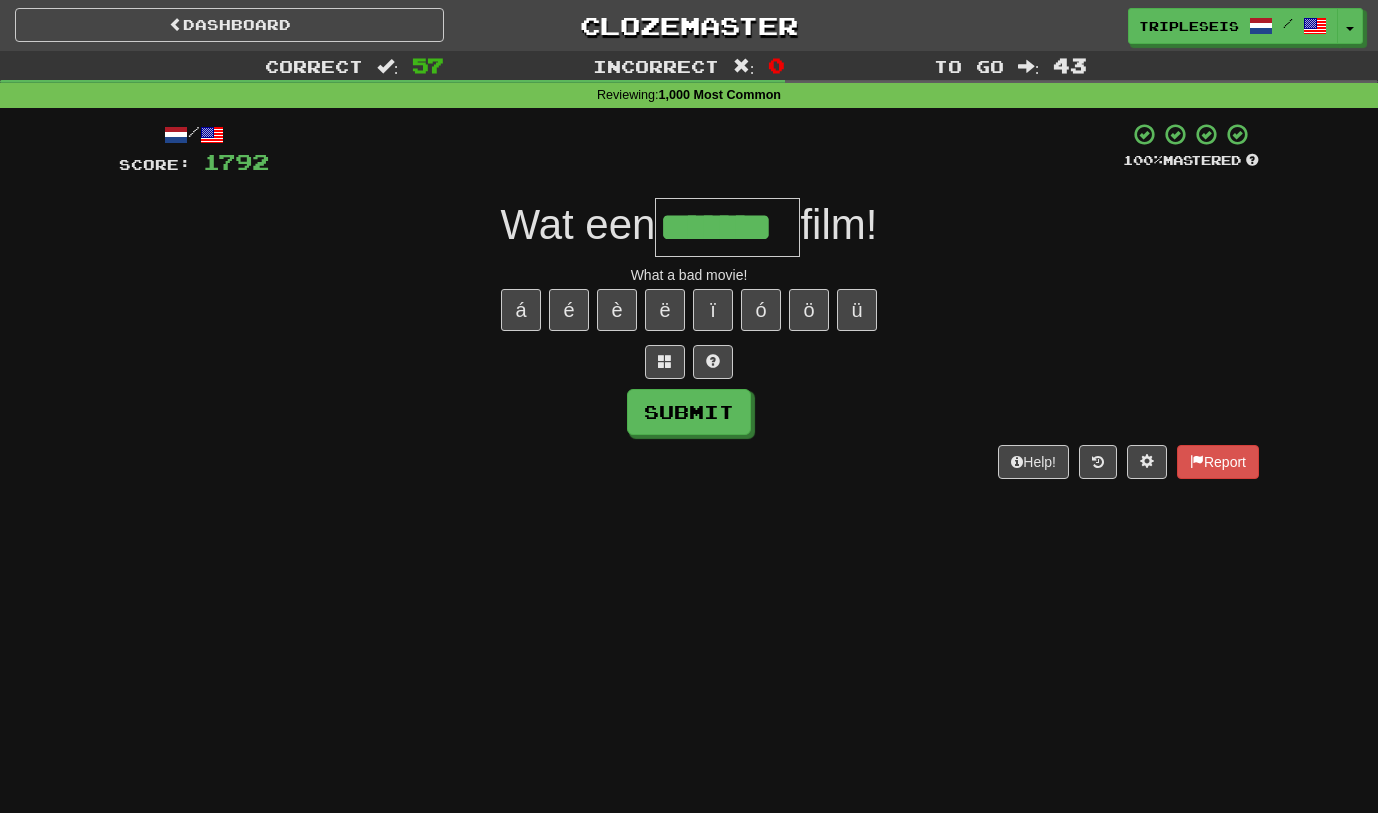 type on "*******" 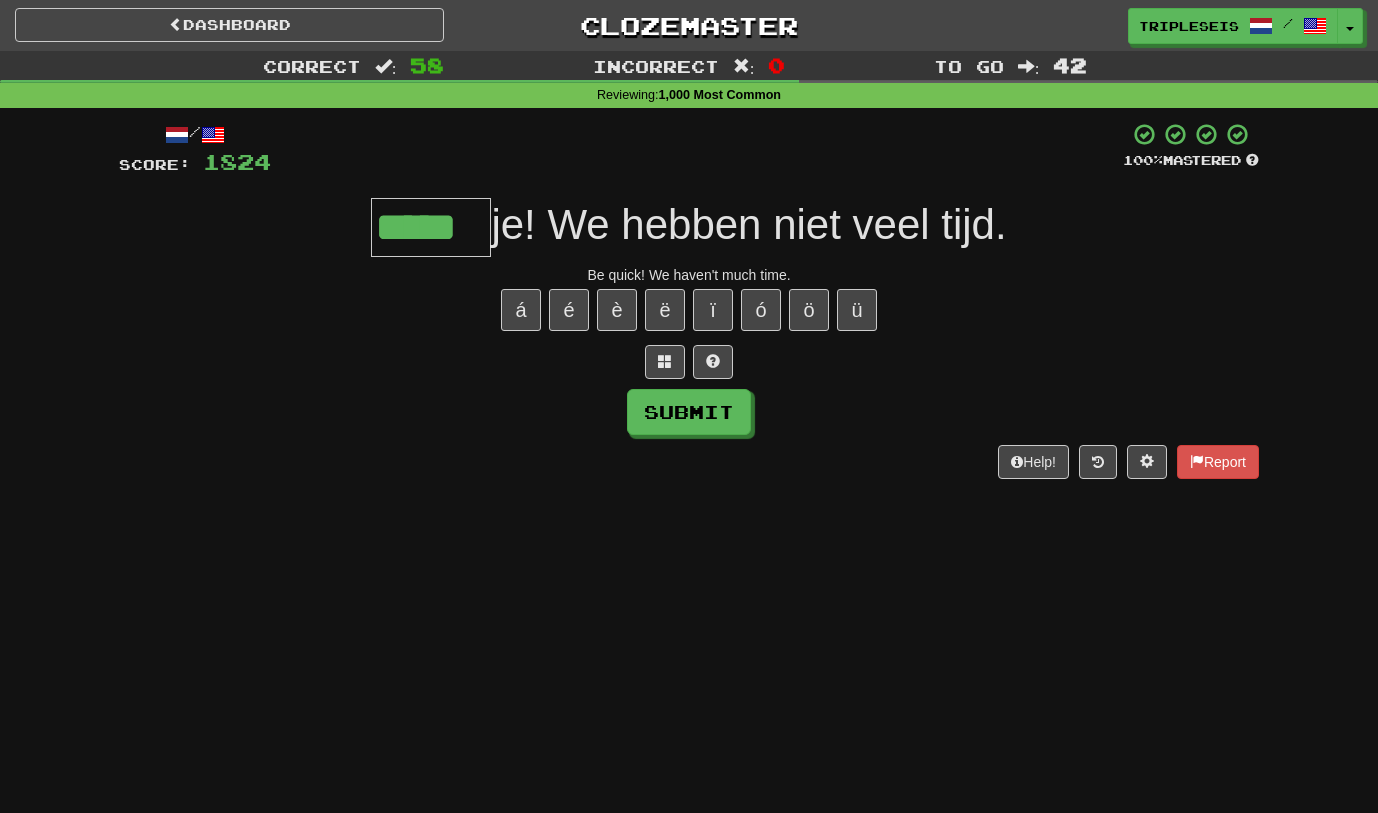 type on "*****" 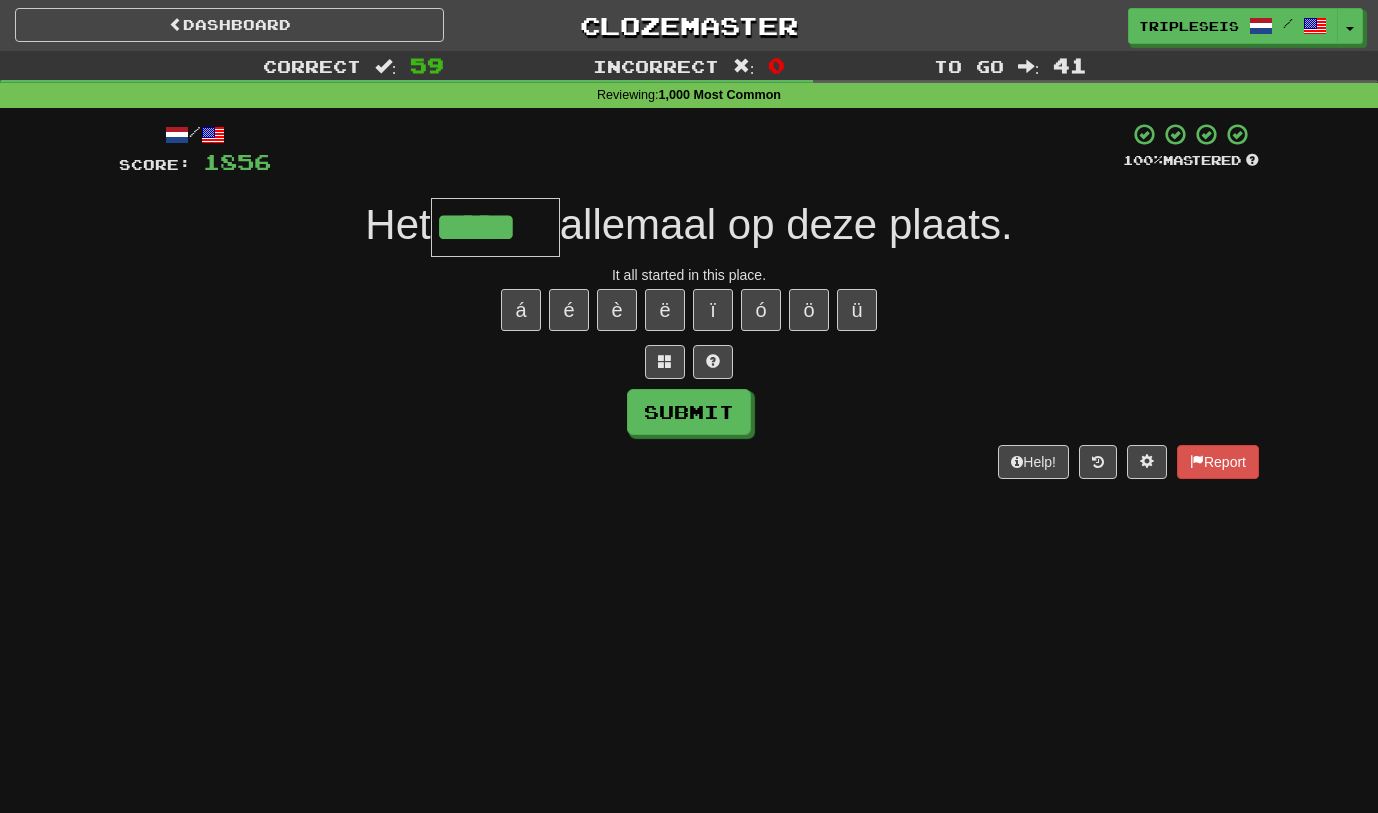 type on "*****" 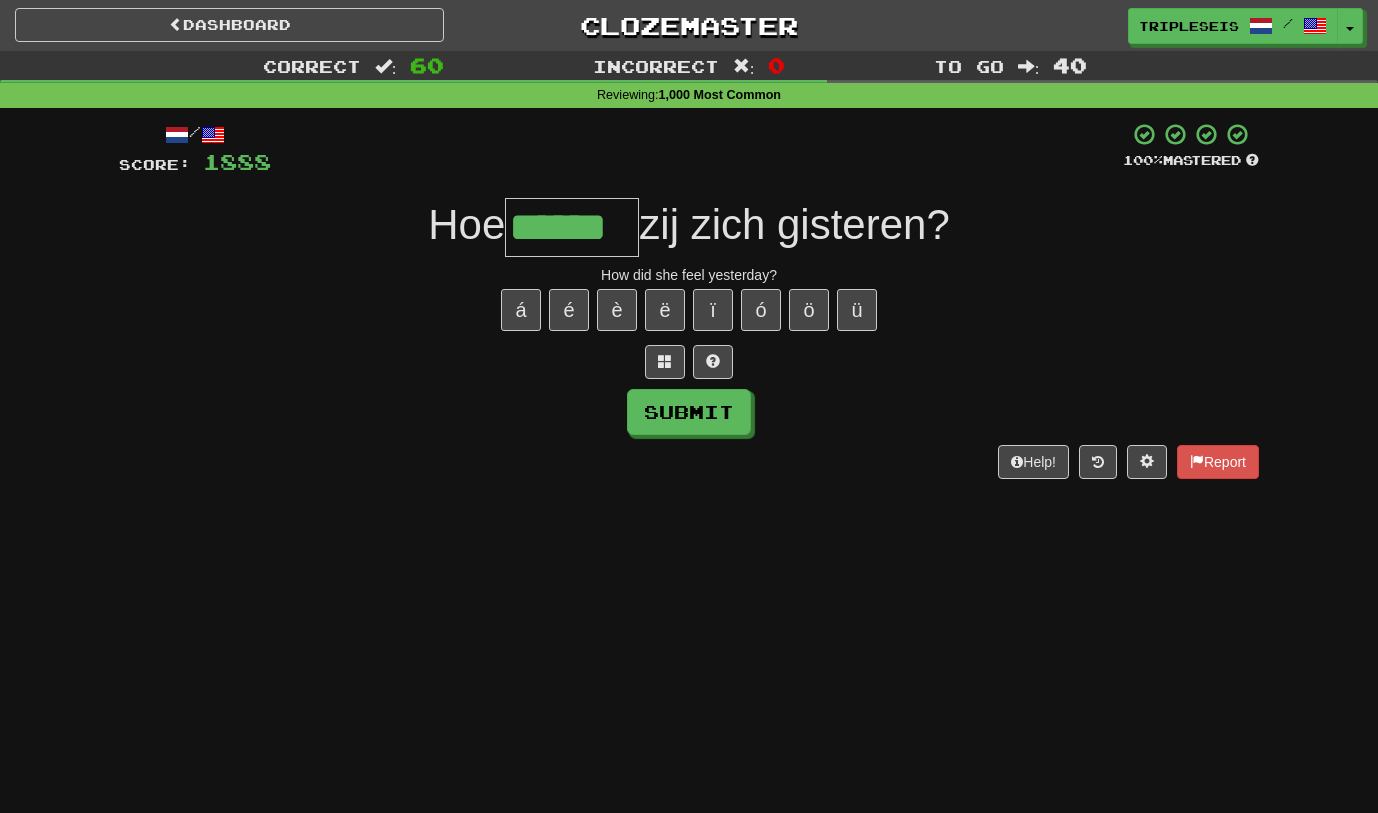type on "******" 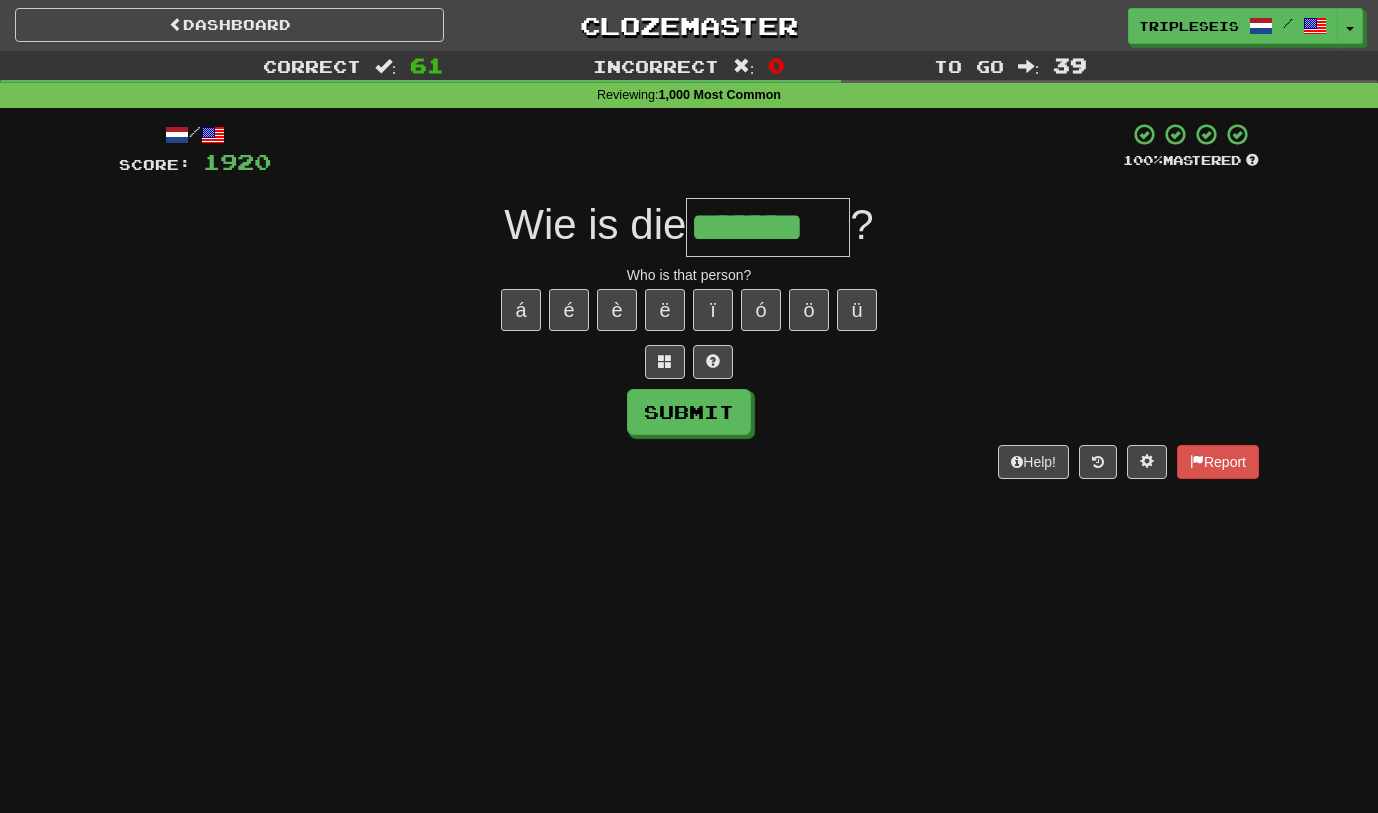 type on "*******" 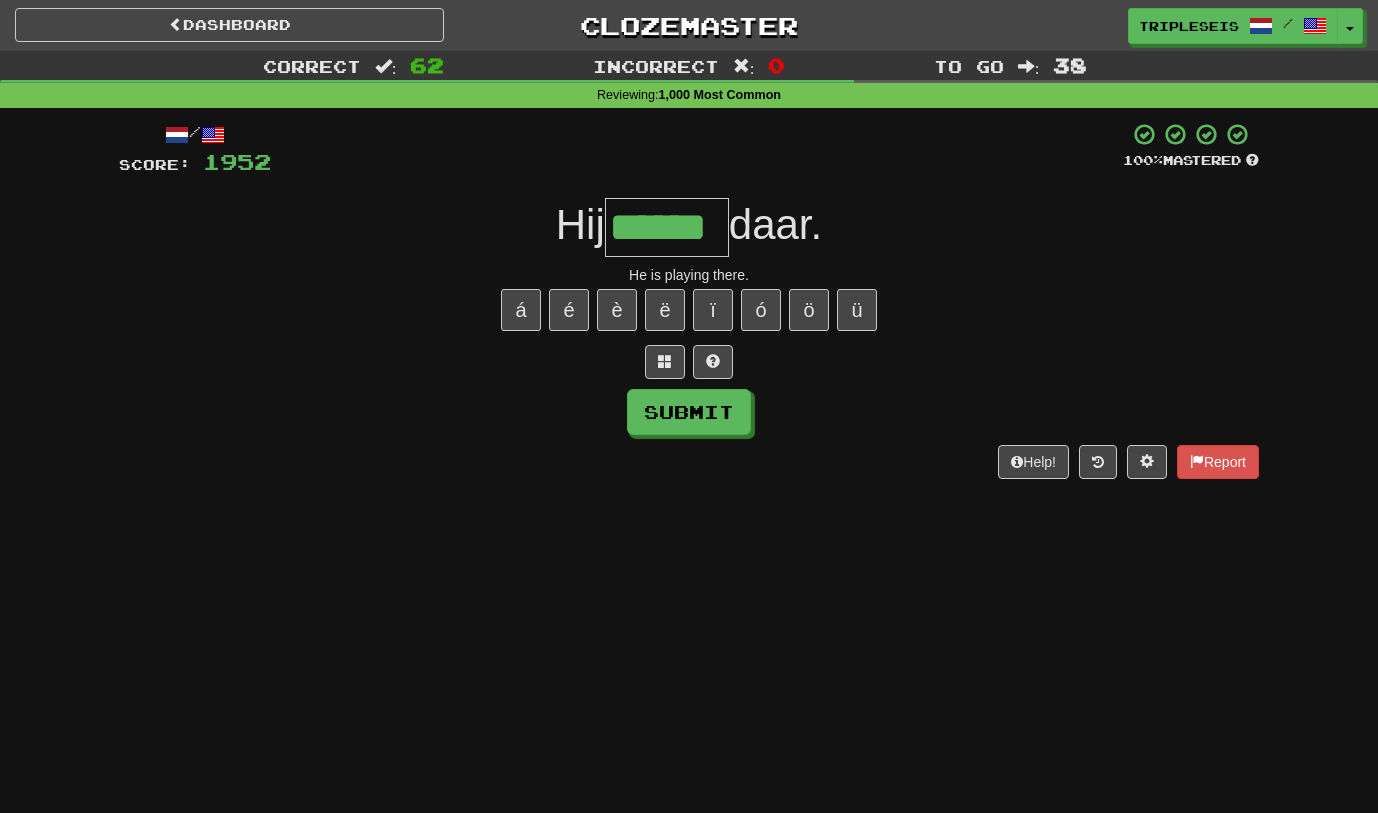 type on "******" 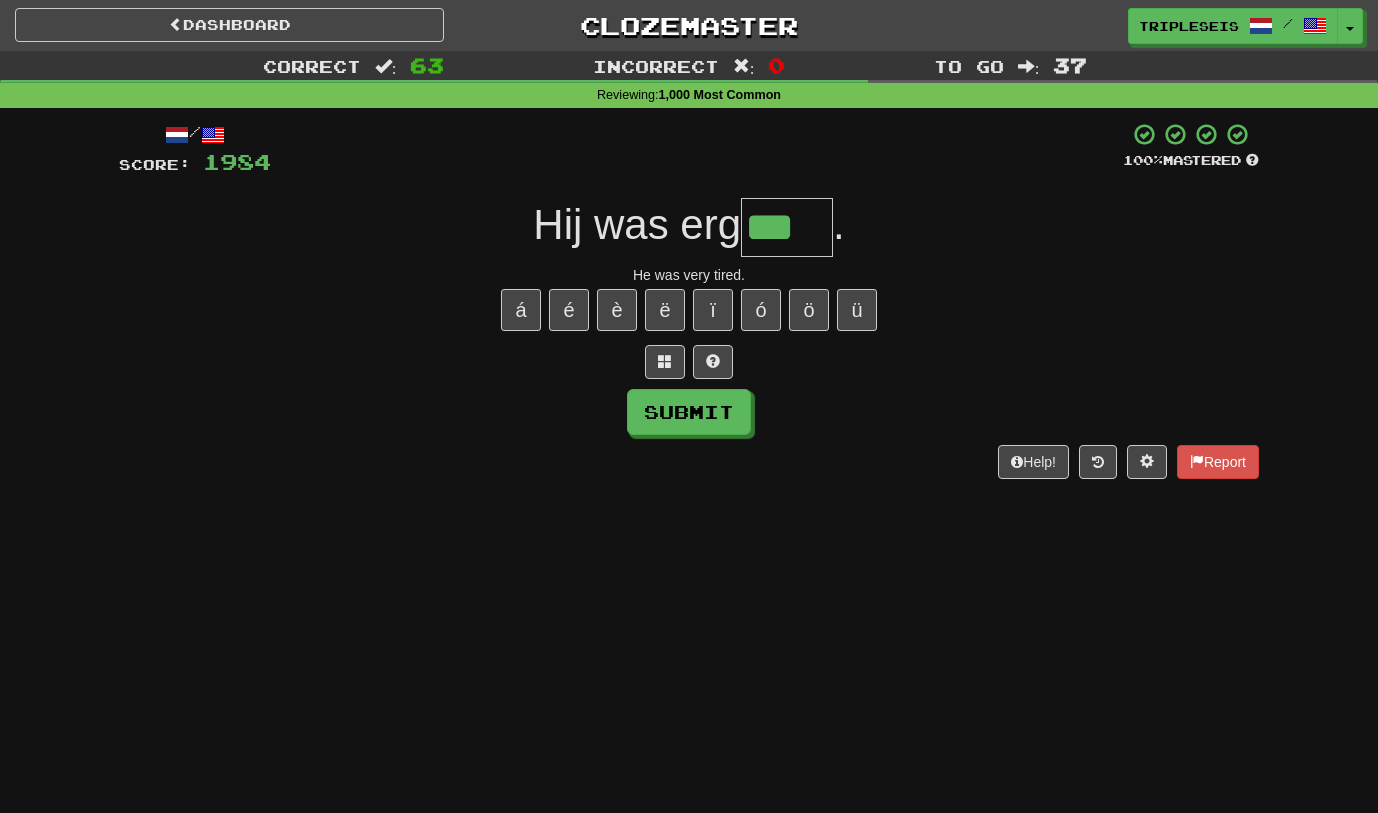 type on "***" 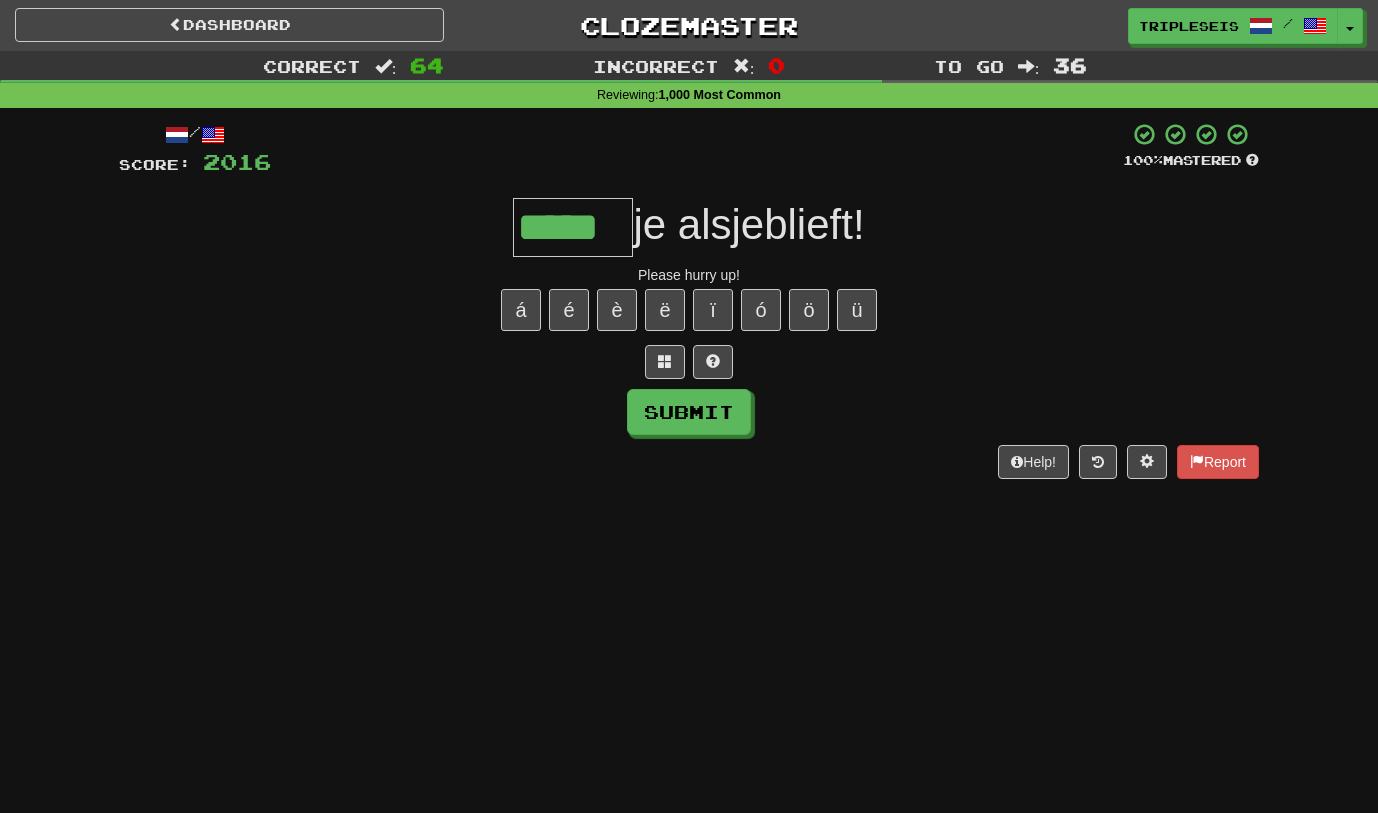 type on "*****" 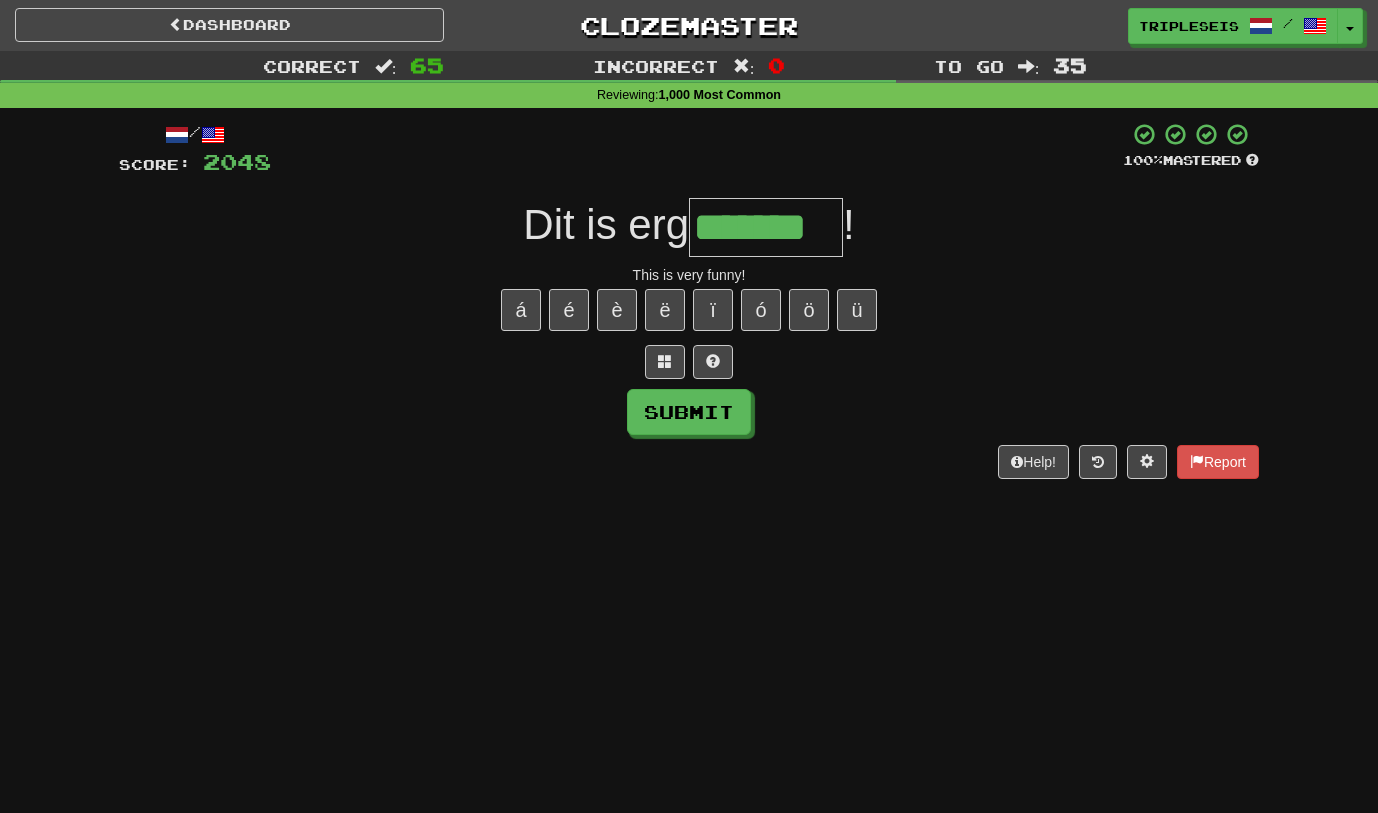 type on "*******" 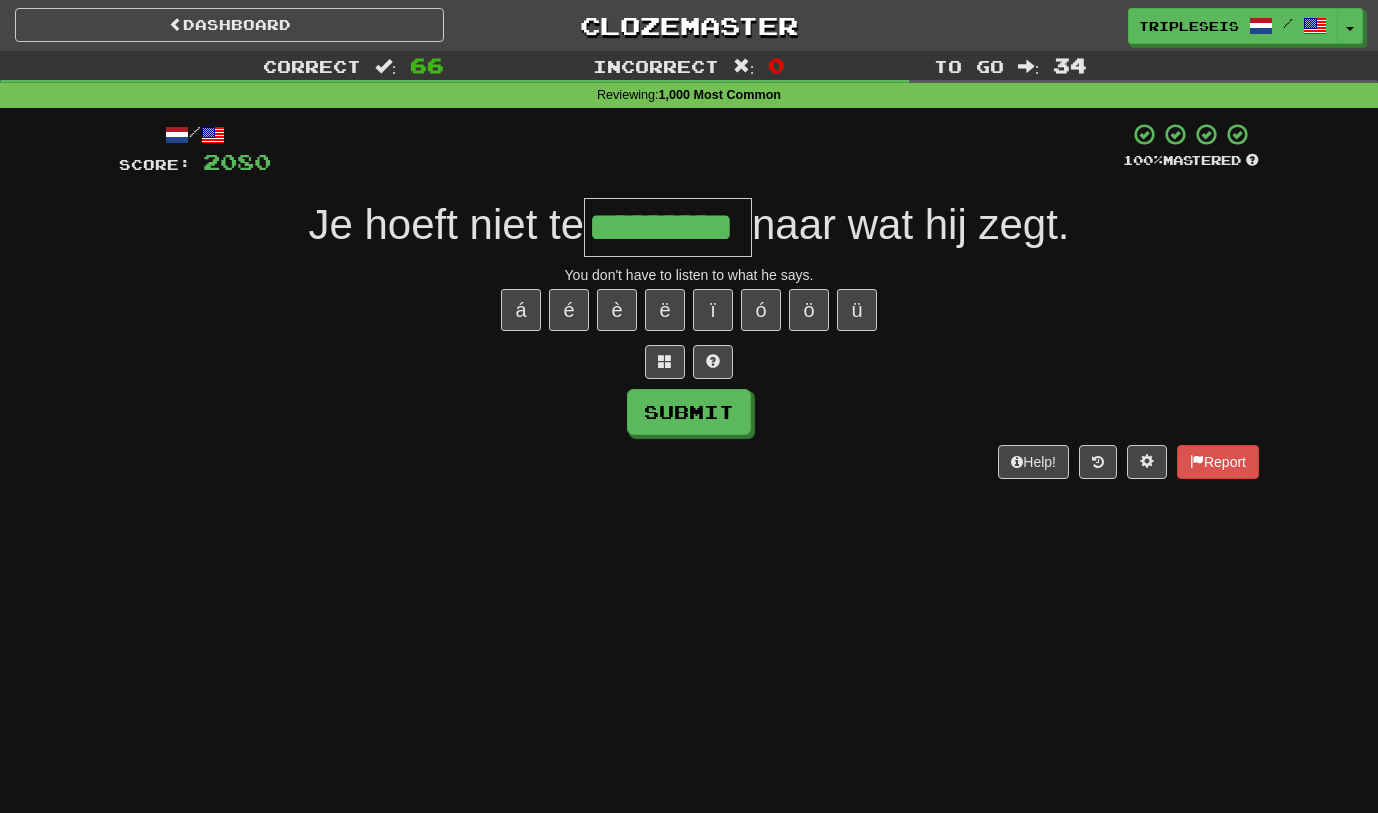 type on "*********" 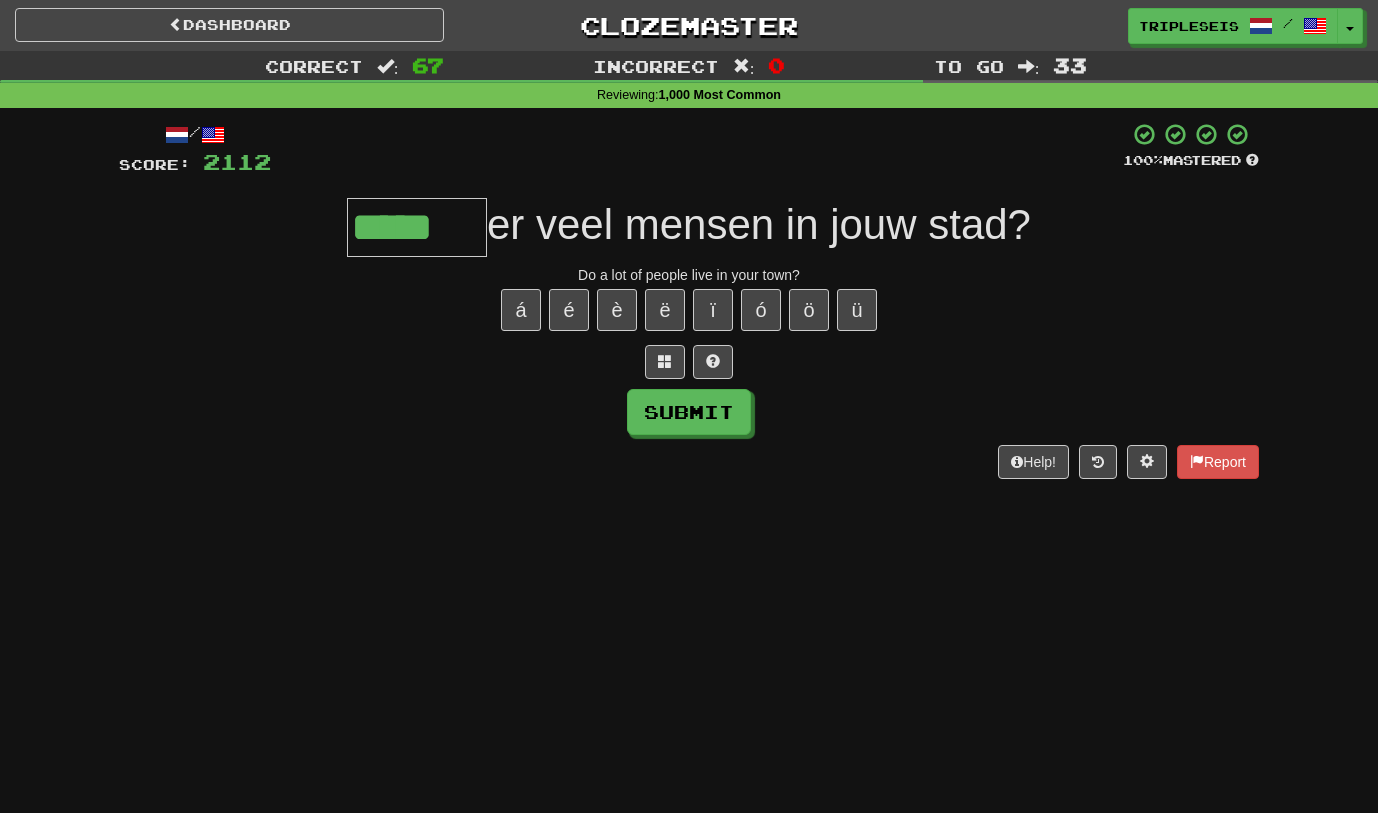 type on "*****" 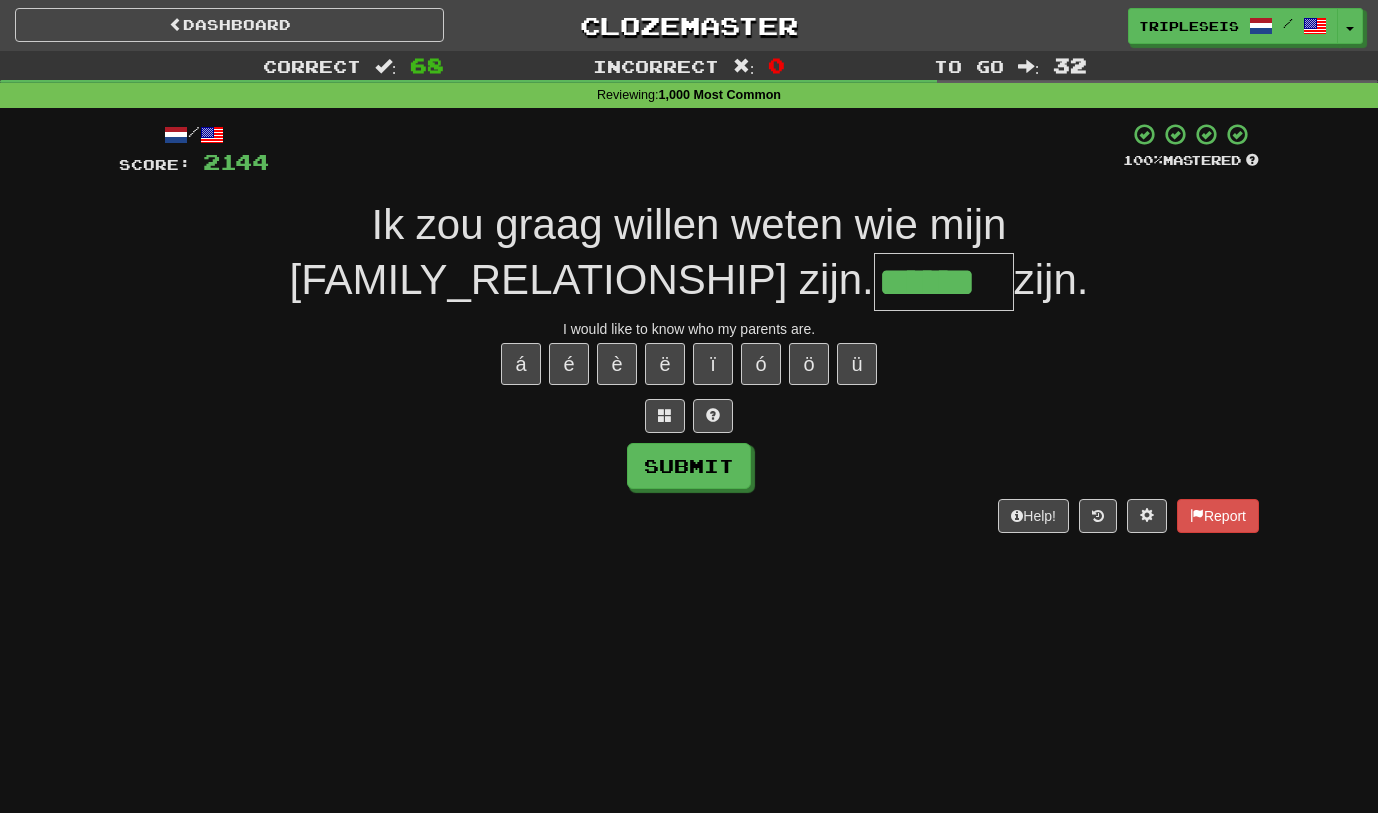 type on "******" 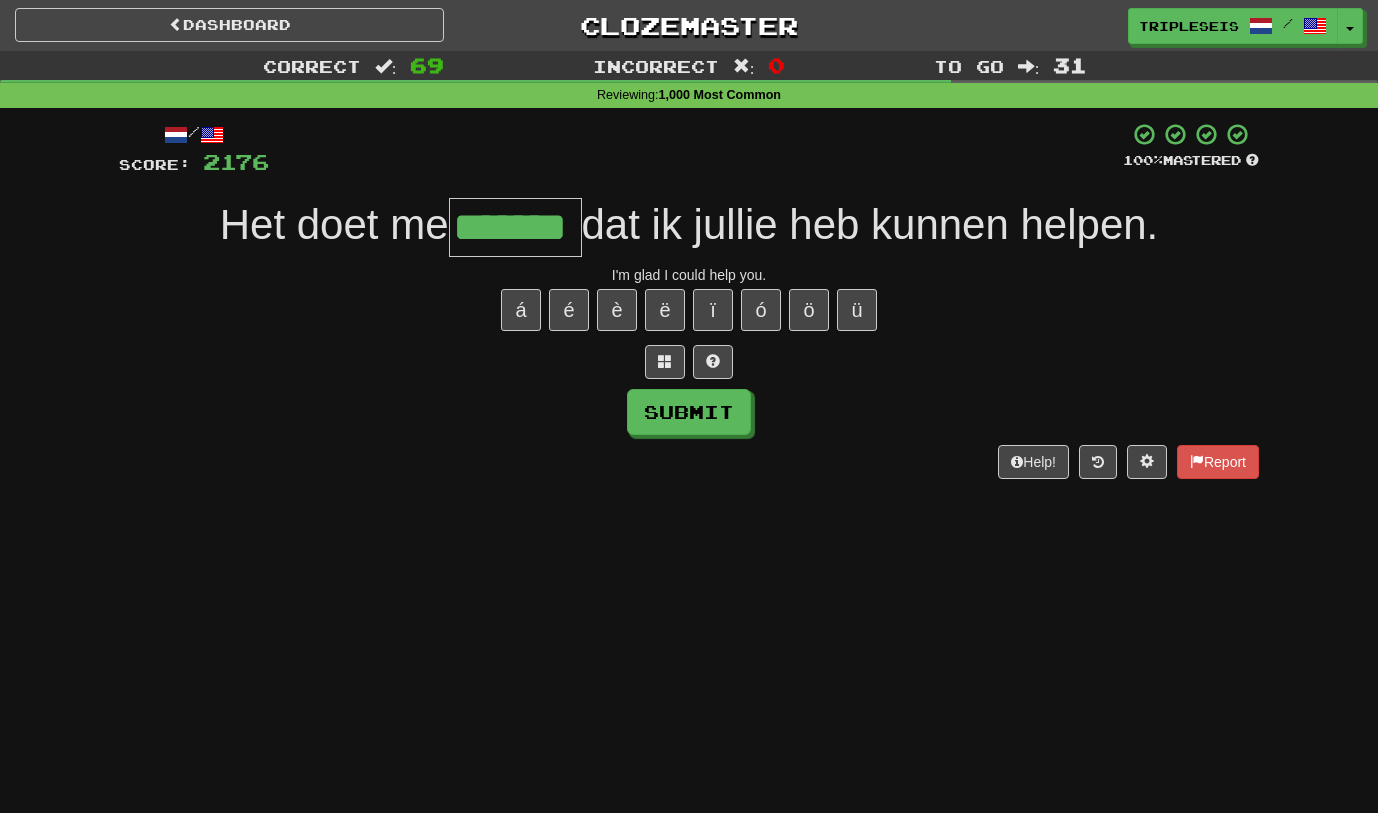 type on "*******" 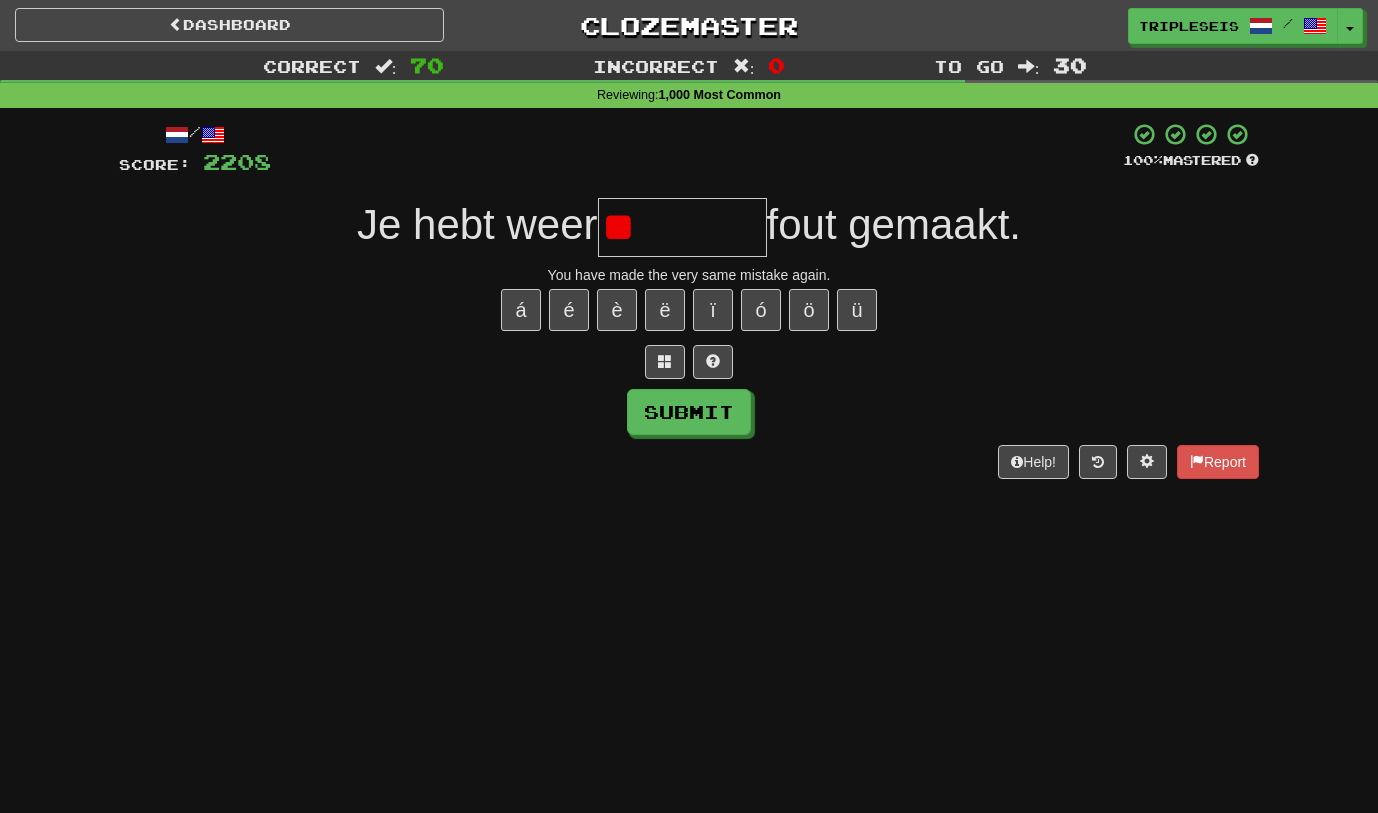 type on "*" 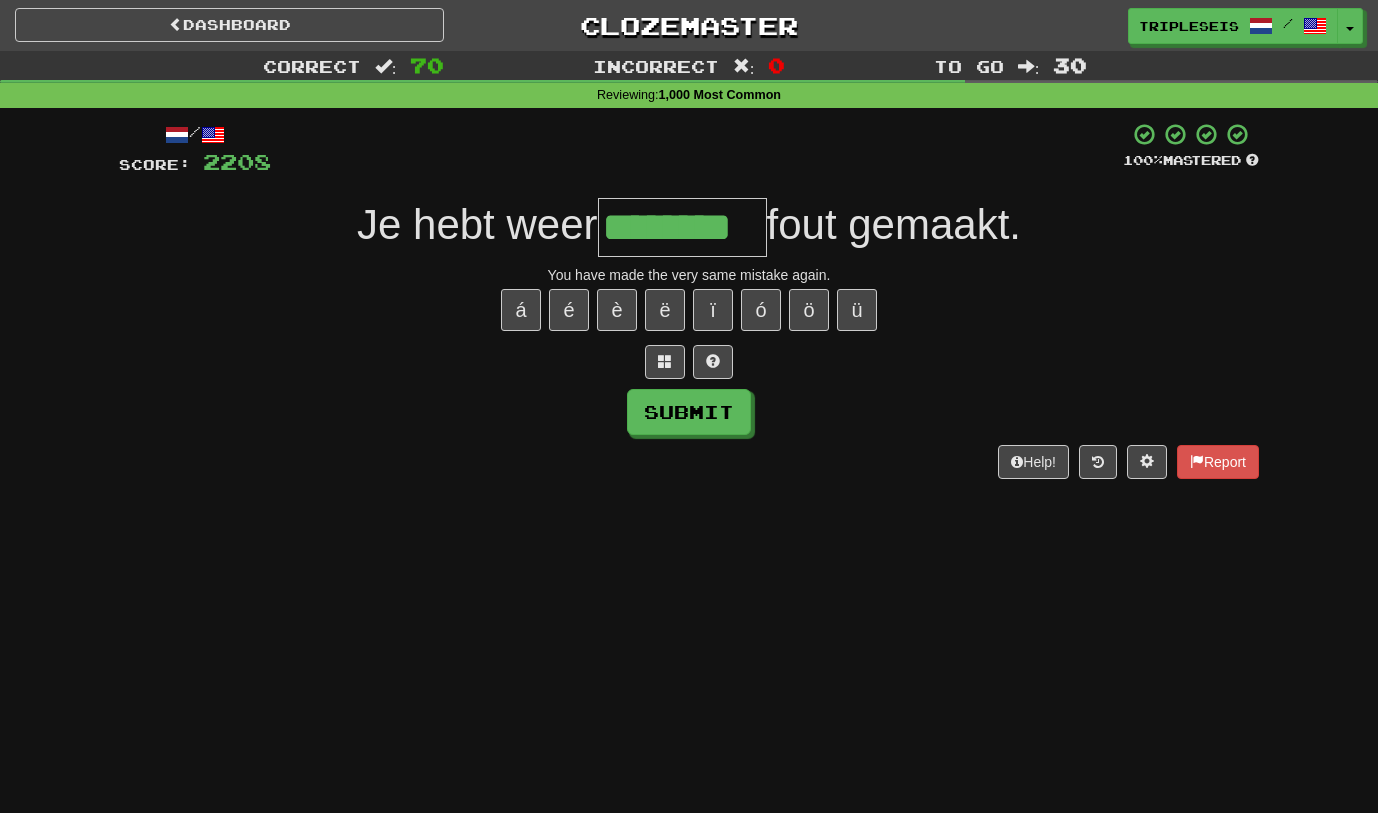 type on "********" 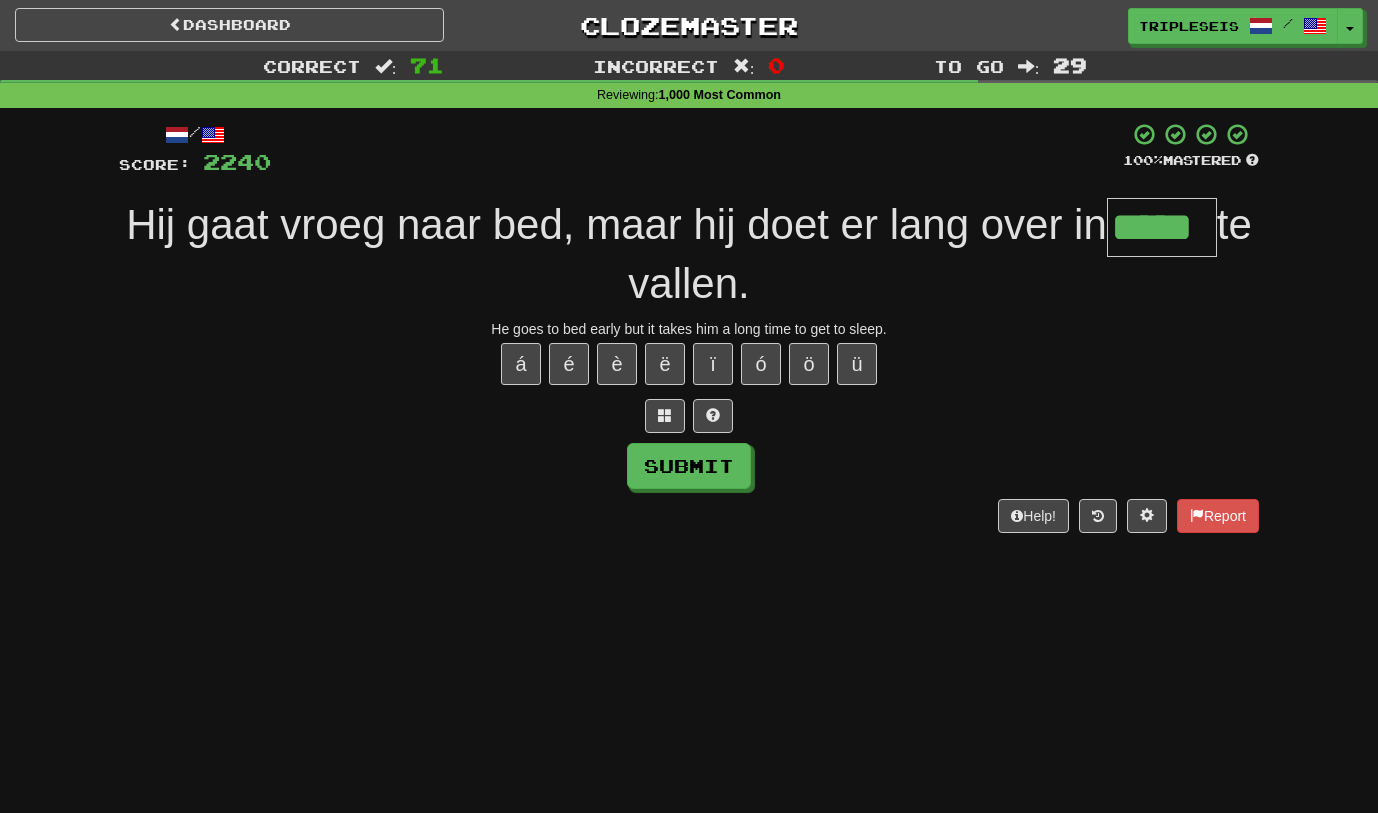 type on "*****" 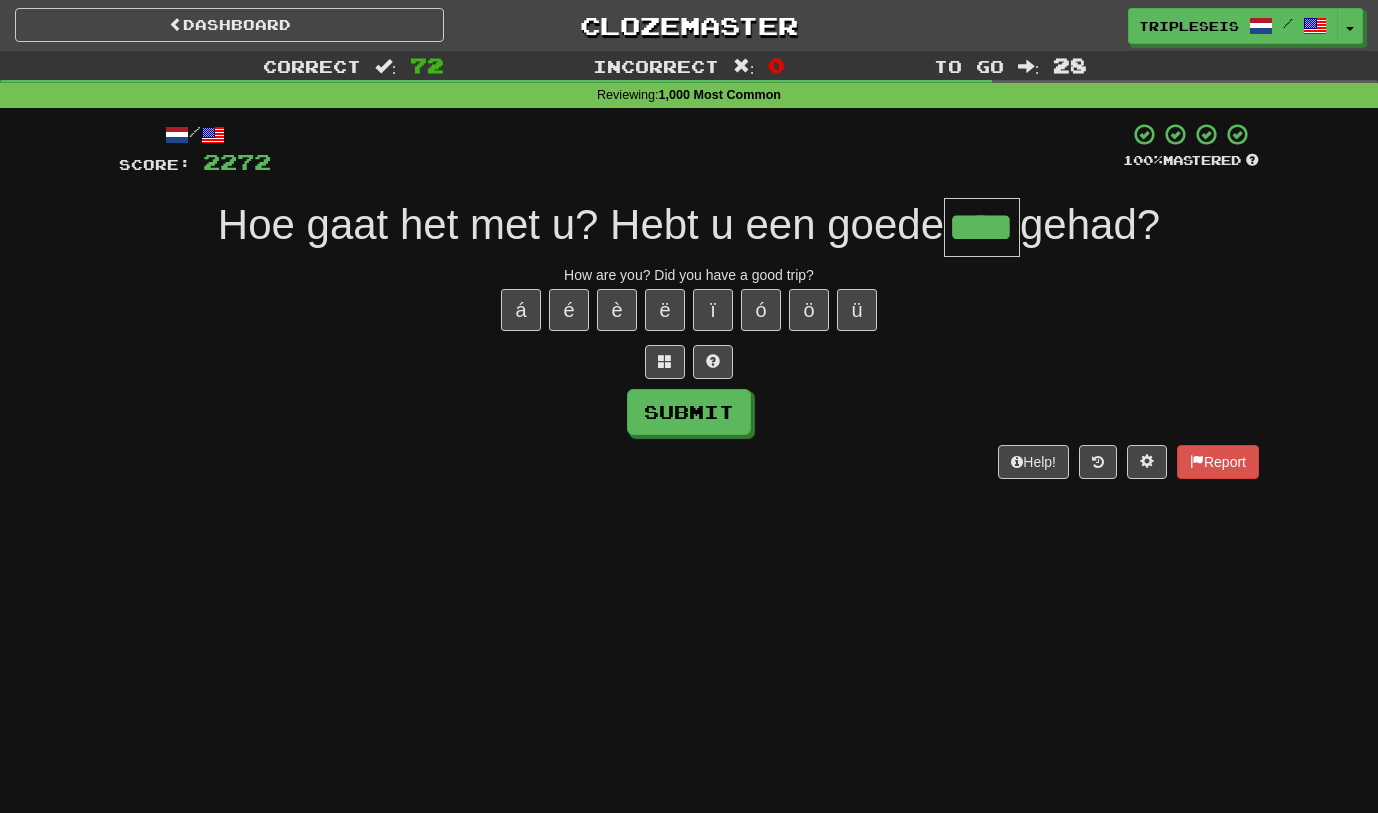 type on "****" 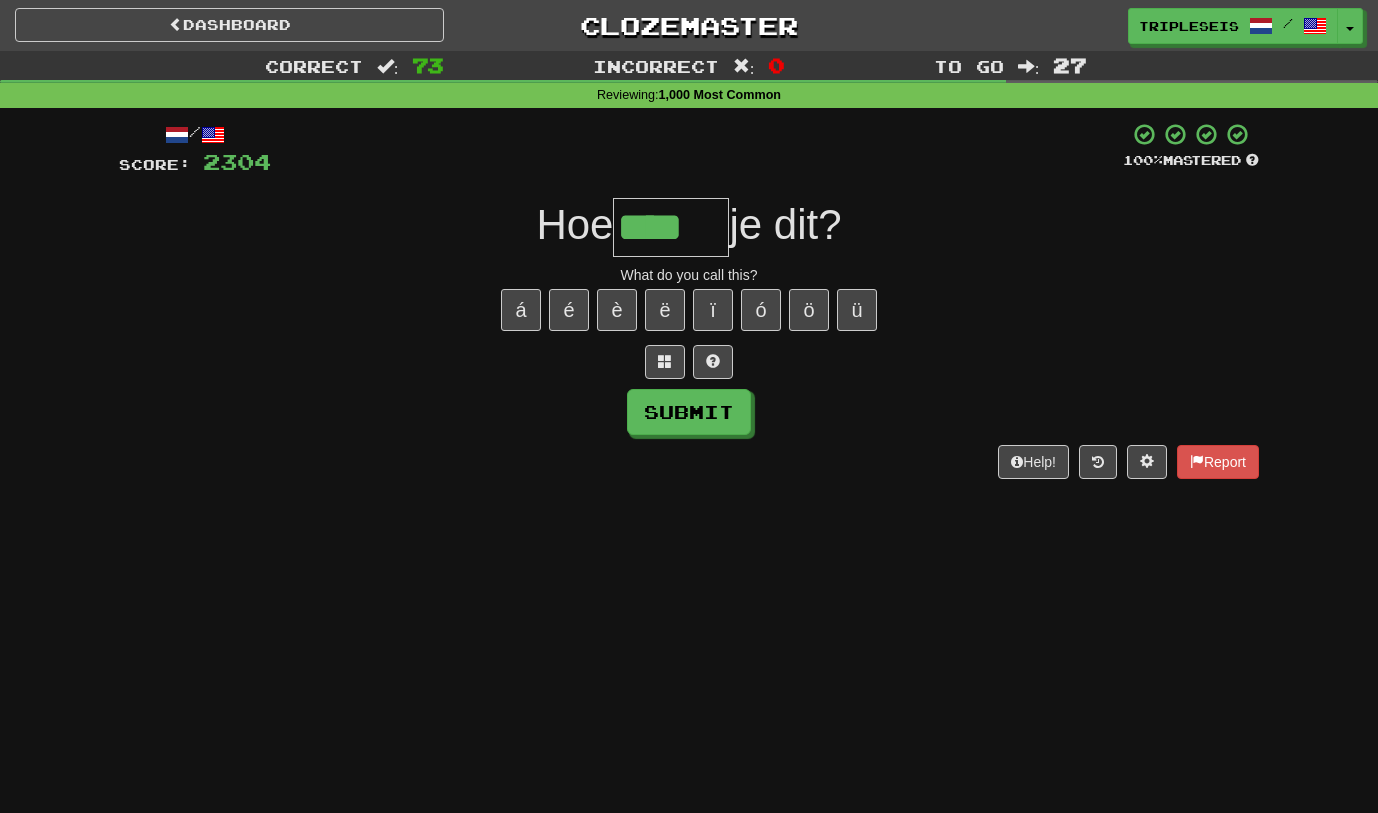 type on "****" 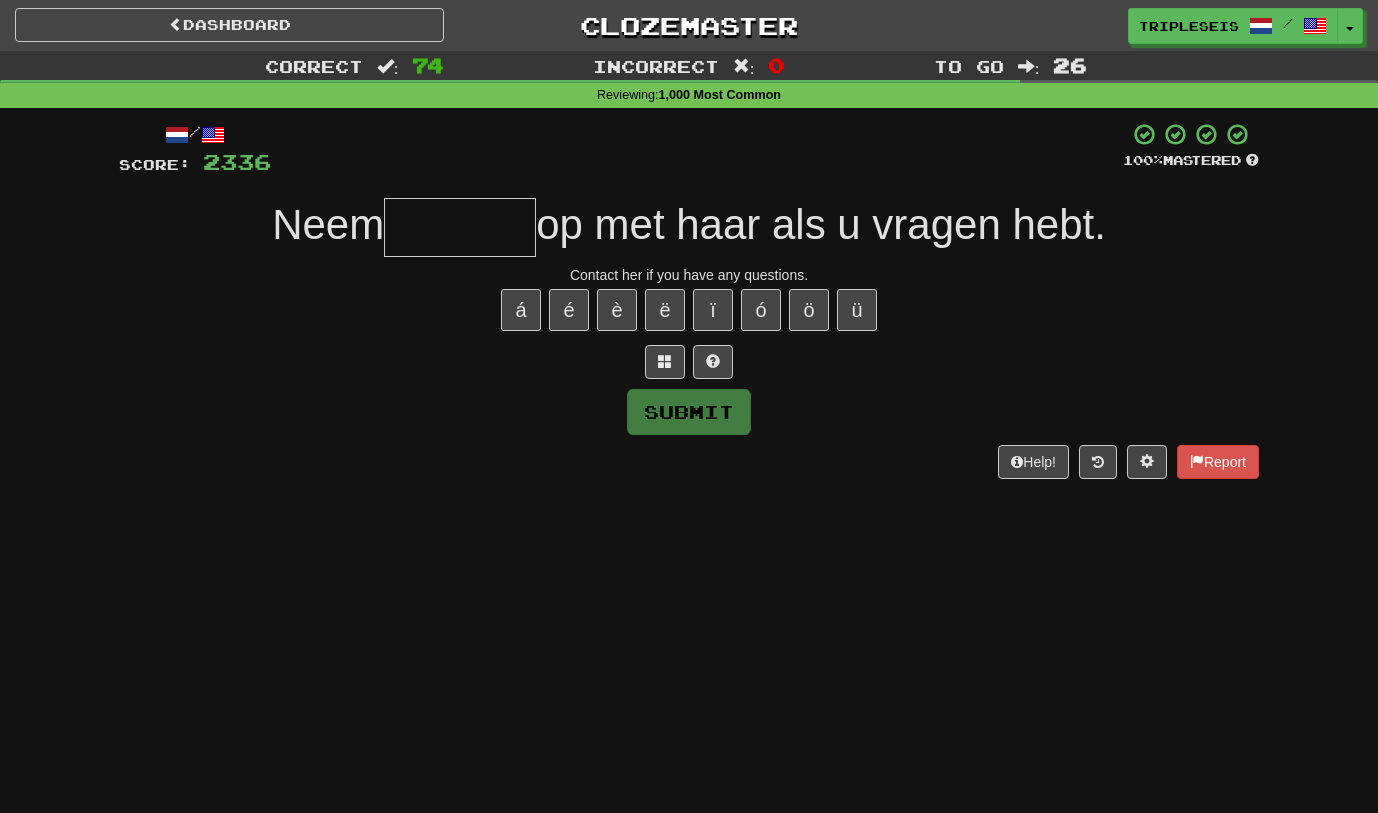 type on "*" 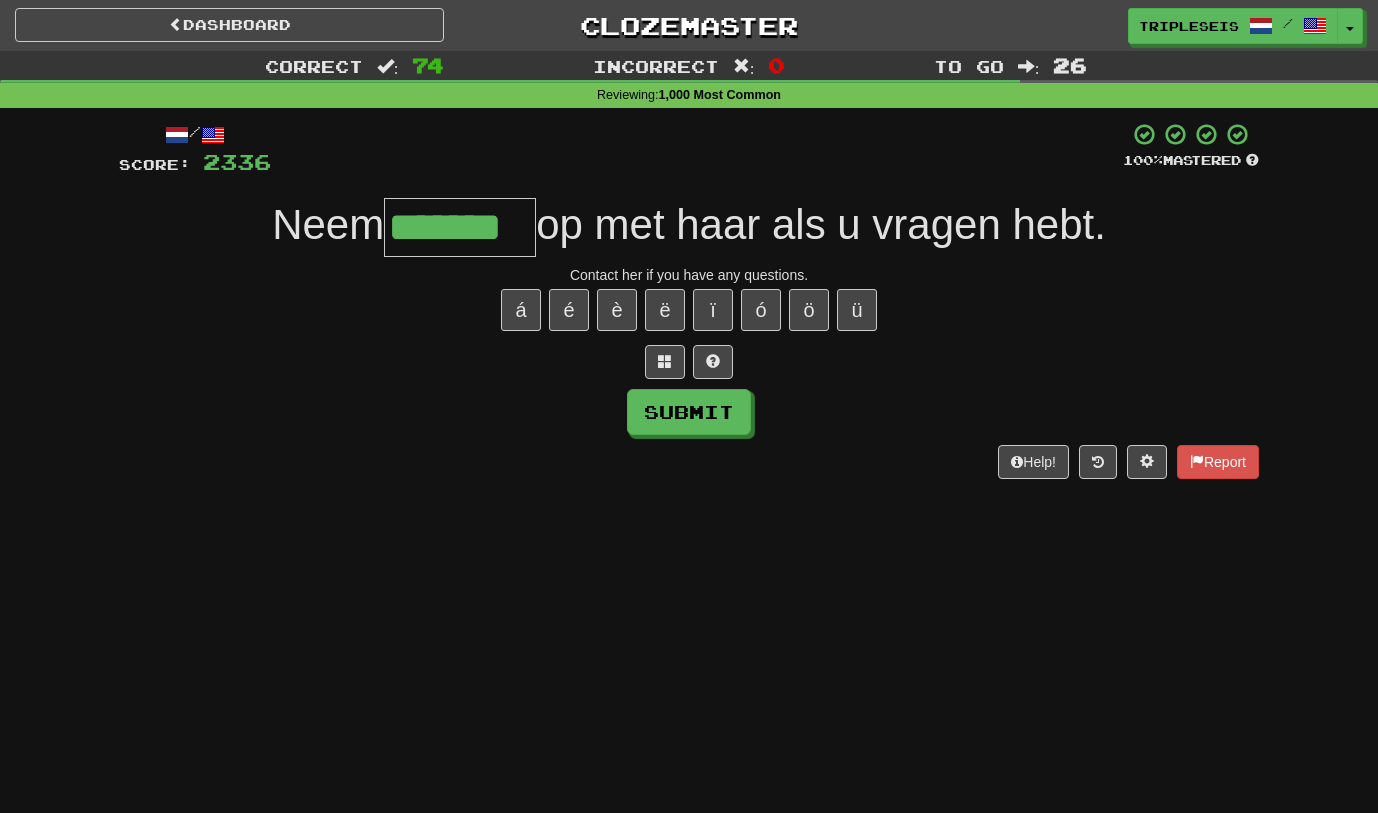 type on "*******" 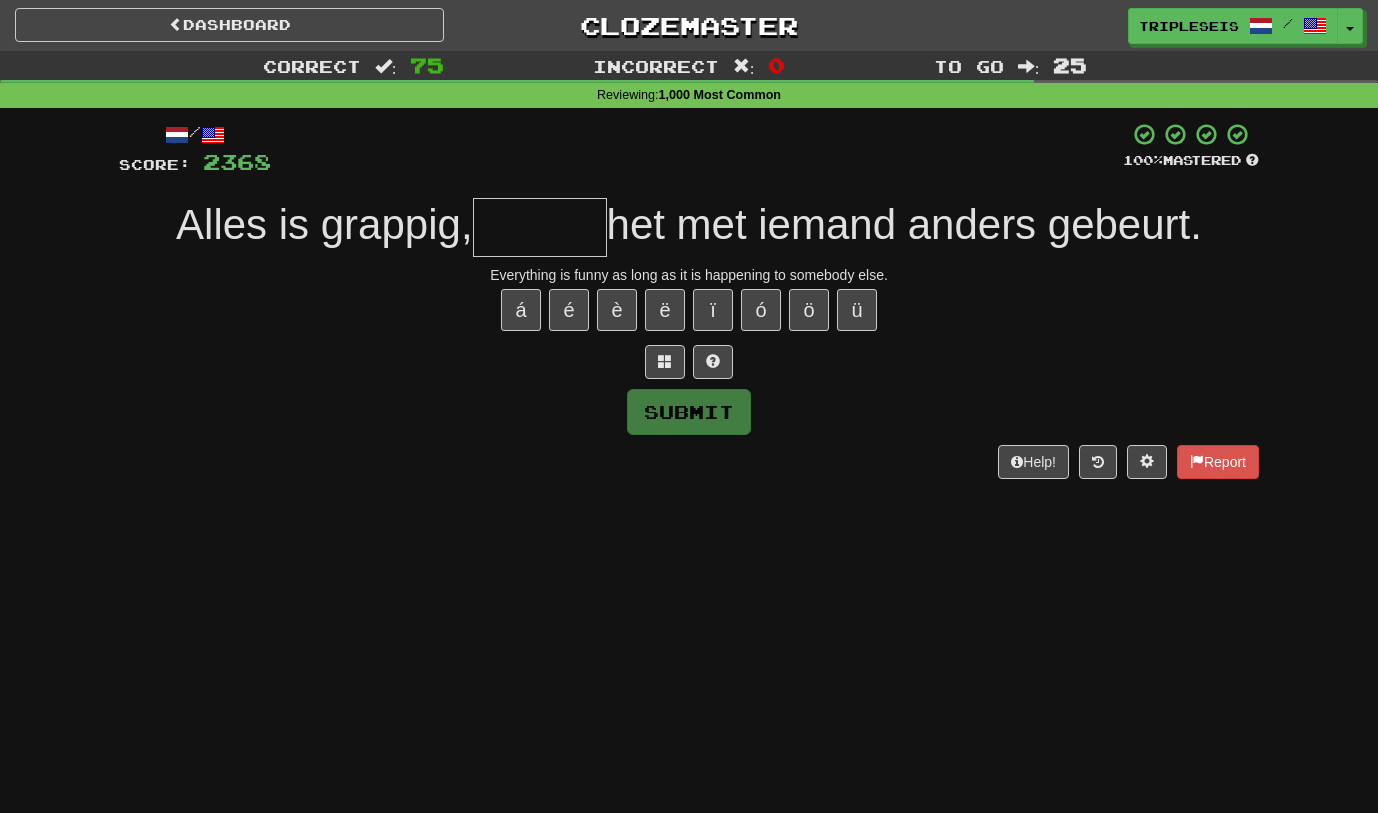 type on "*" 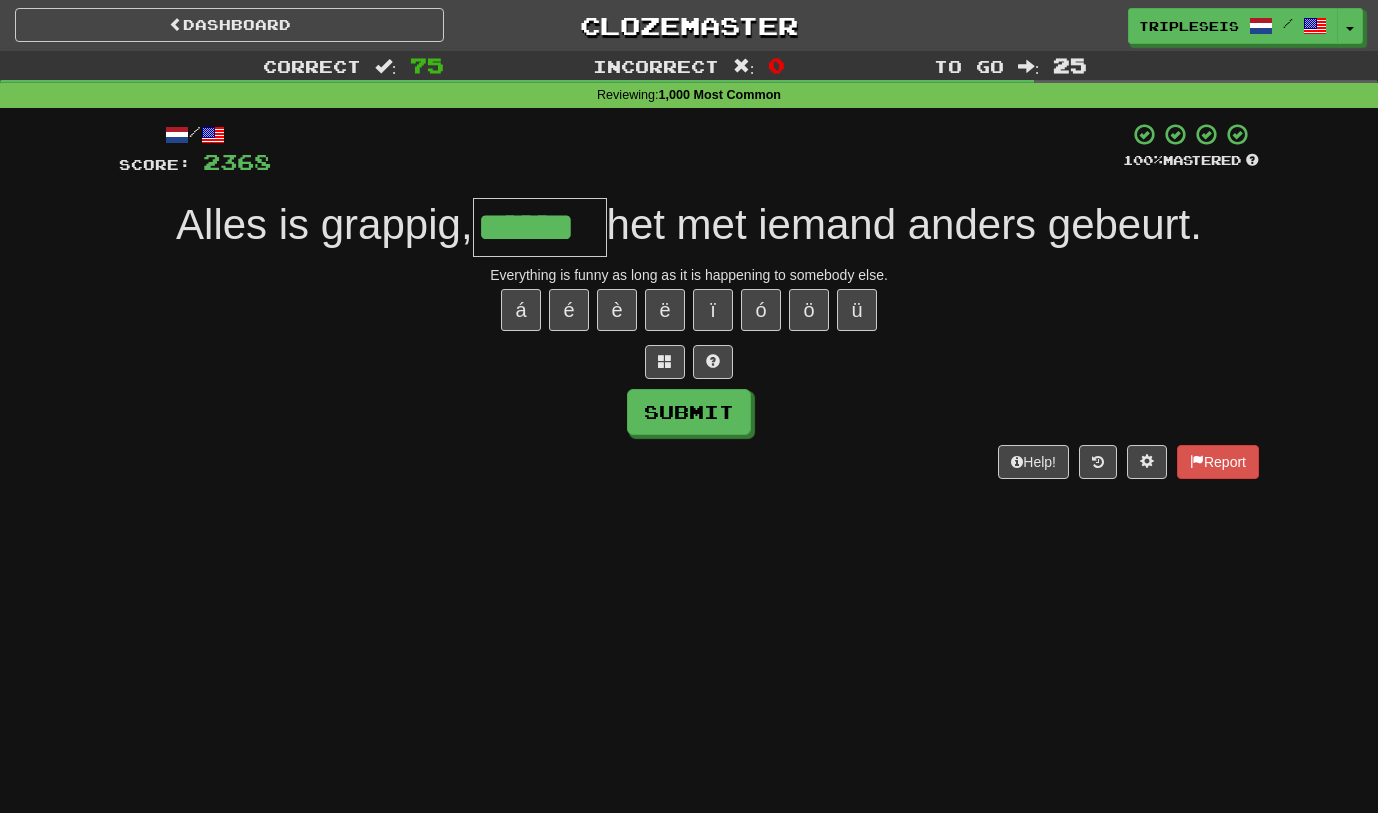 type on "******" 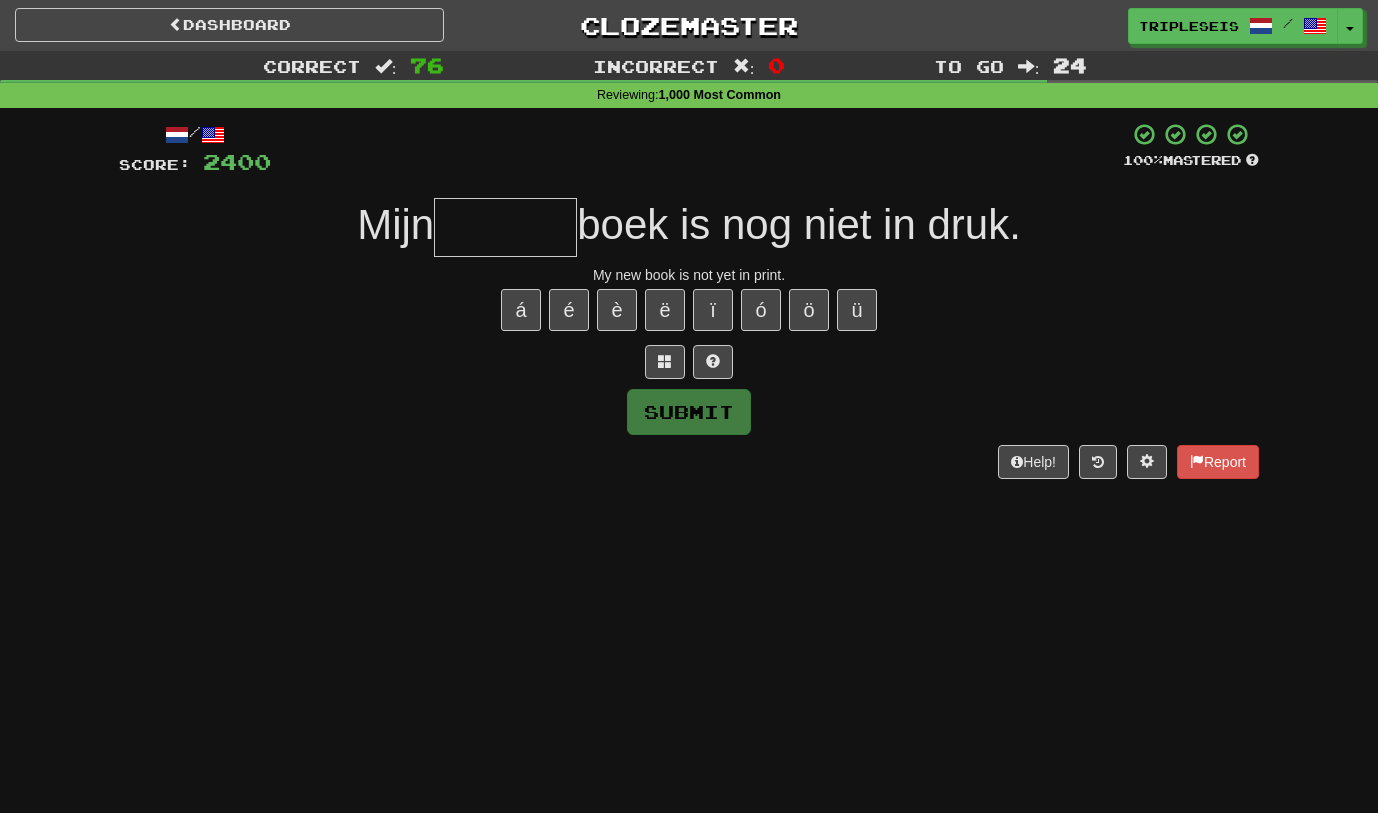 type on "*" 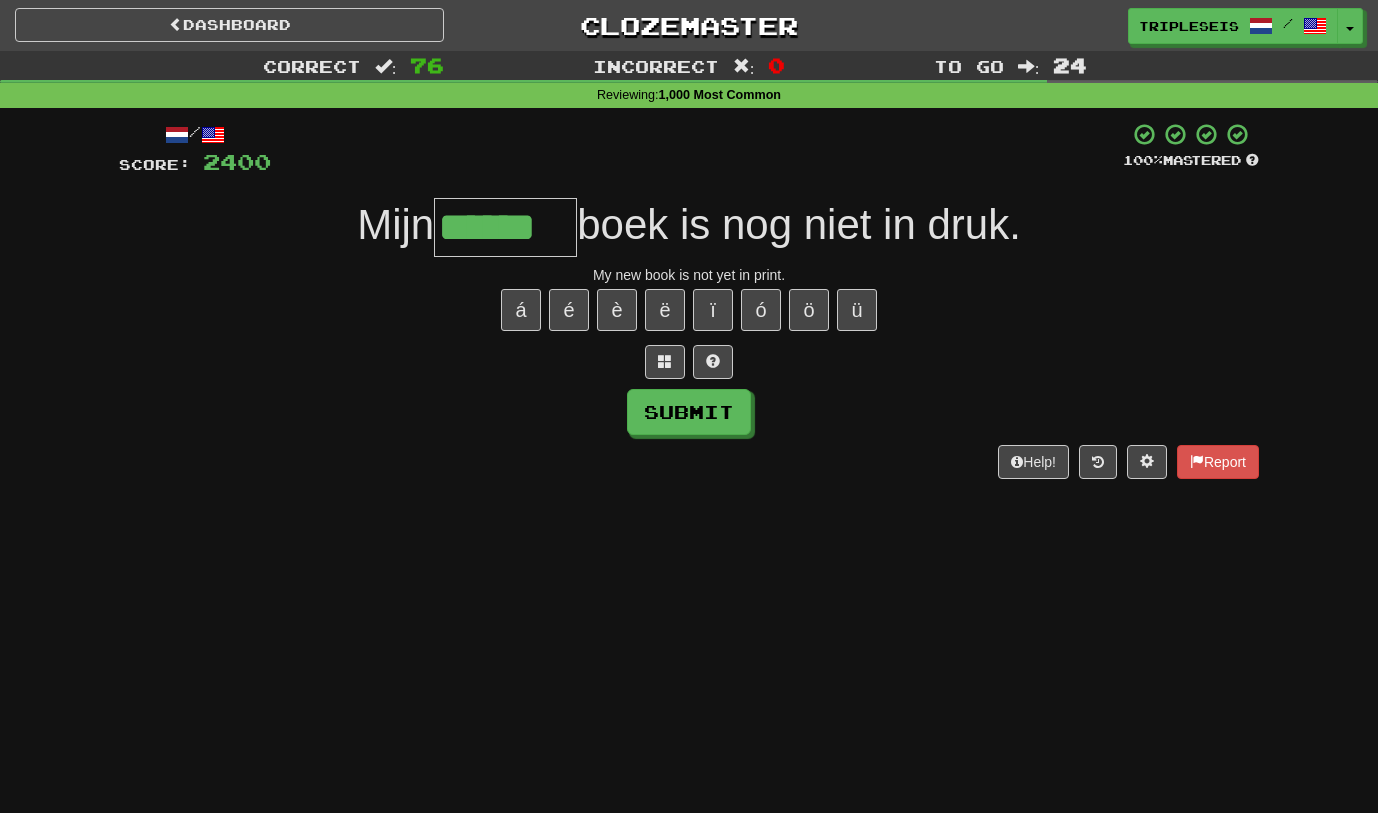 type on "******" 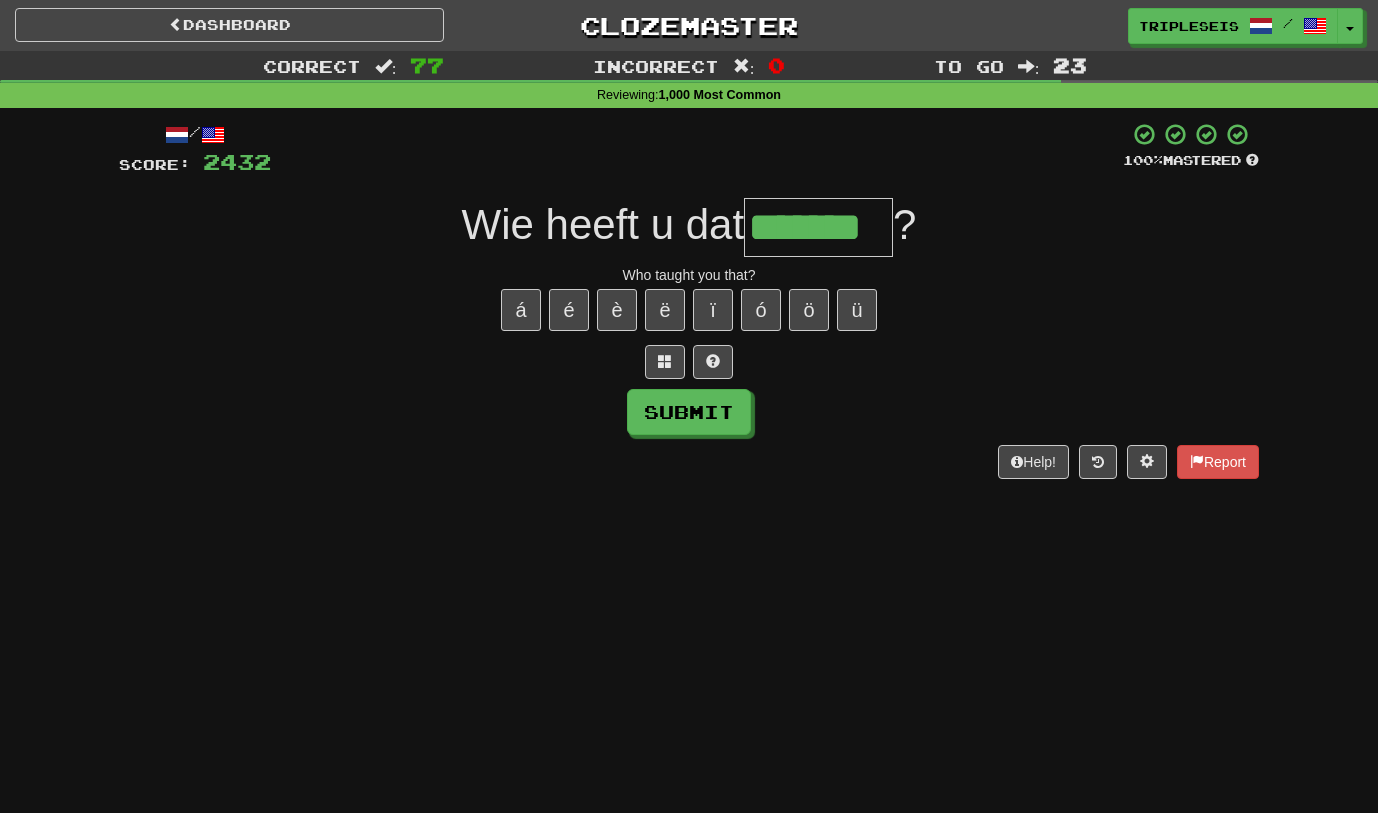 type on "*******" 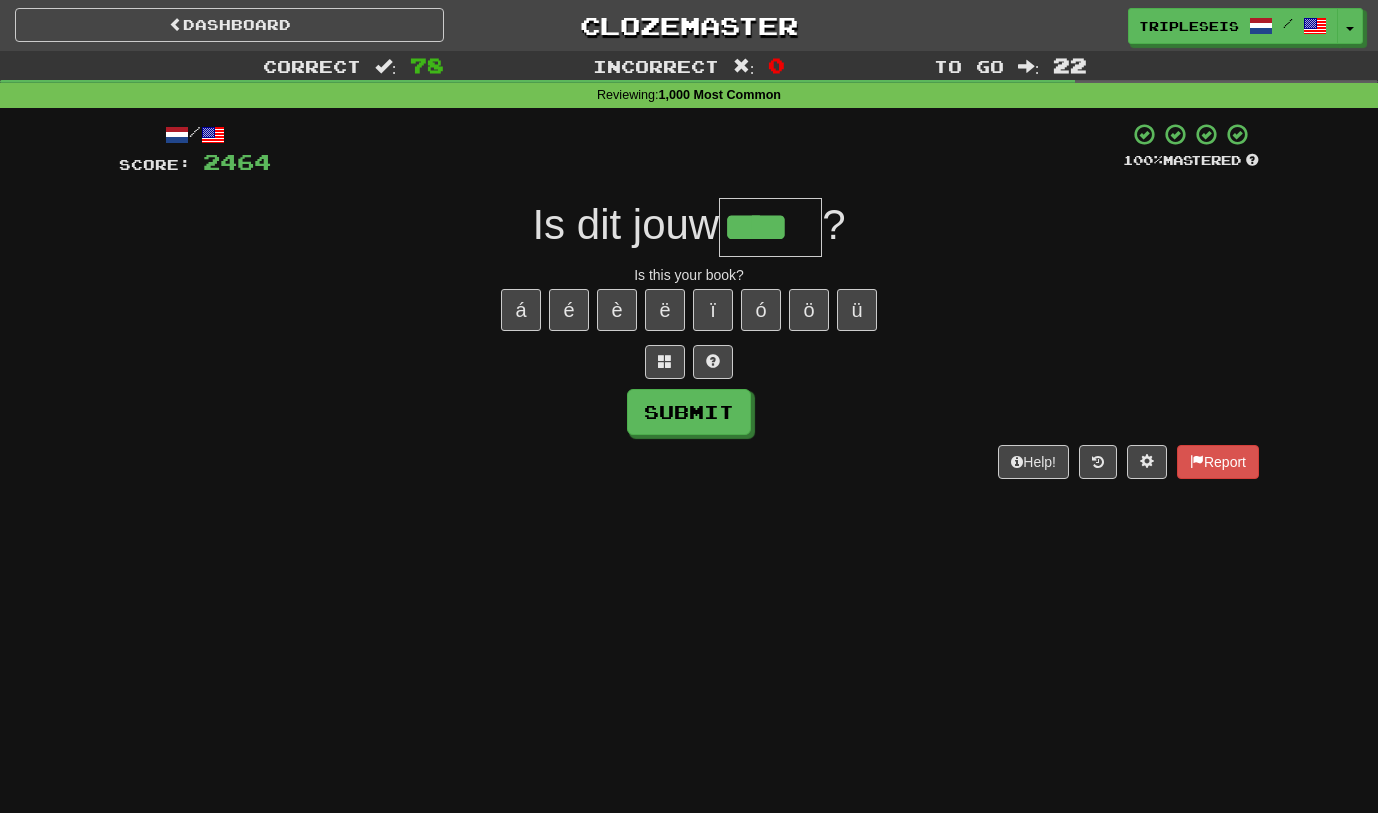 type on "****" 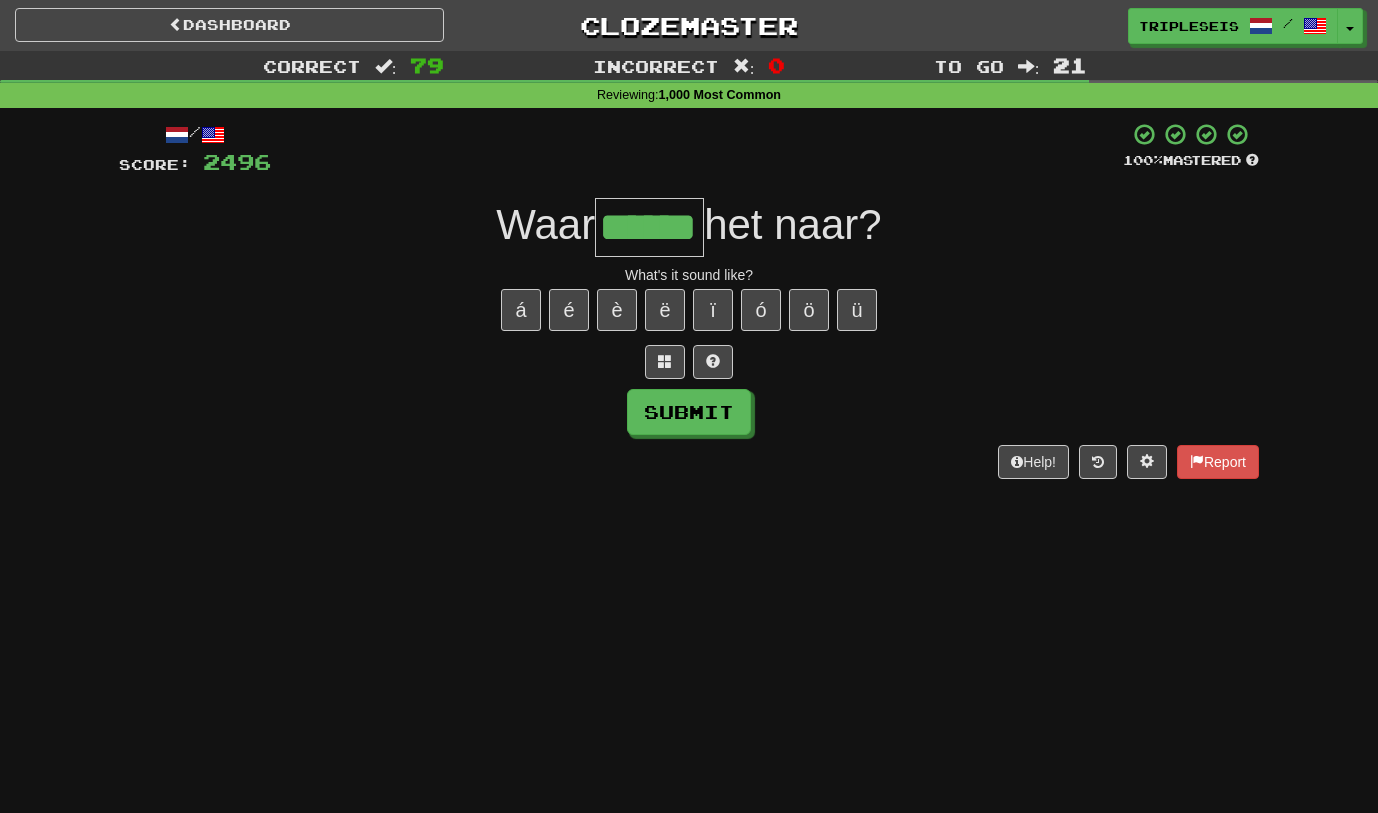type on "******" 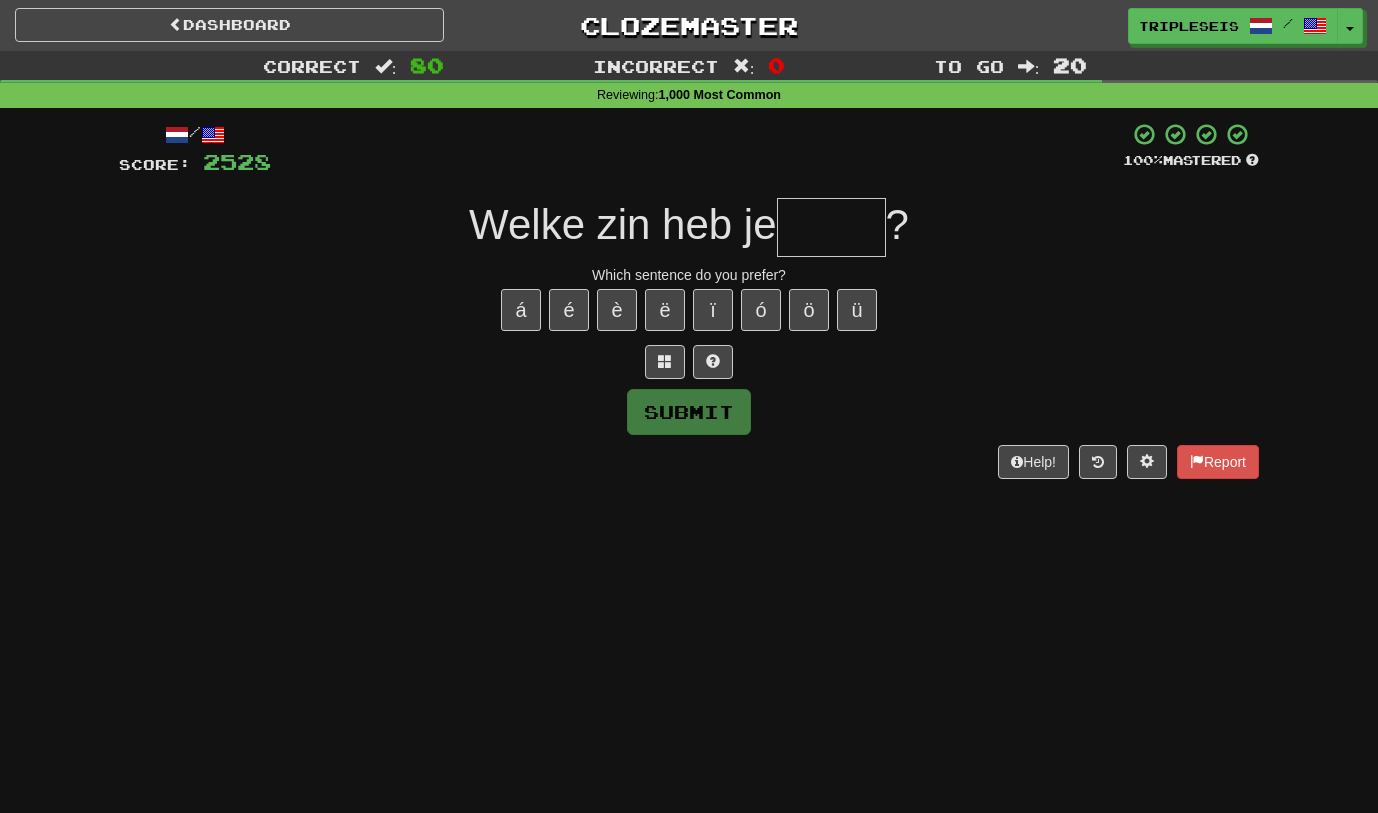type on "*" 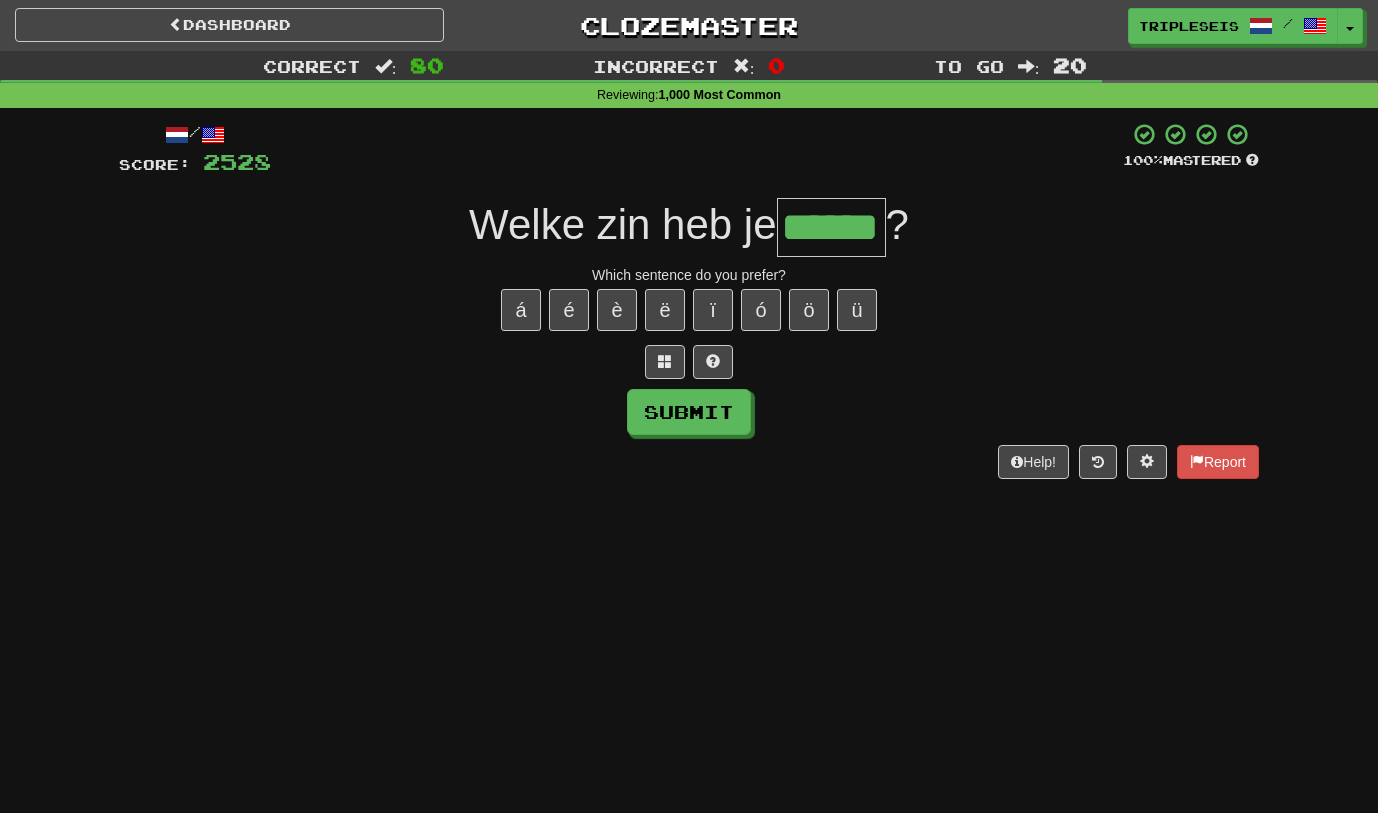 type on "******" 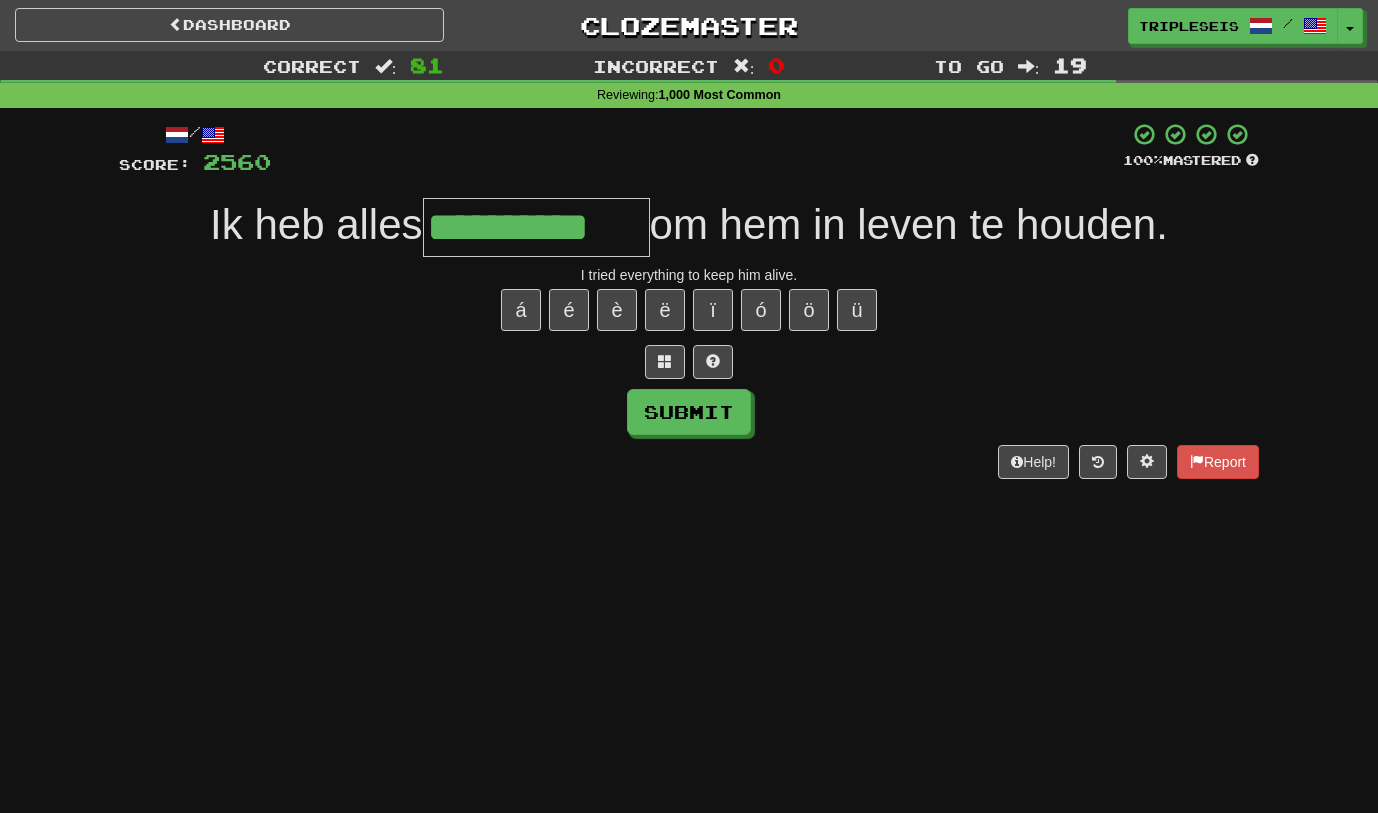 type on "**********" 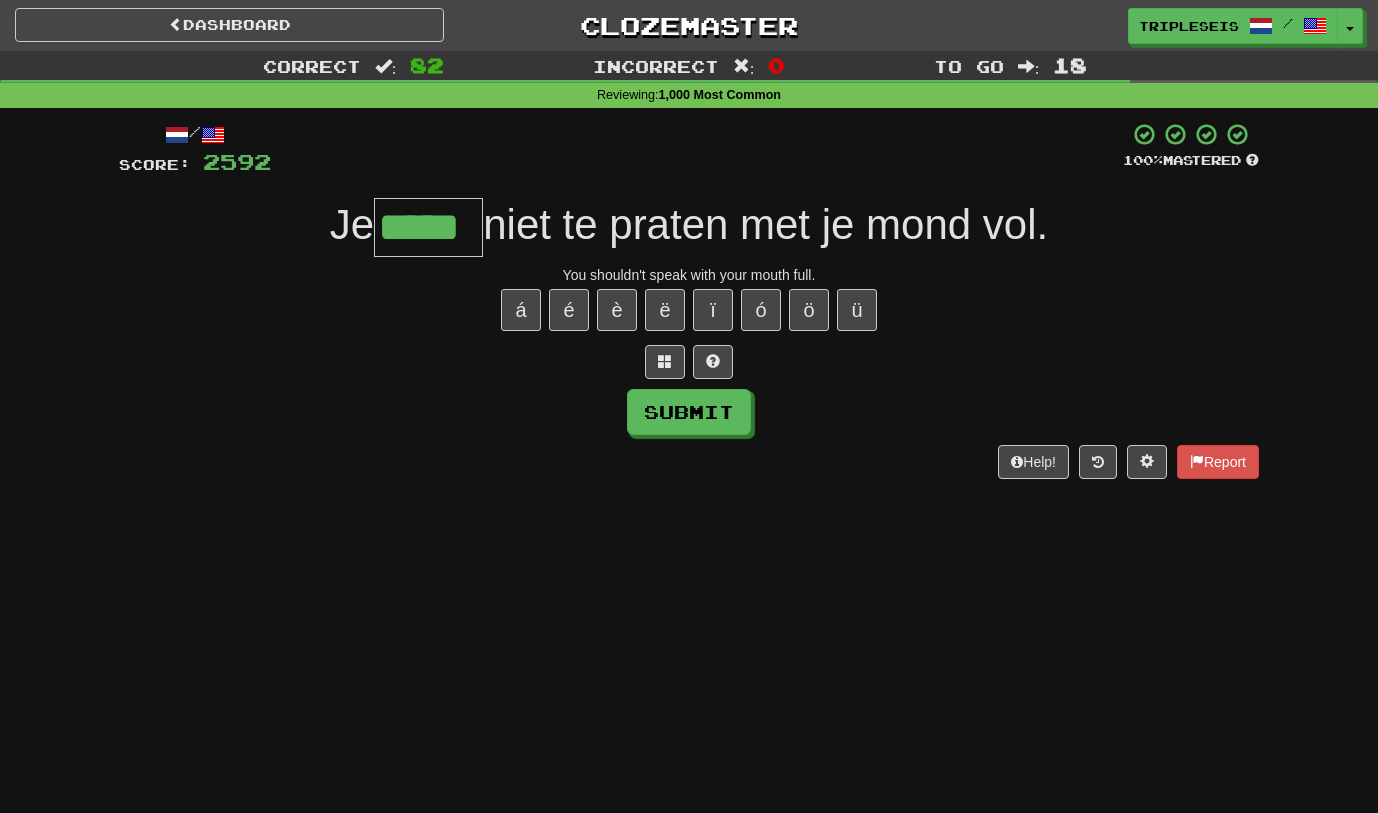 type on "*****" 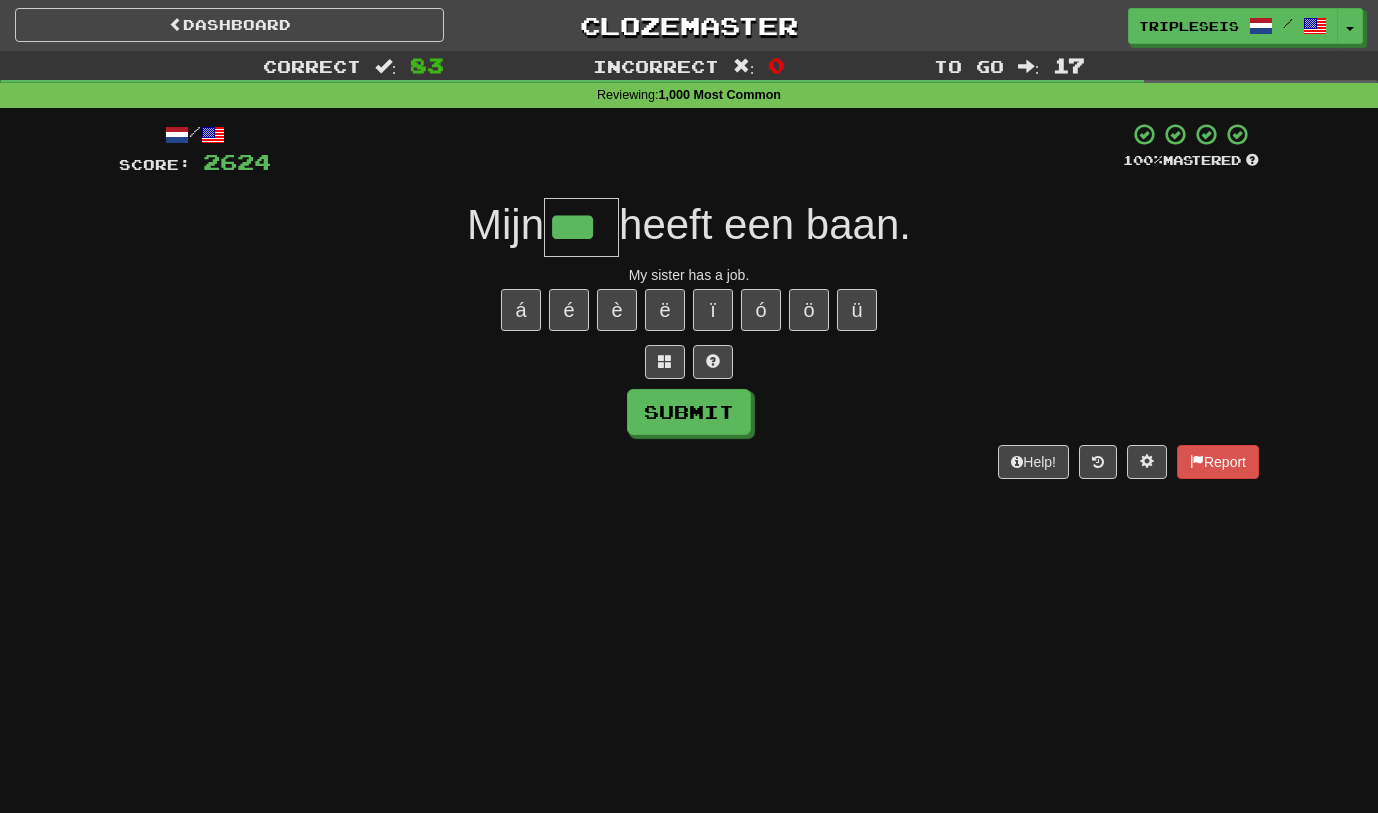 type on "***" 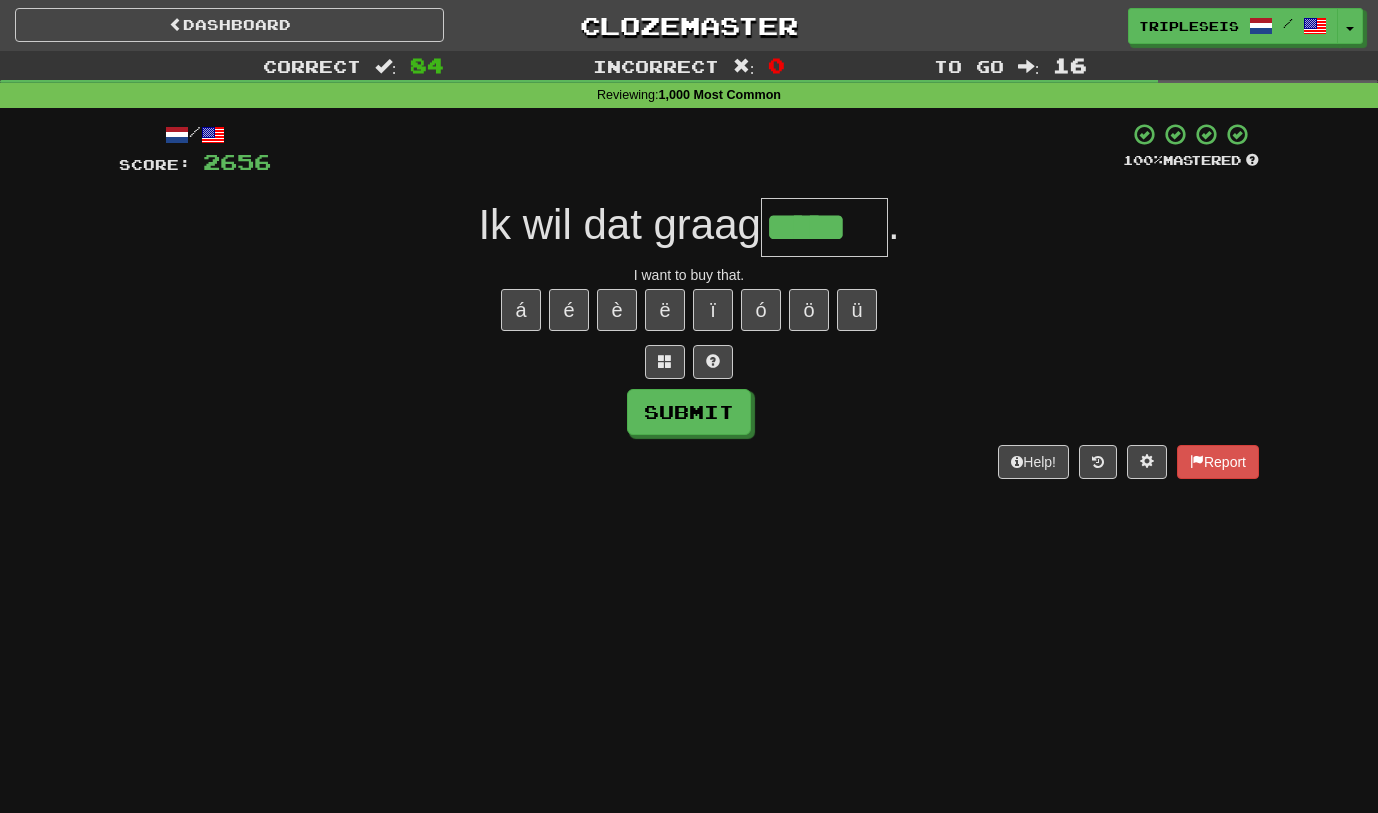 type on "*****" 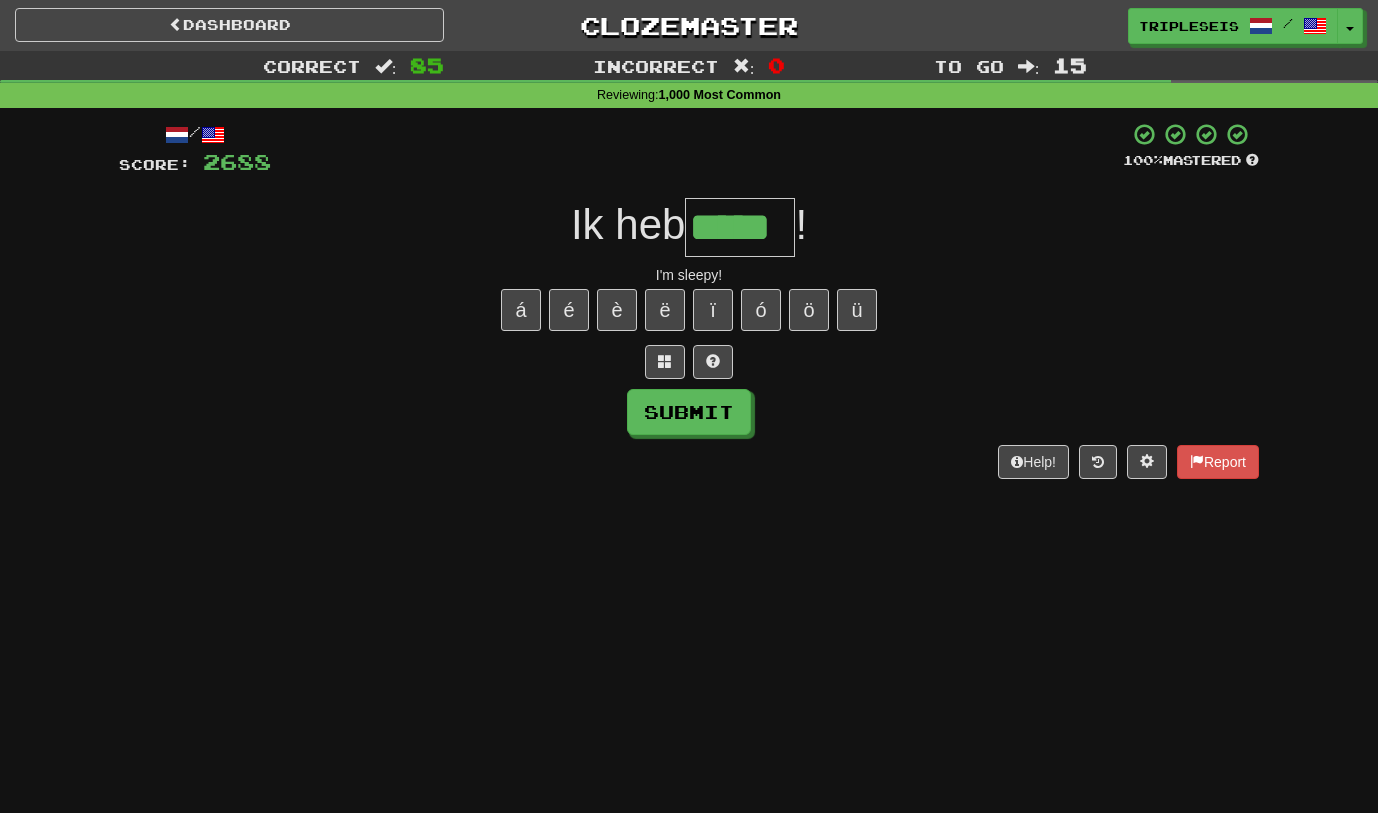 type on "*****" 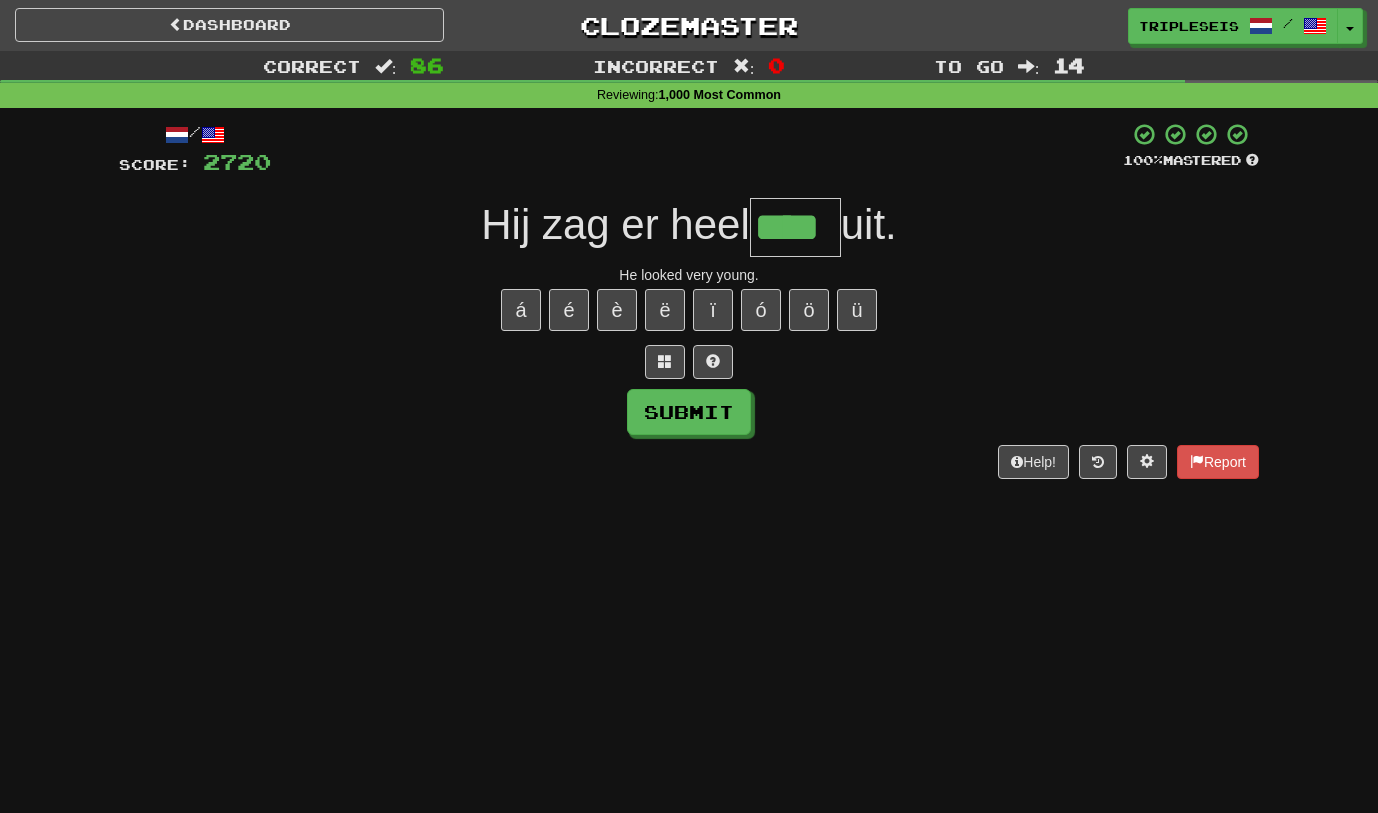 type on "****" 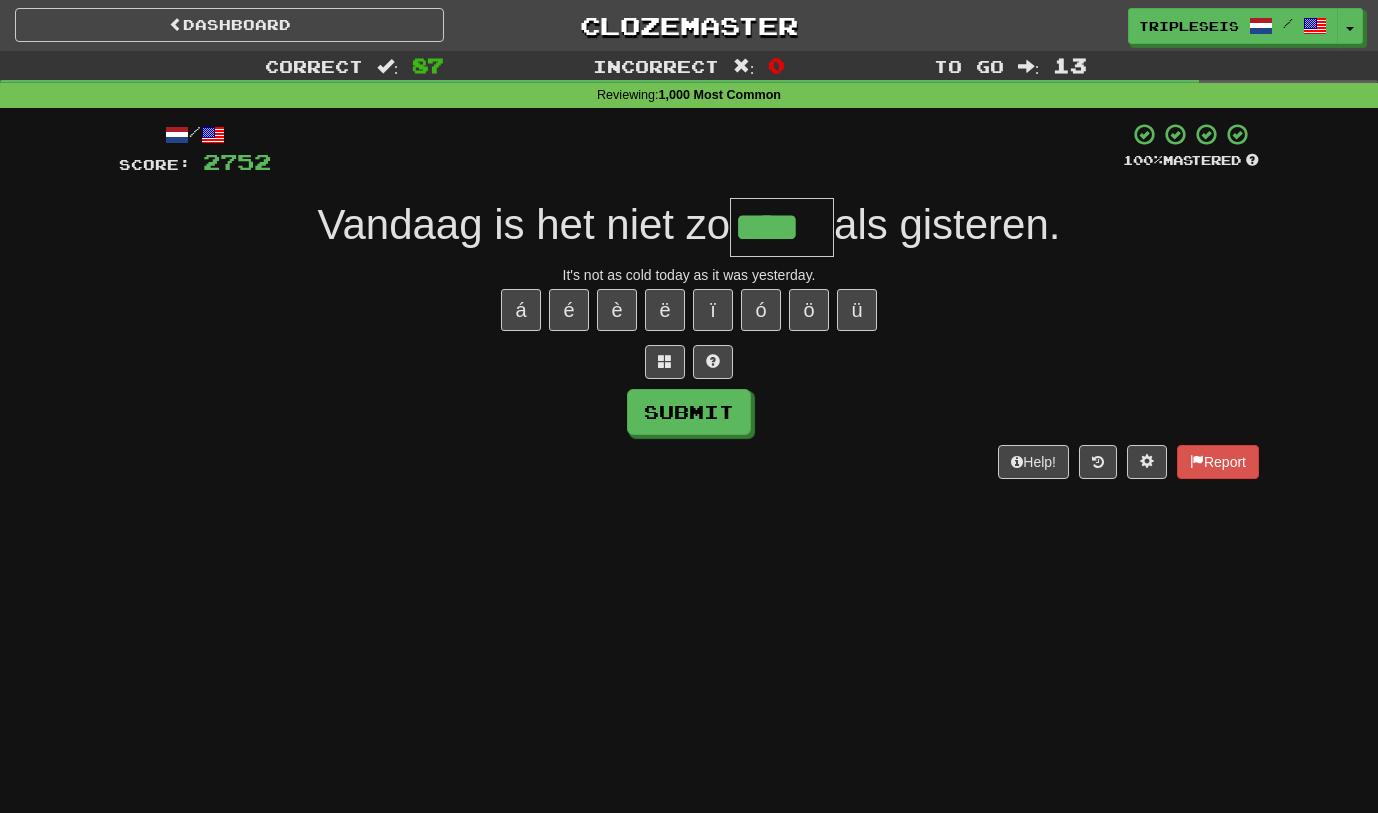 type on "****" 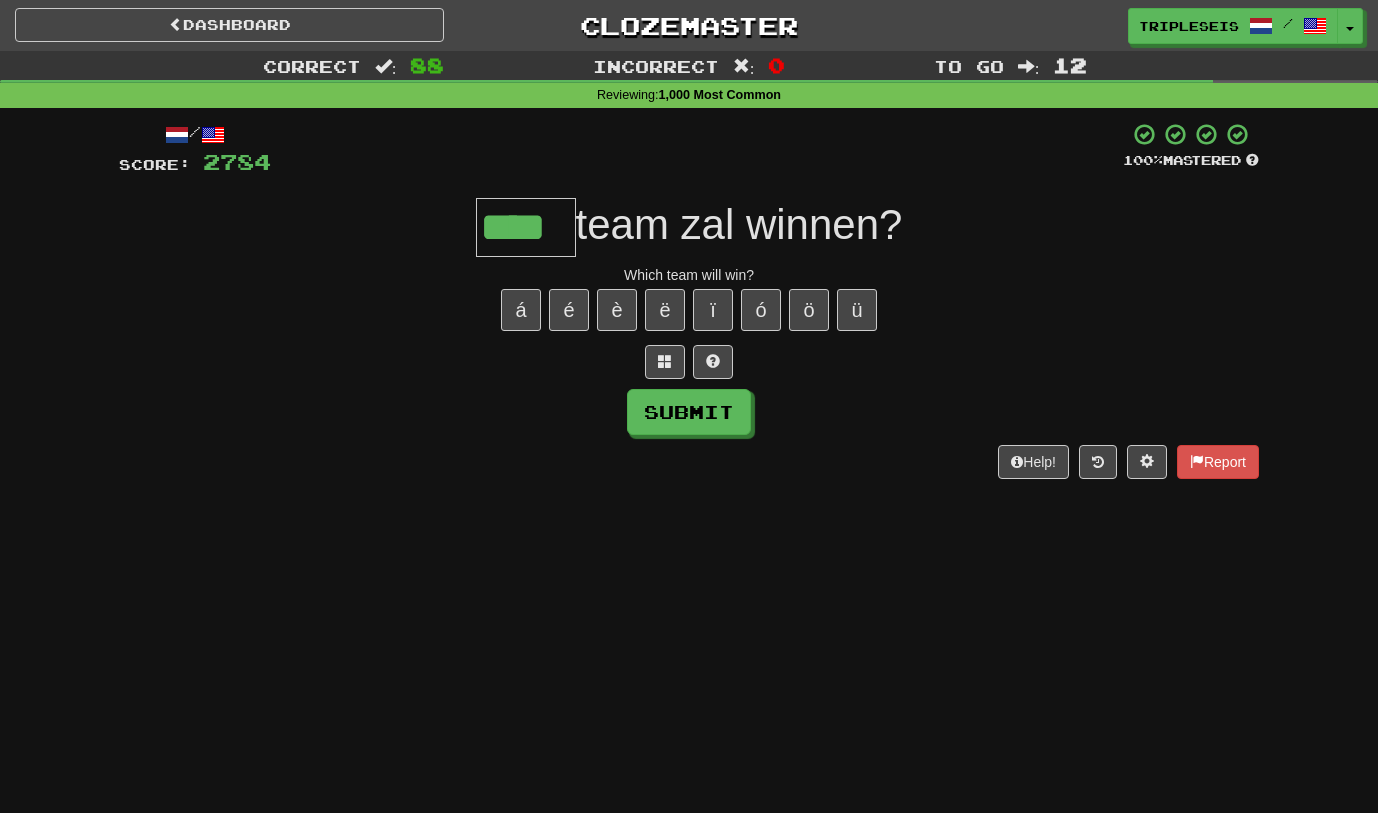type on "****" 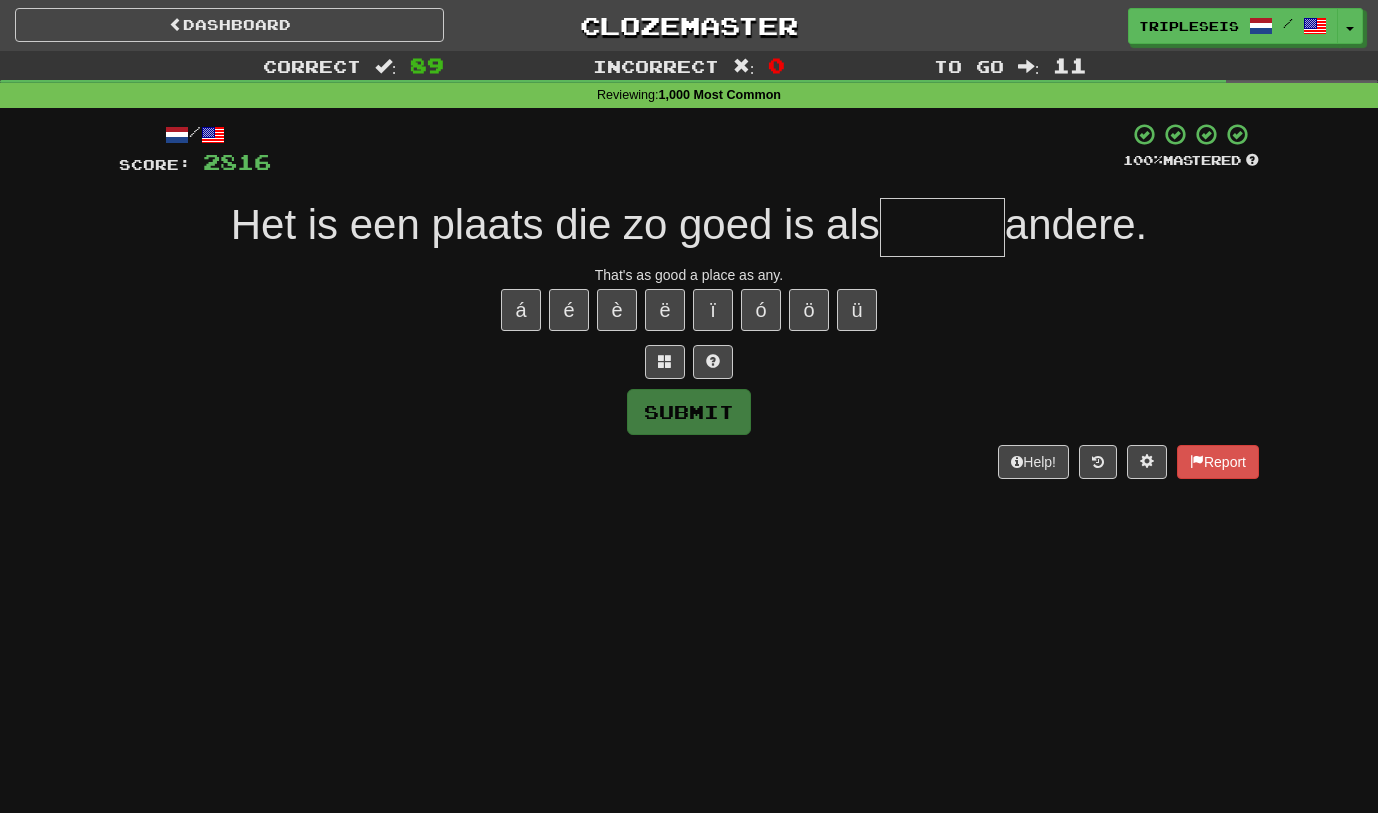 type on "*" 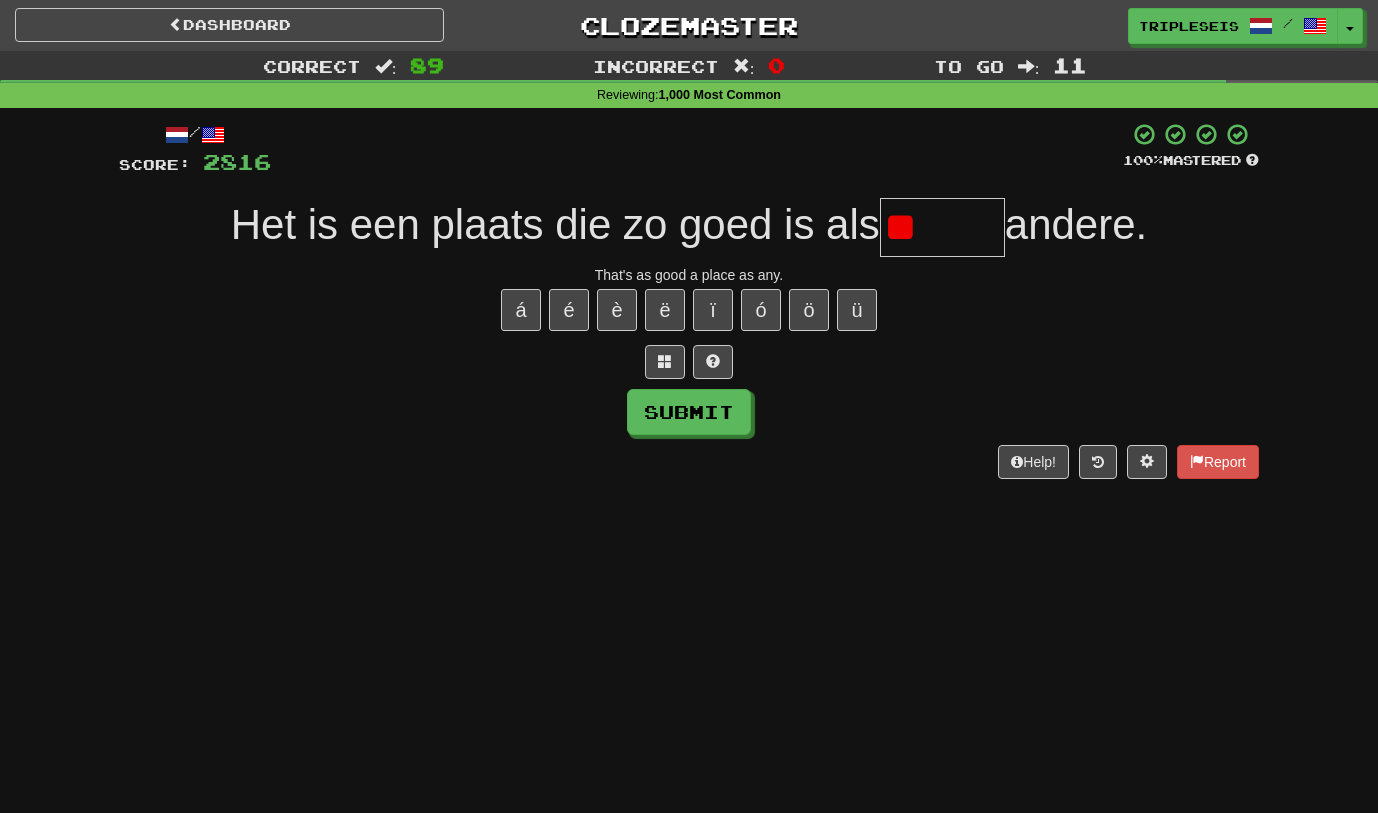 type on "*" 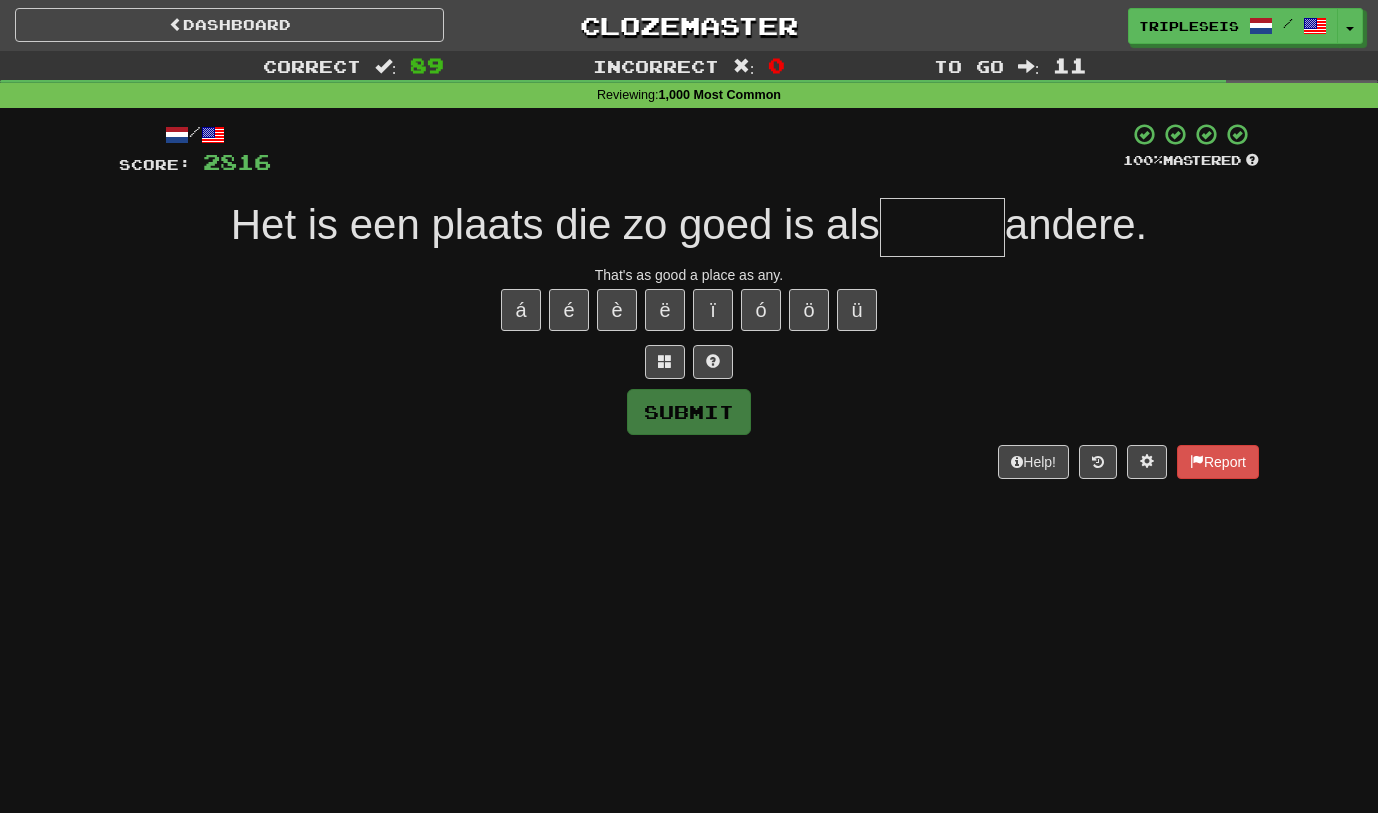 type on "*" 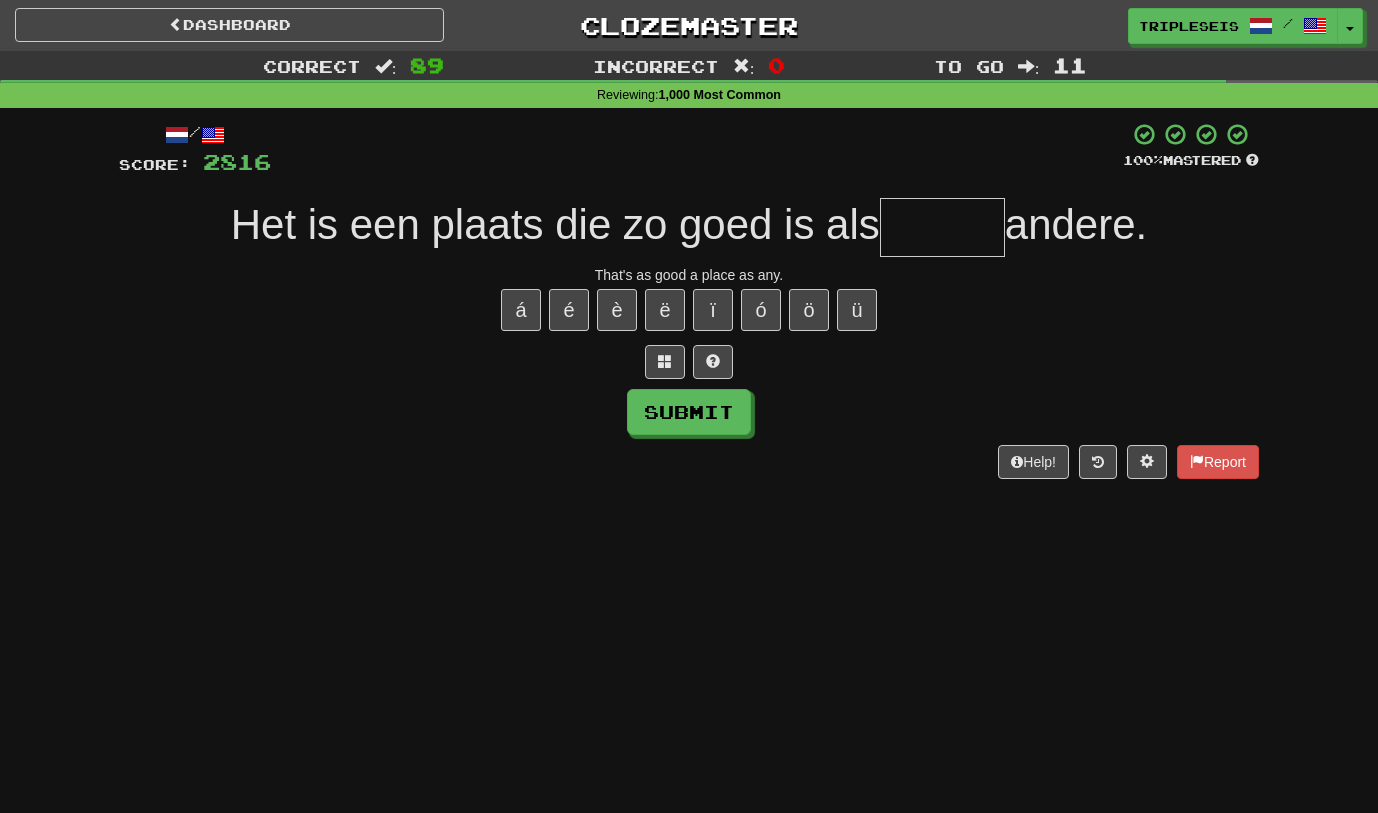 type on "*" 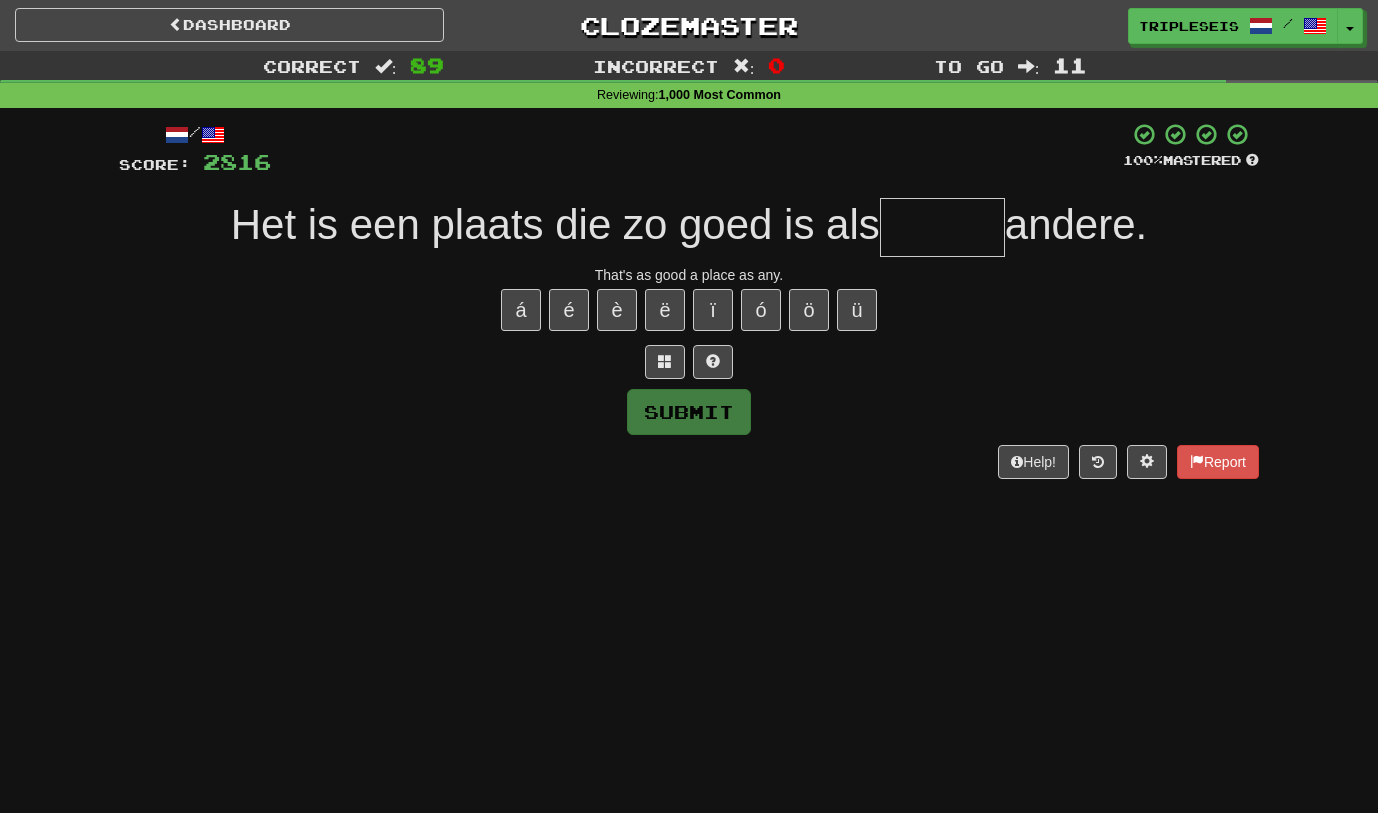 type on "*" 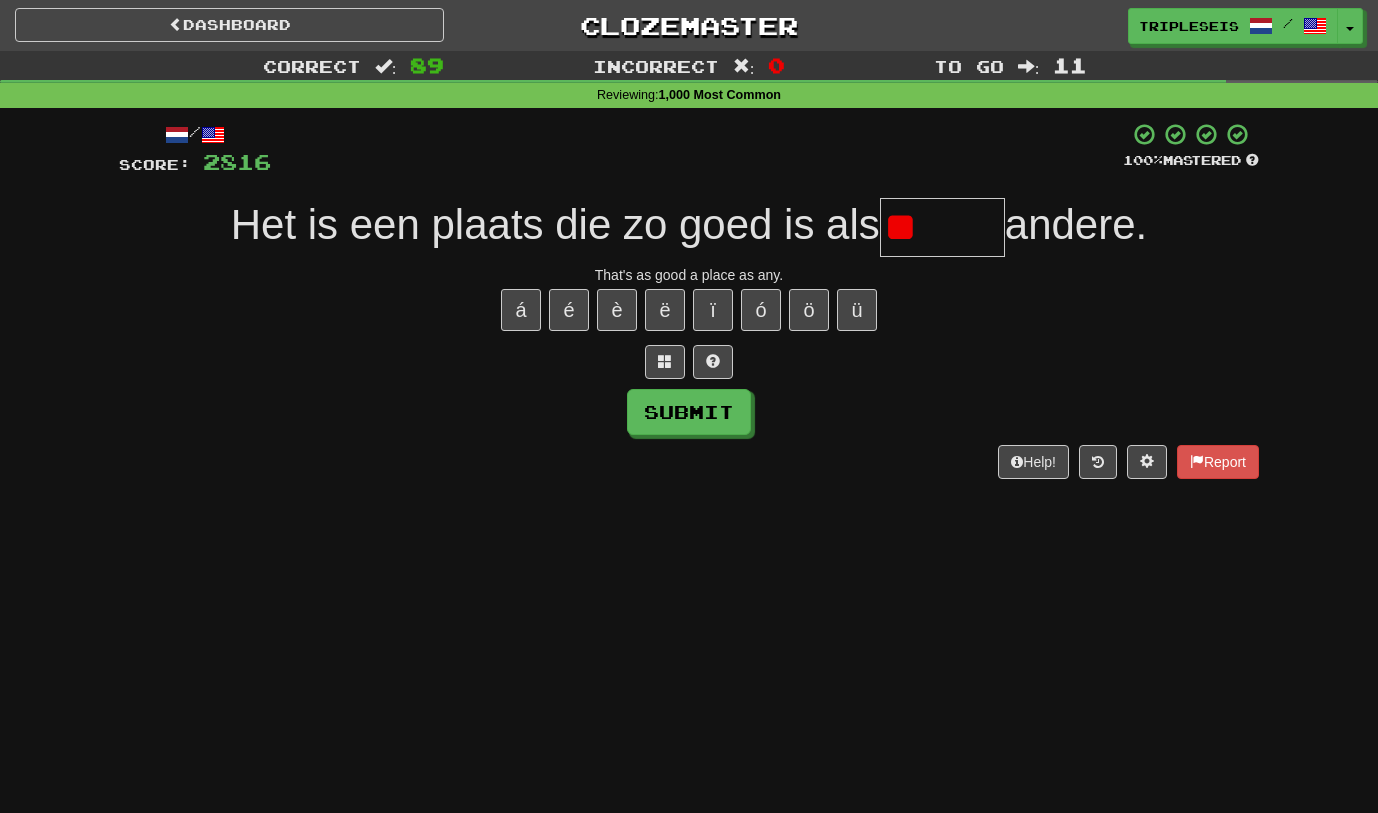 type on "*" 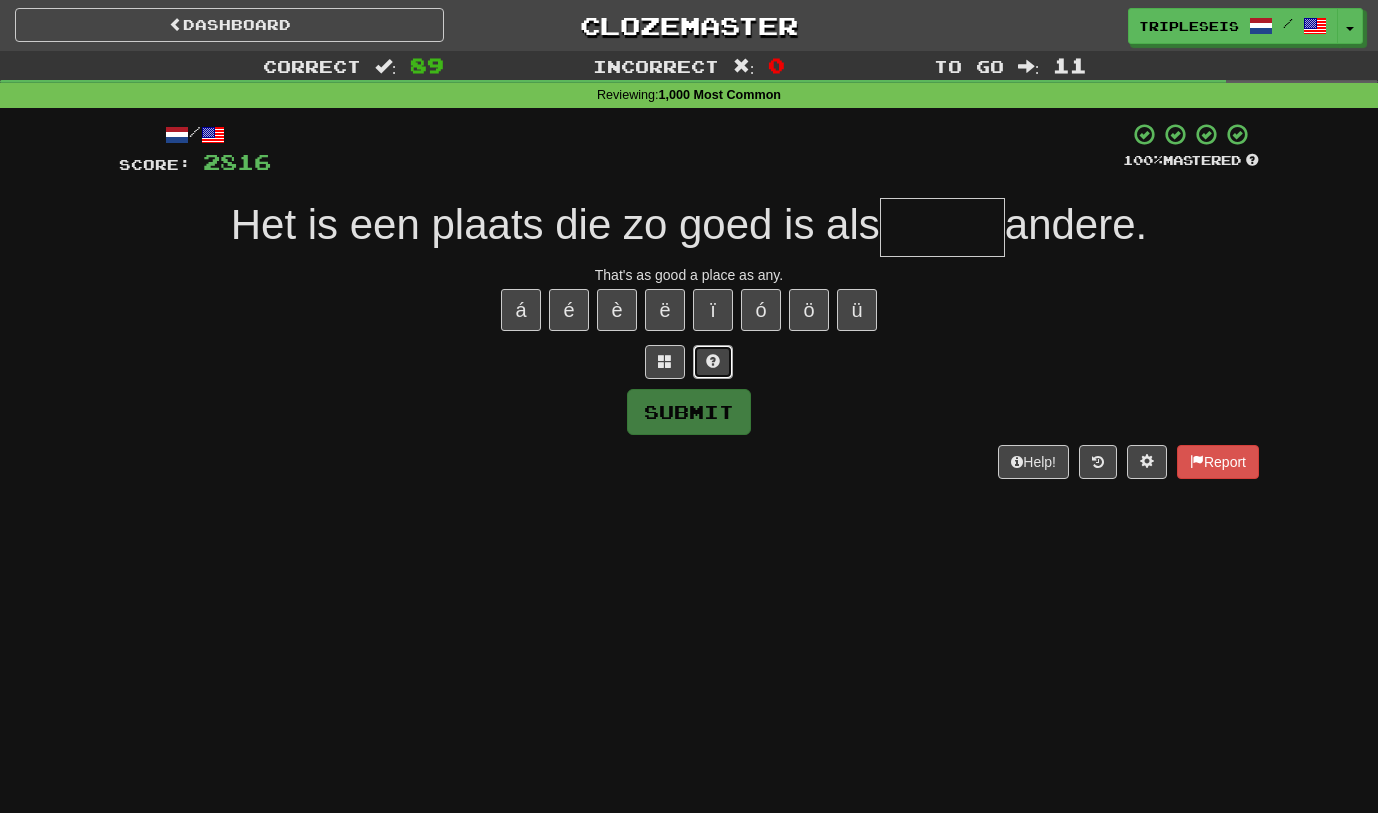 click at bounding box center (713, 362) 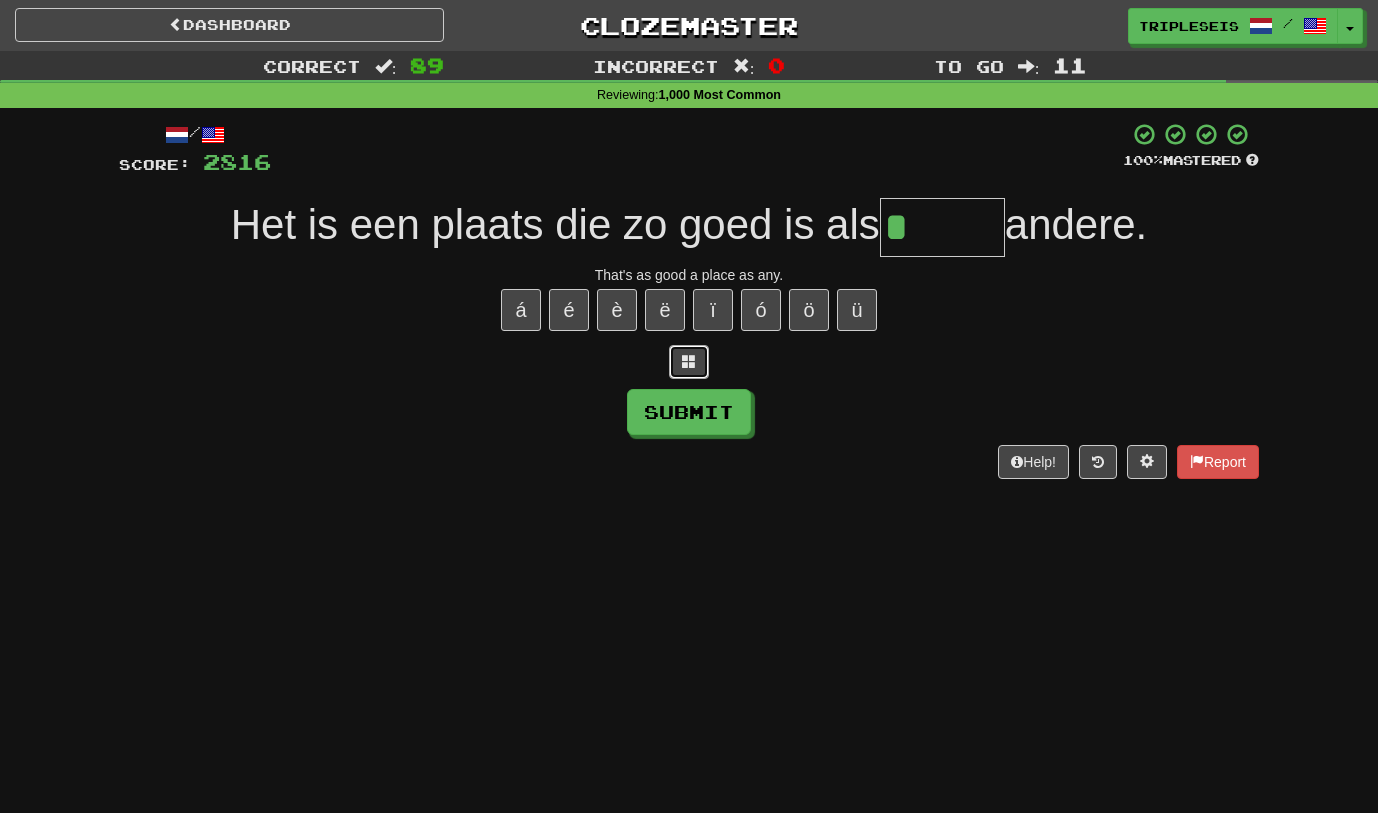 click at bounding box center [689, 361] 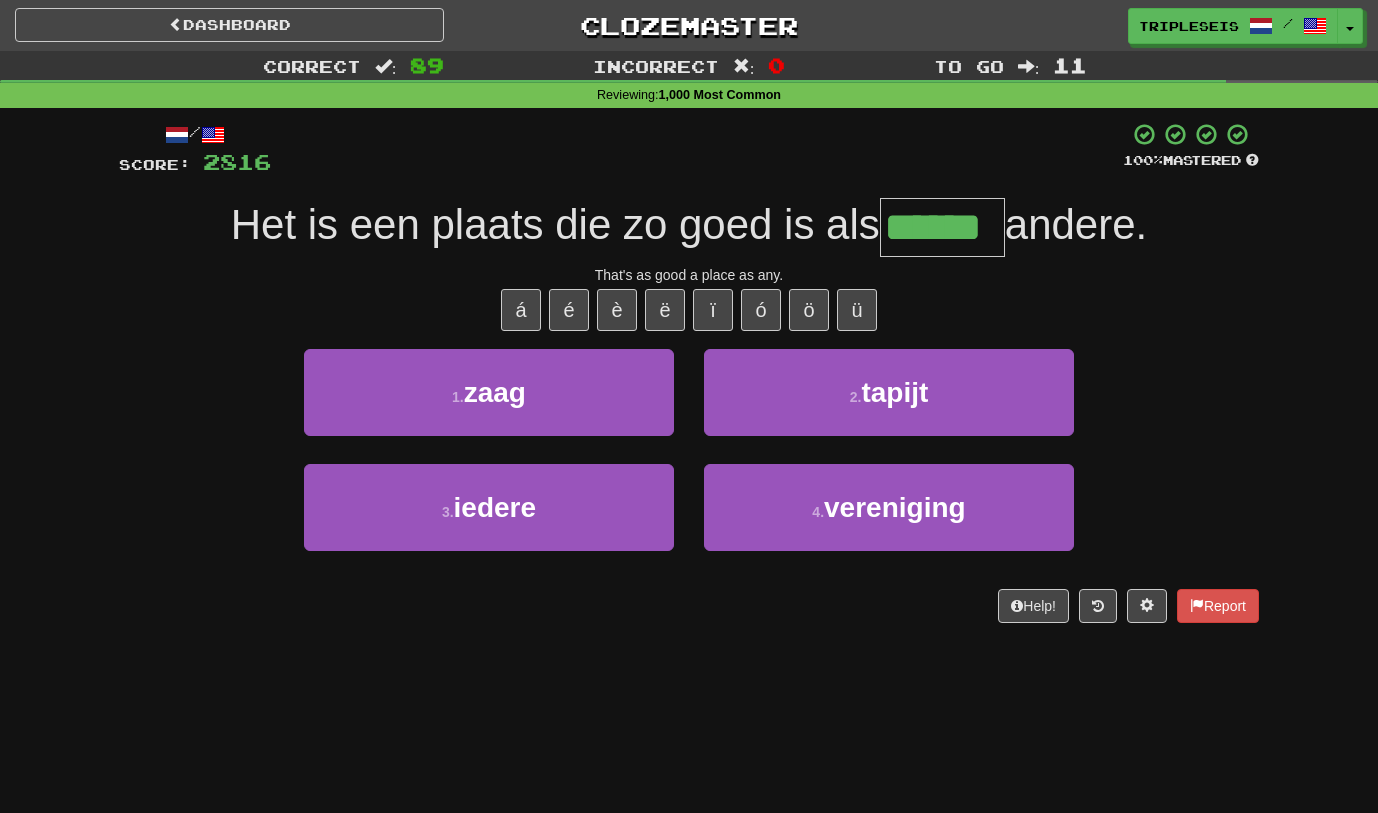 type on "******" 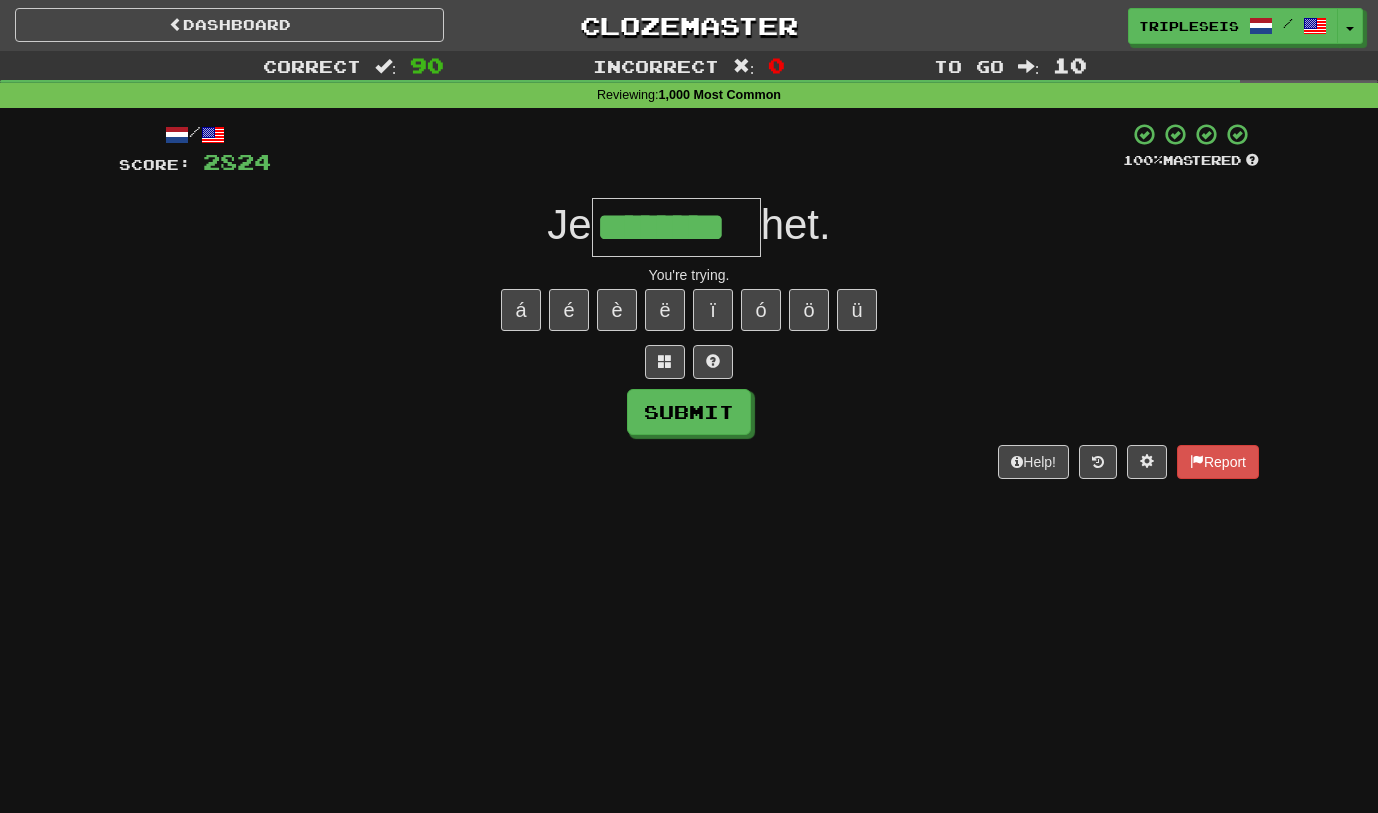 type on "********" 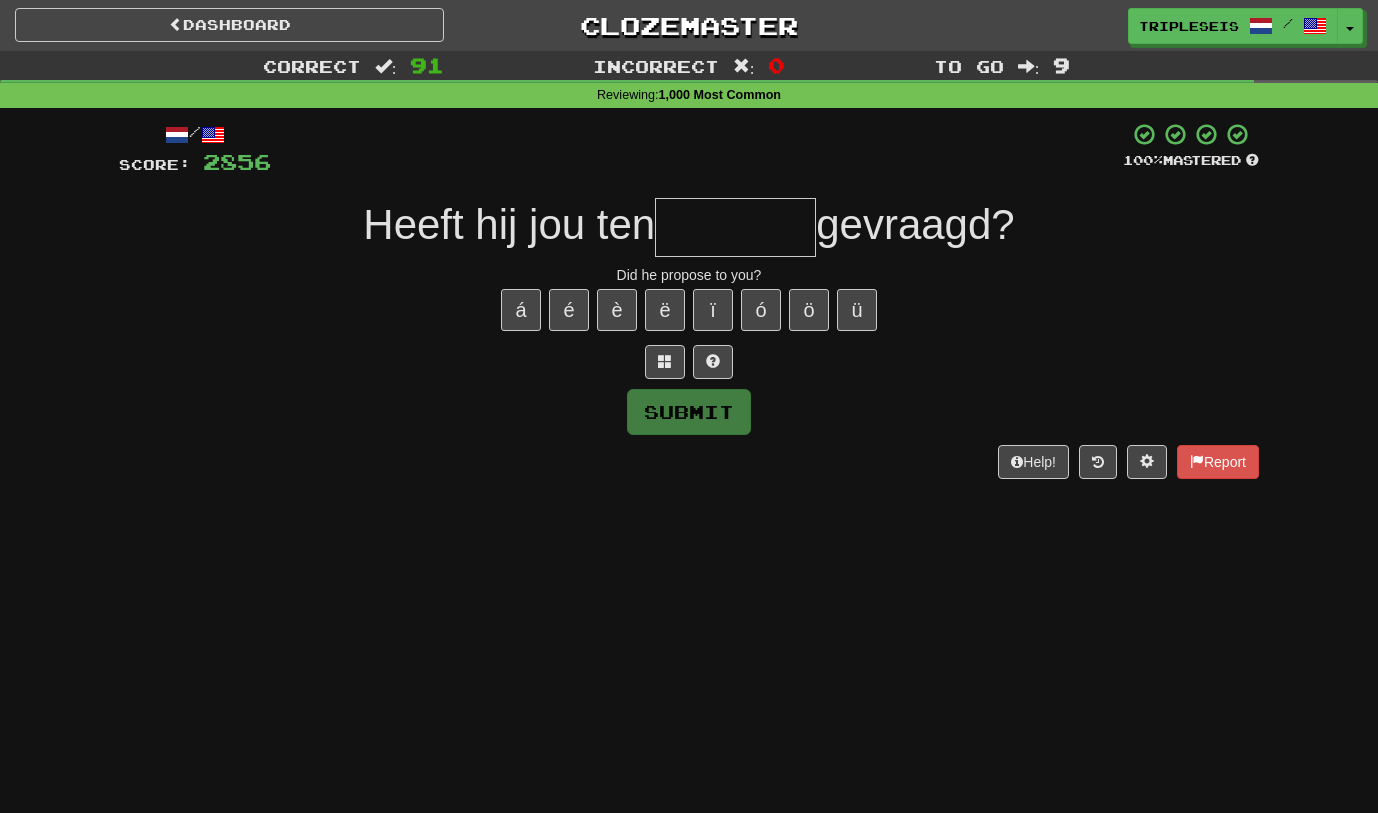 type on "*" 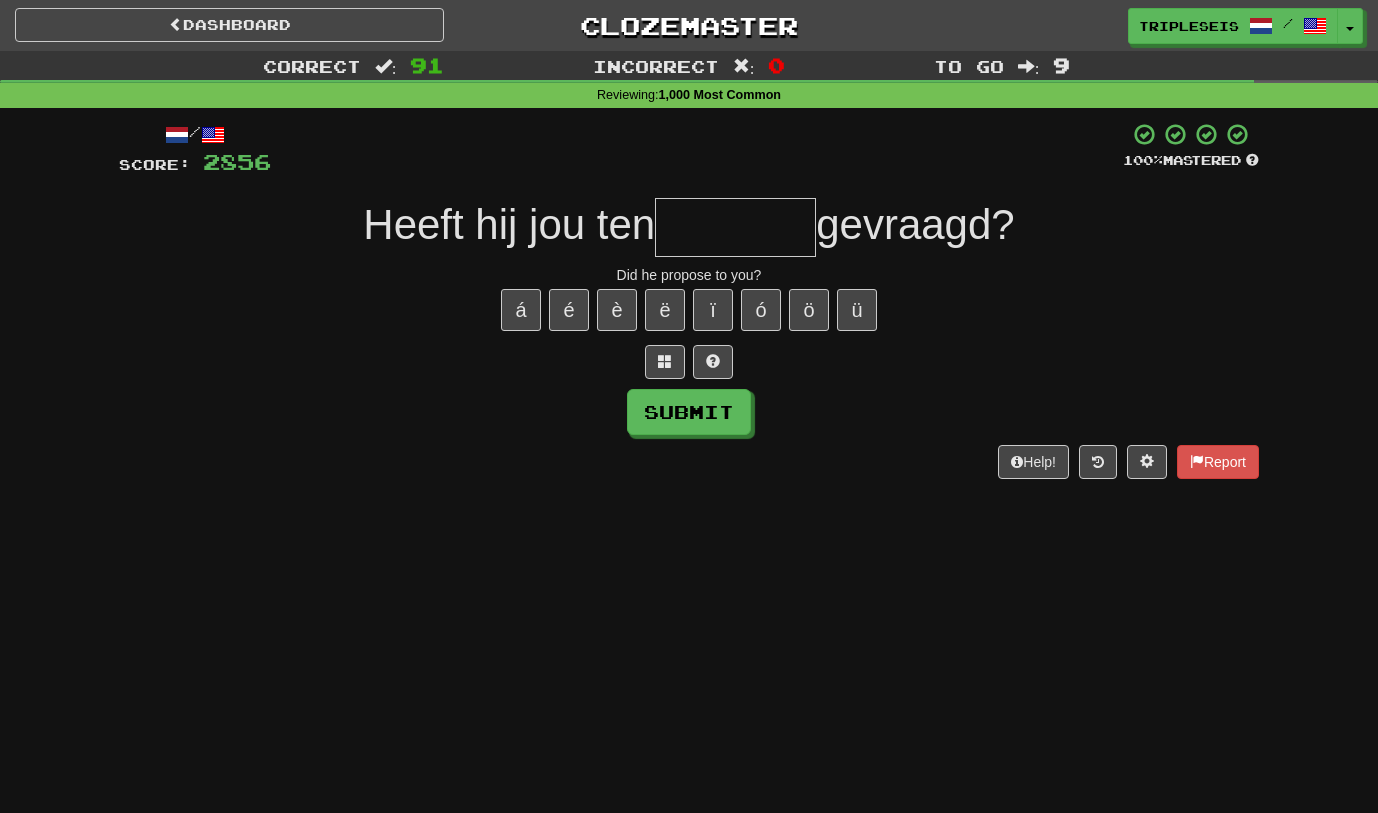 type on "*" 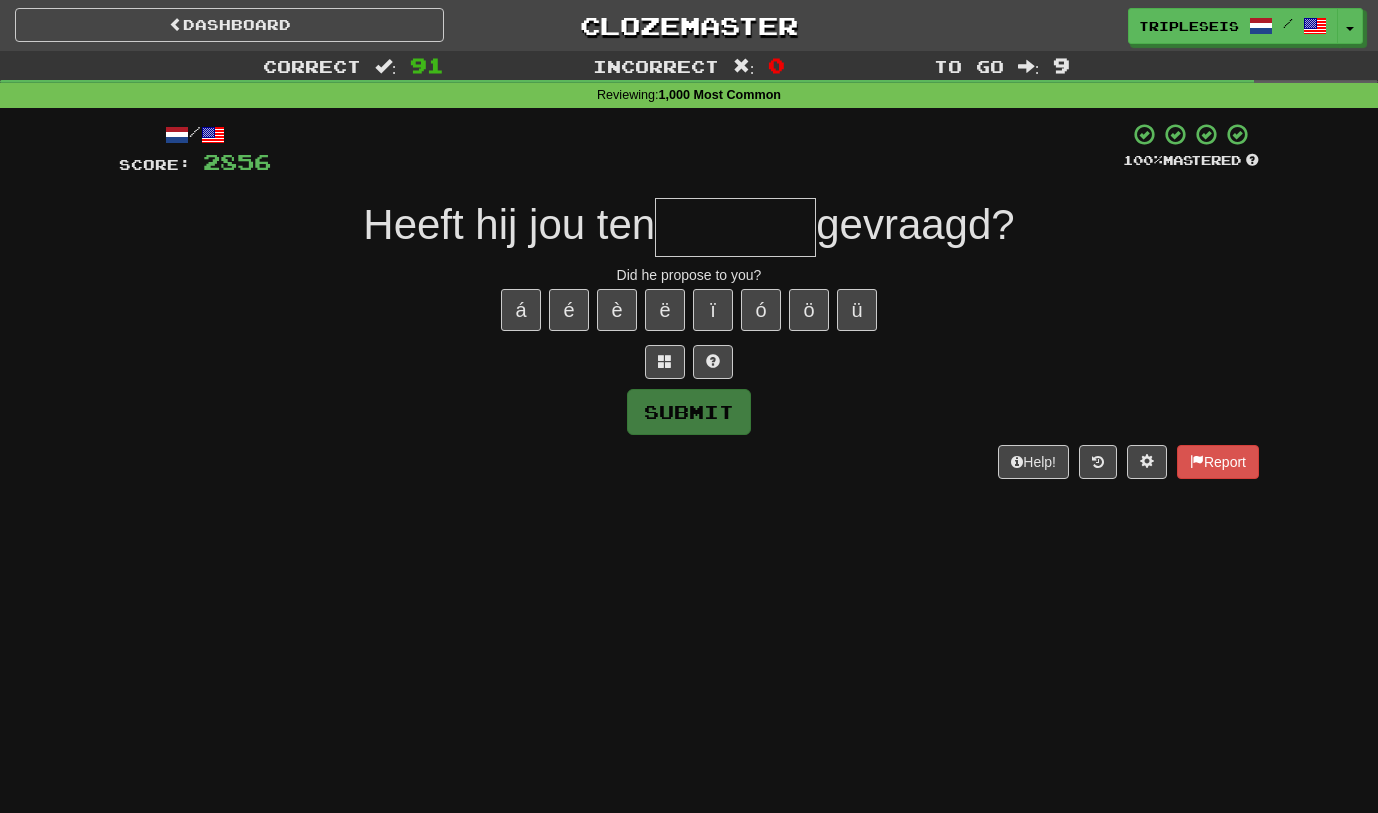 type on "*" 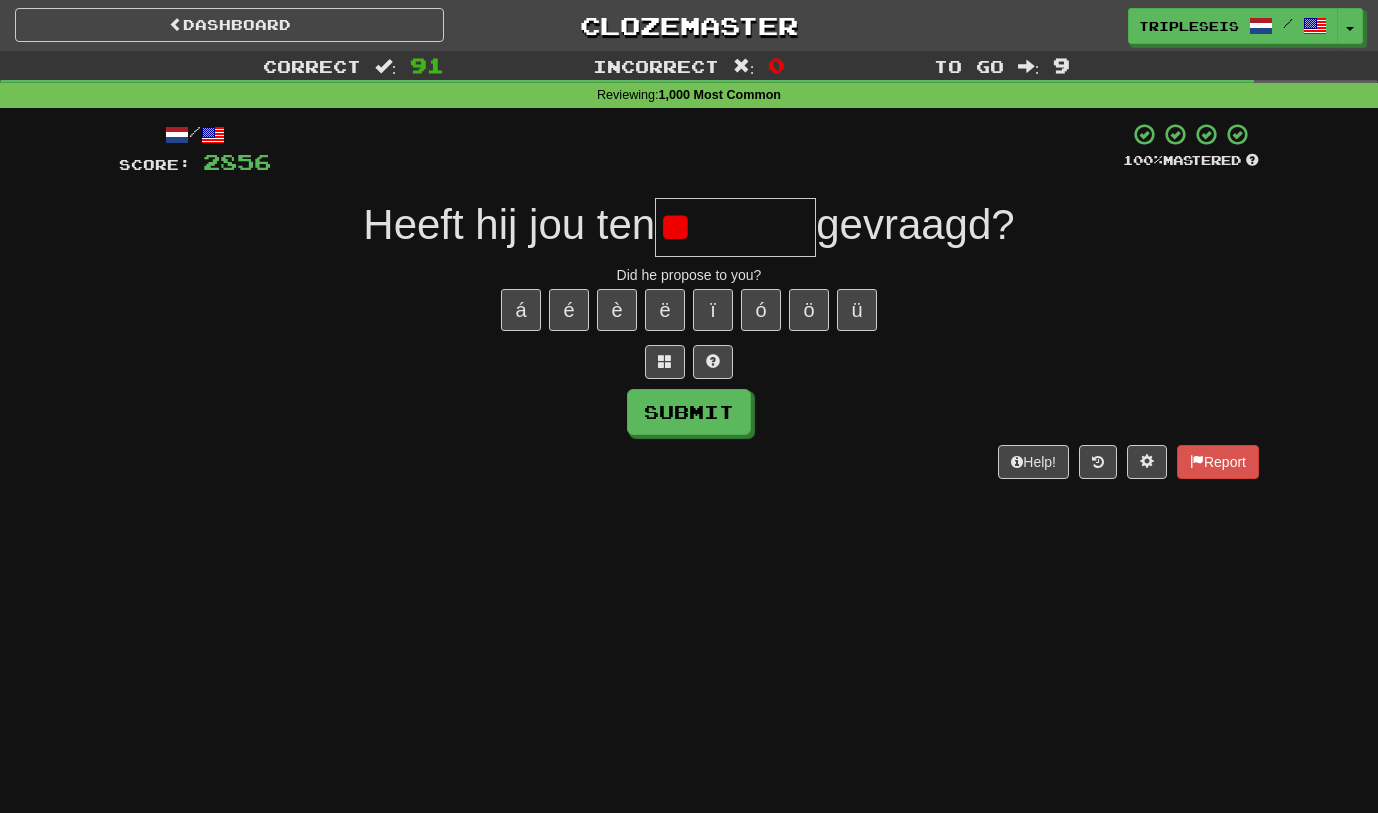 type on "*" 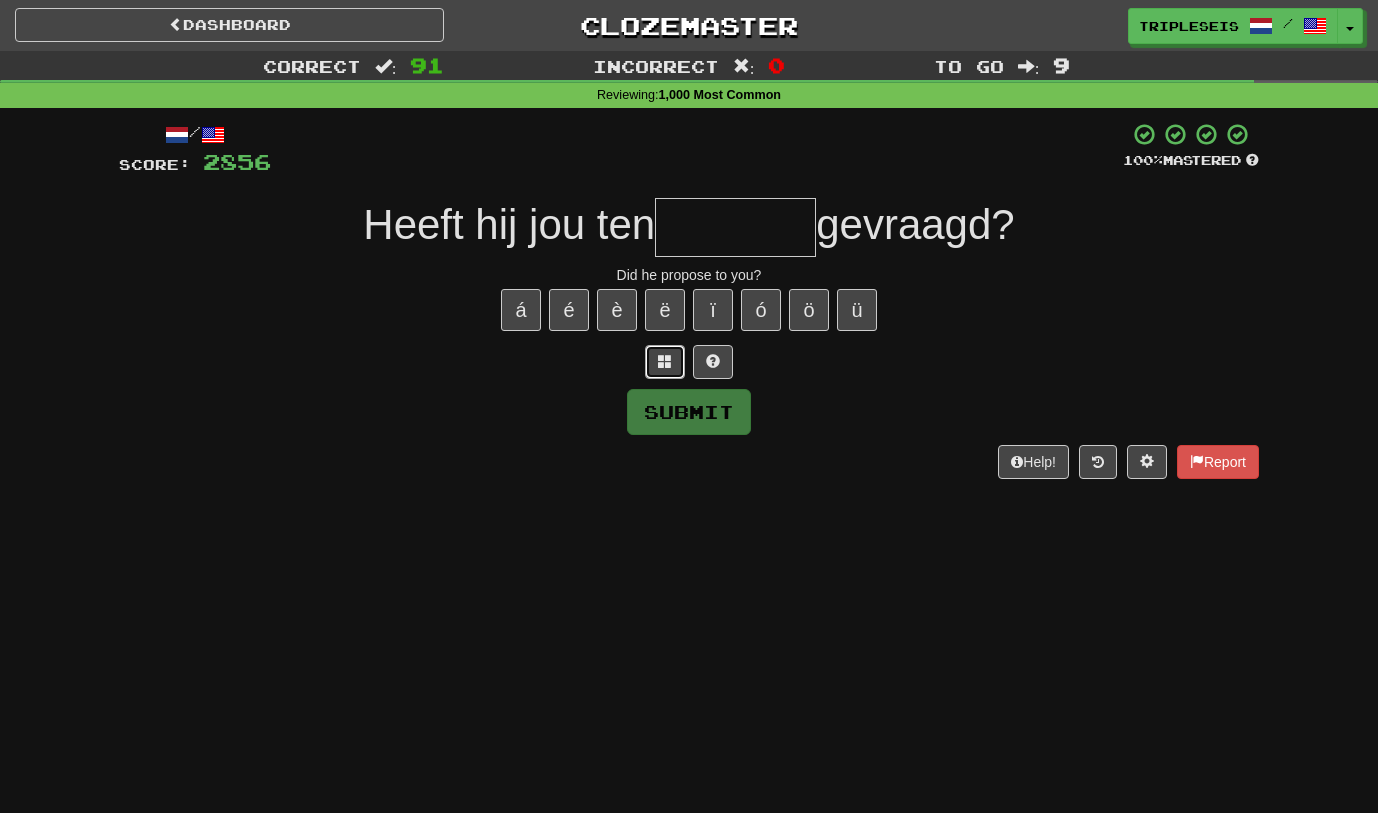 click at bounding box center [665, 362] 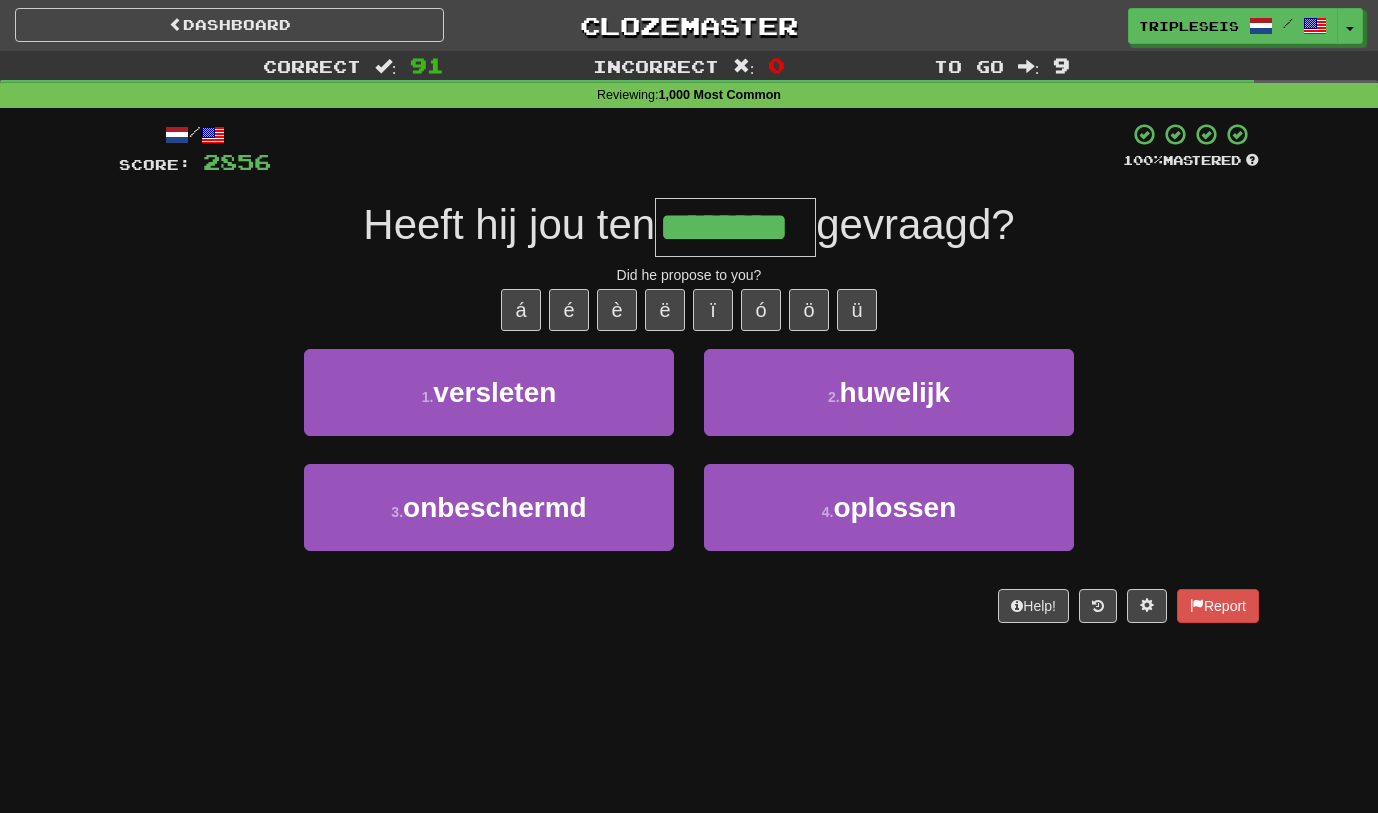 type on "********" 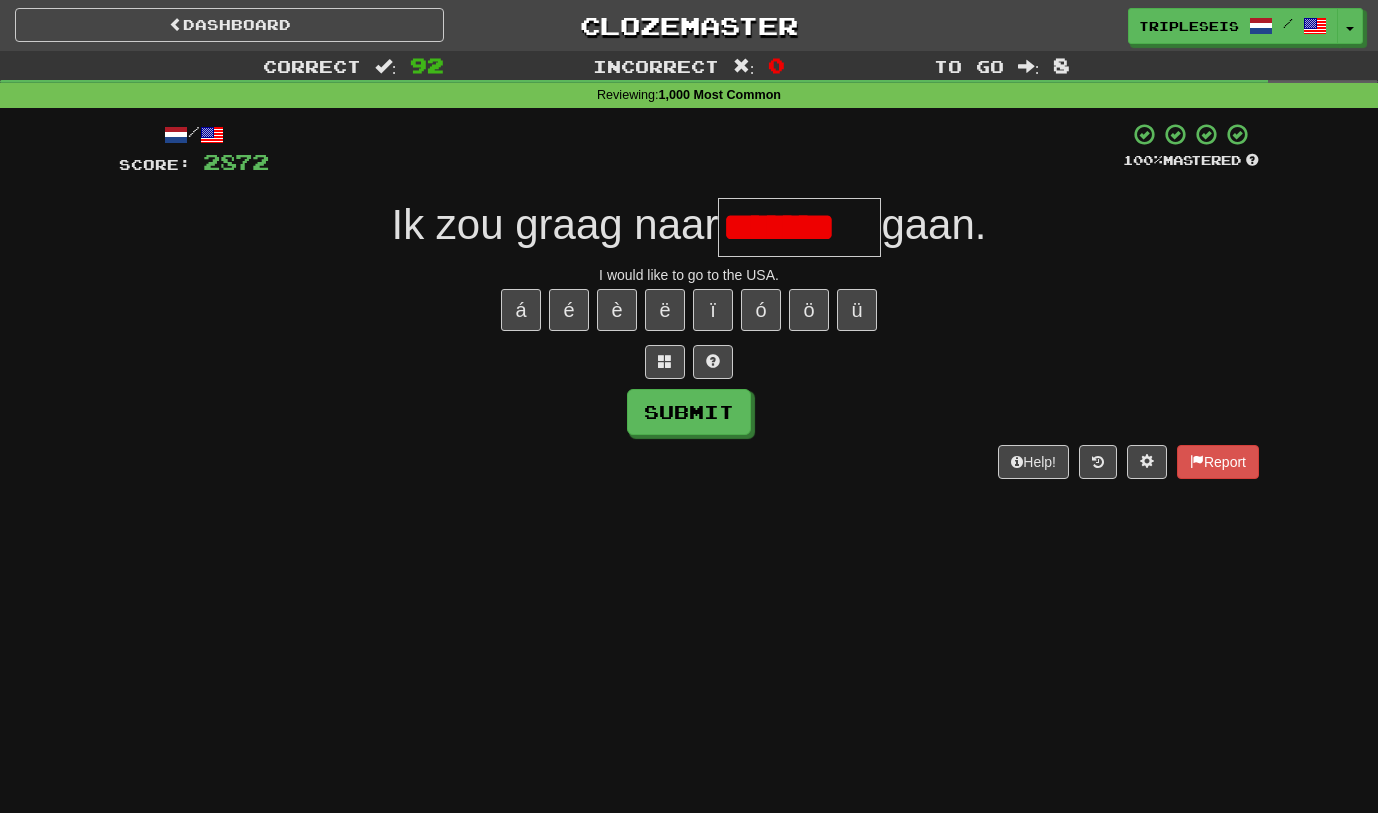 scroll, scrollTop: 0, scrollLeft: 0, axis: both 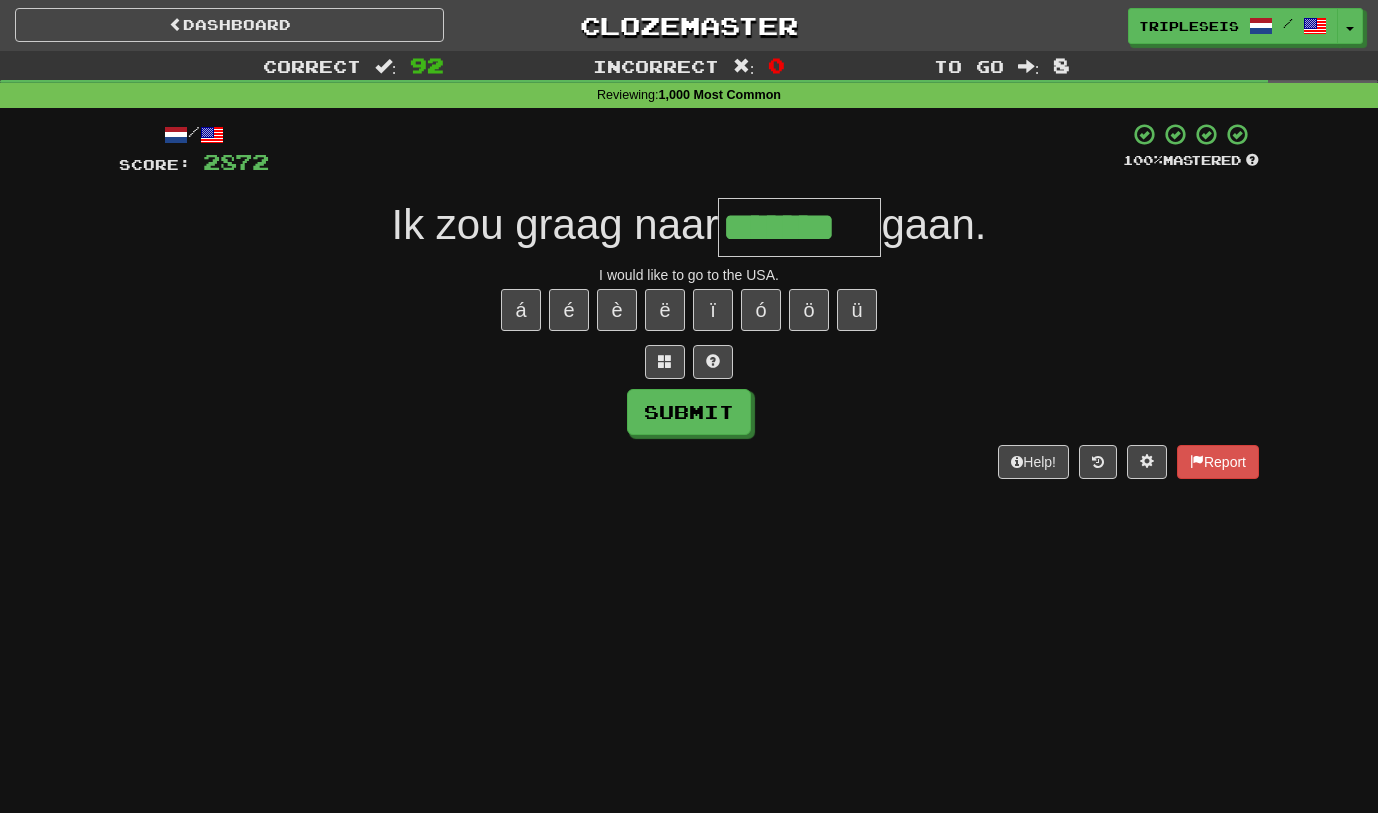 type on "*******" 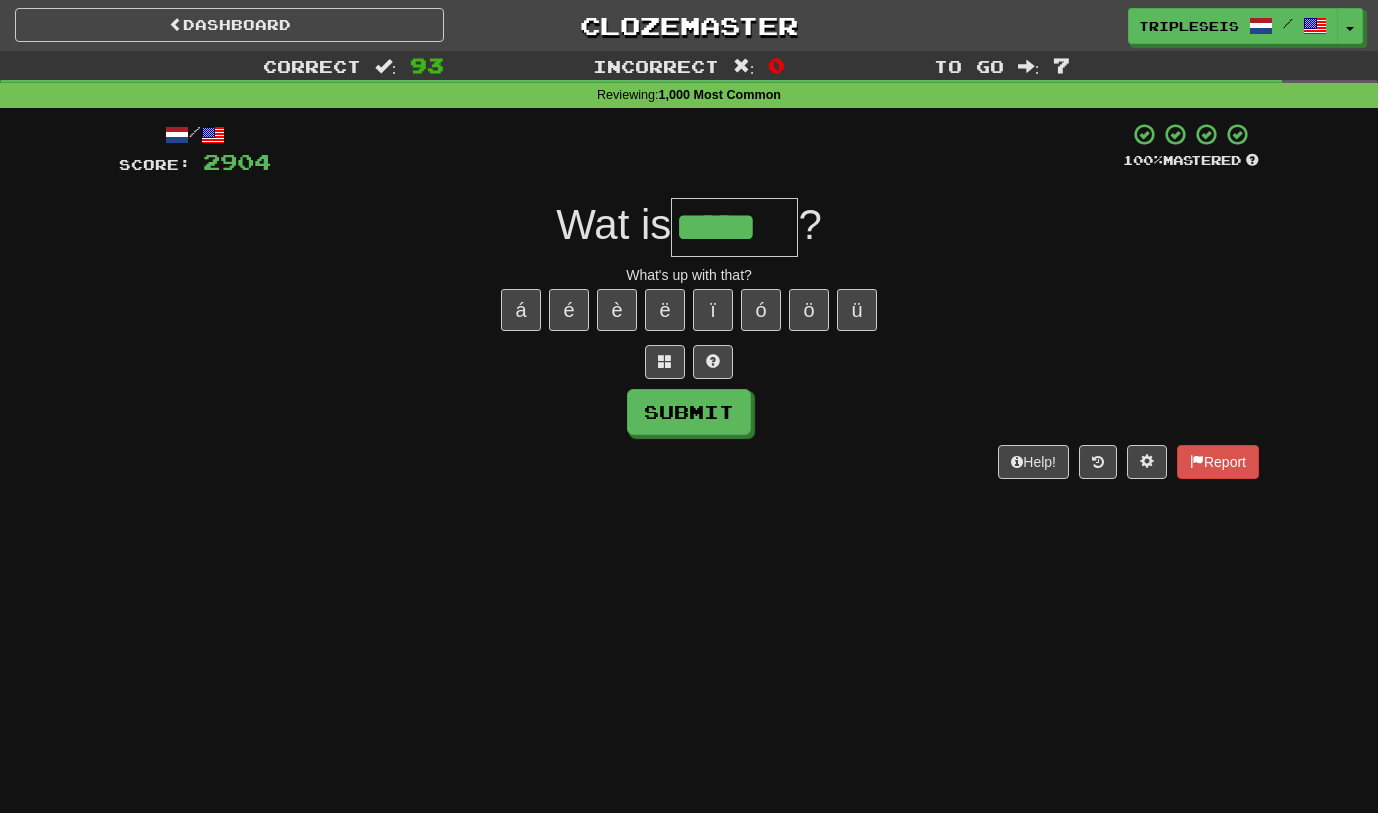 type on "*****" 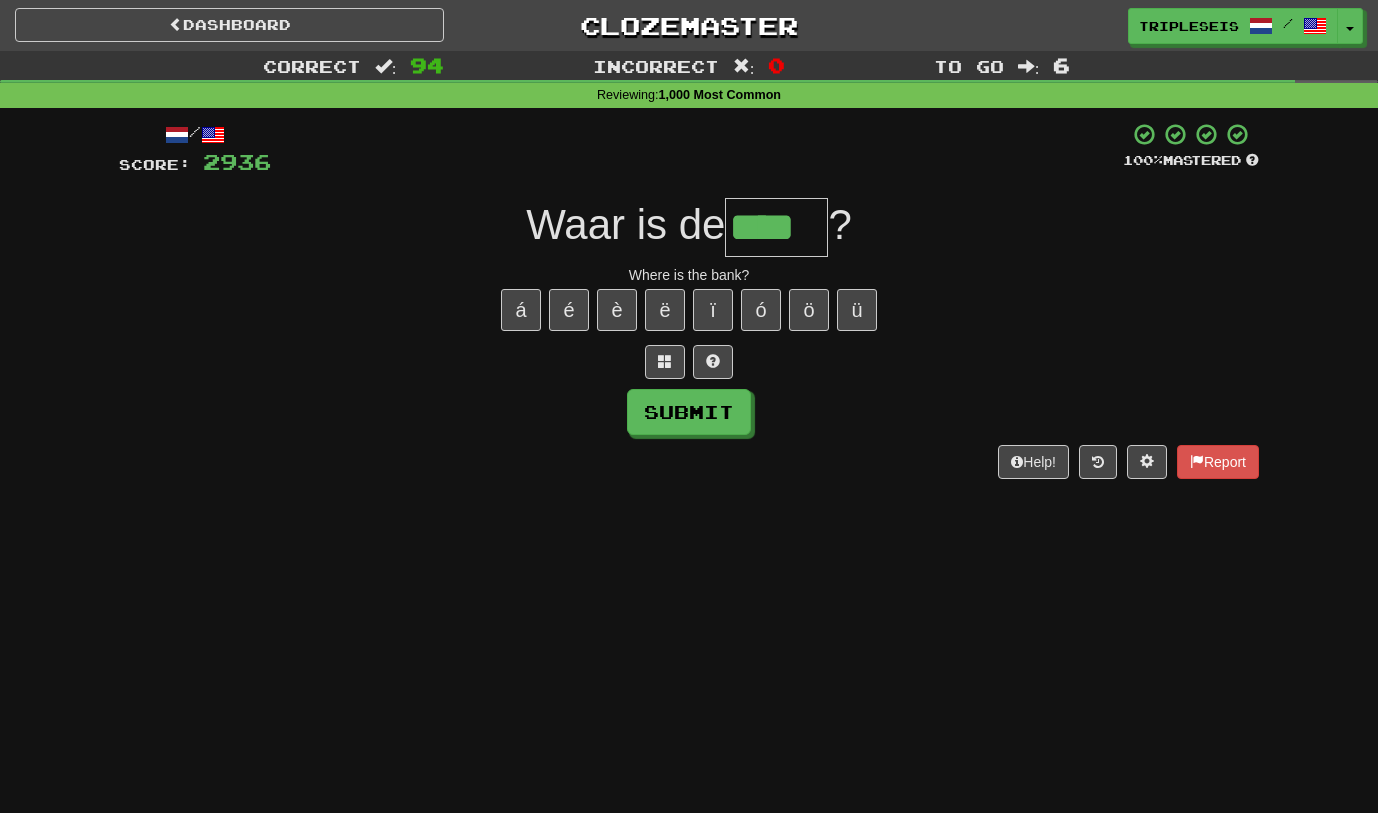 type on "****" 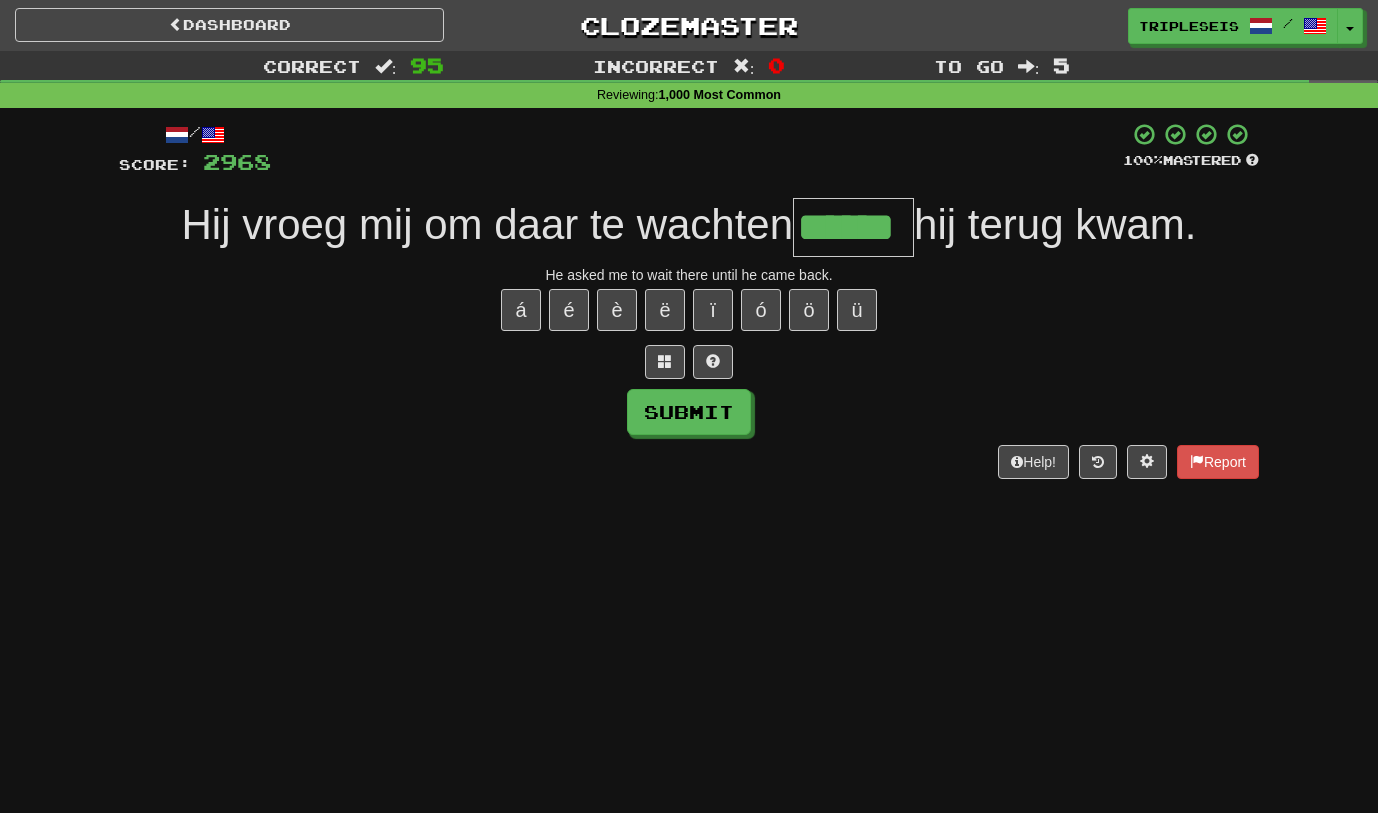 type on "******" 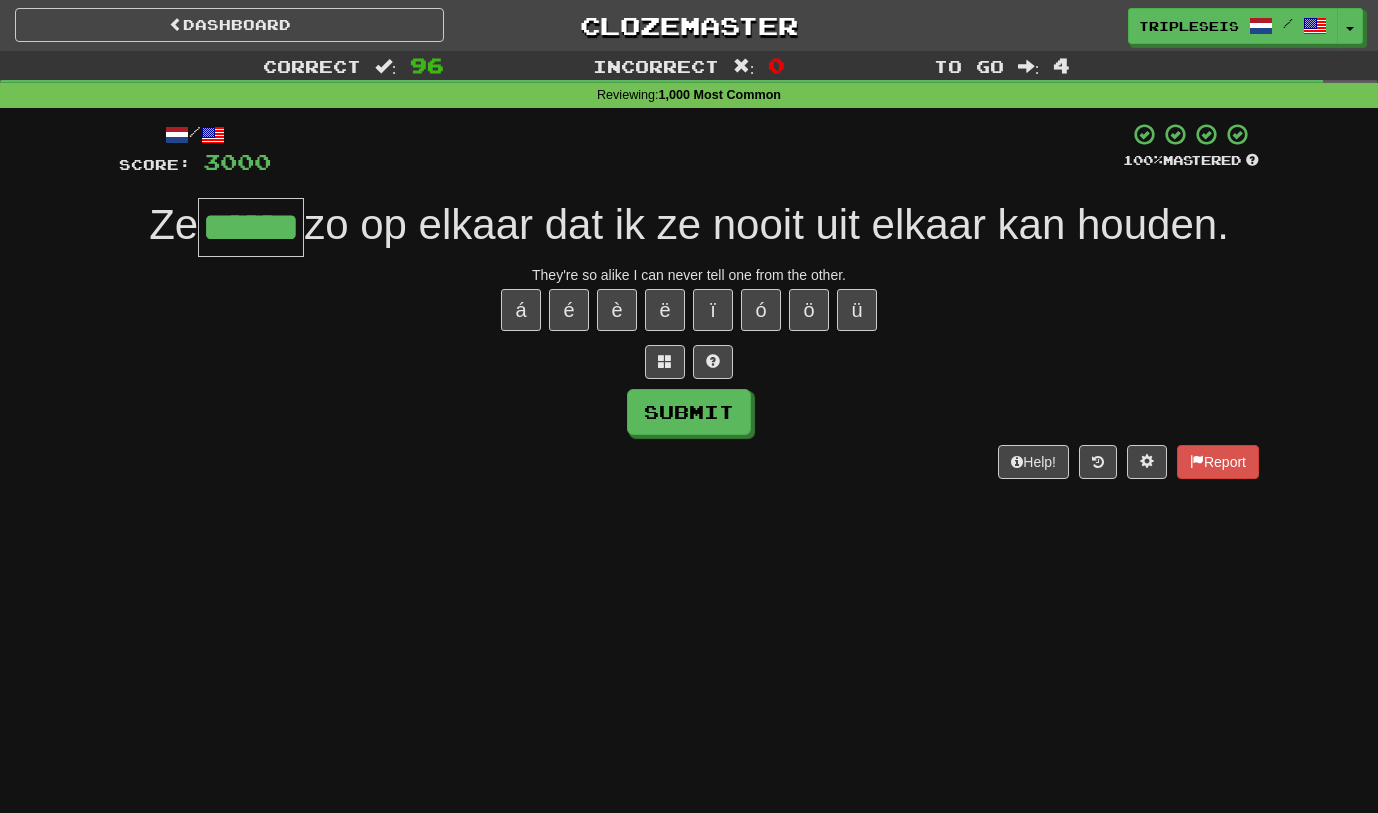 type on "******" 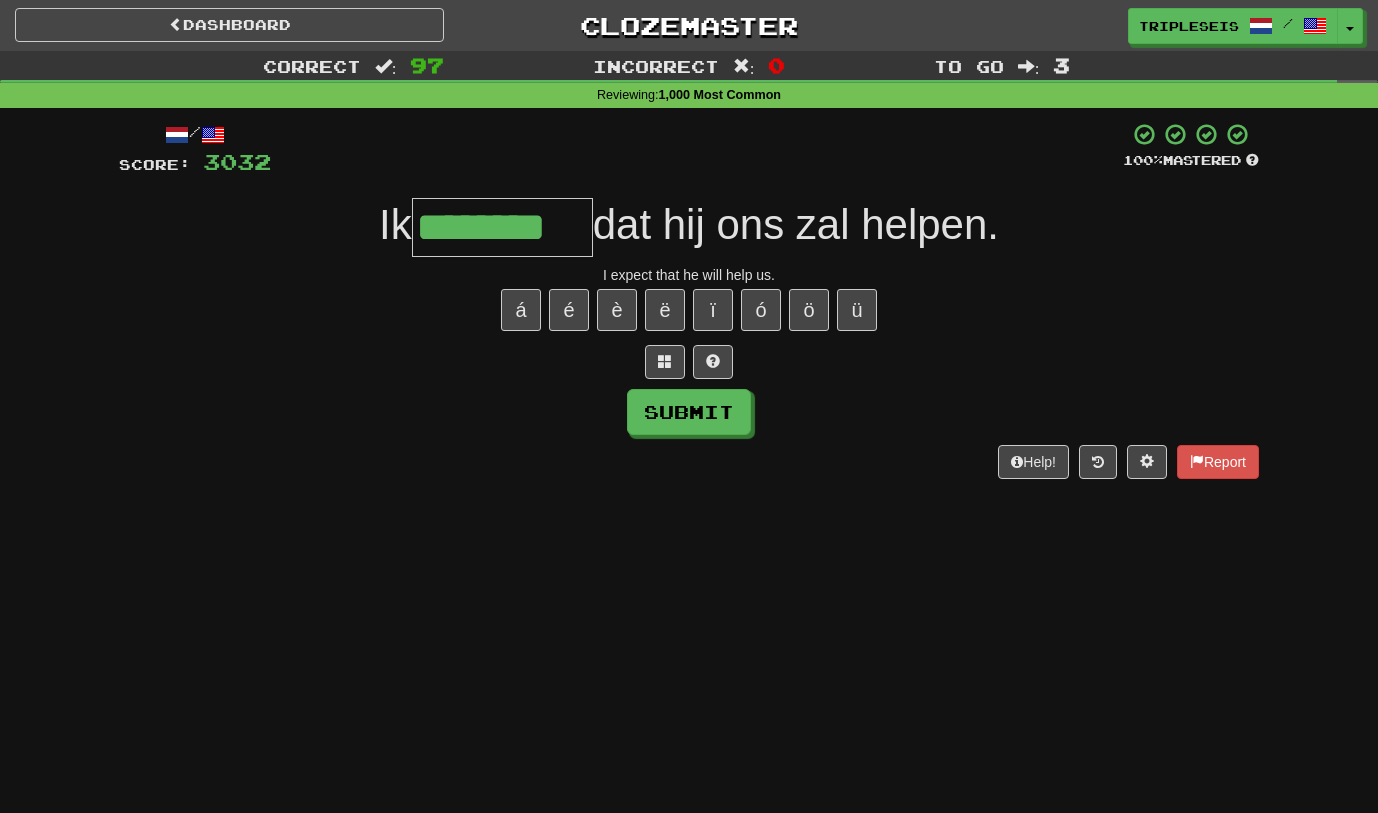 type on "********" 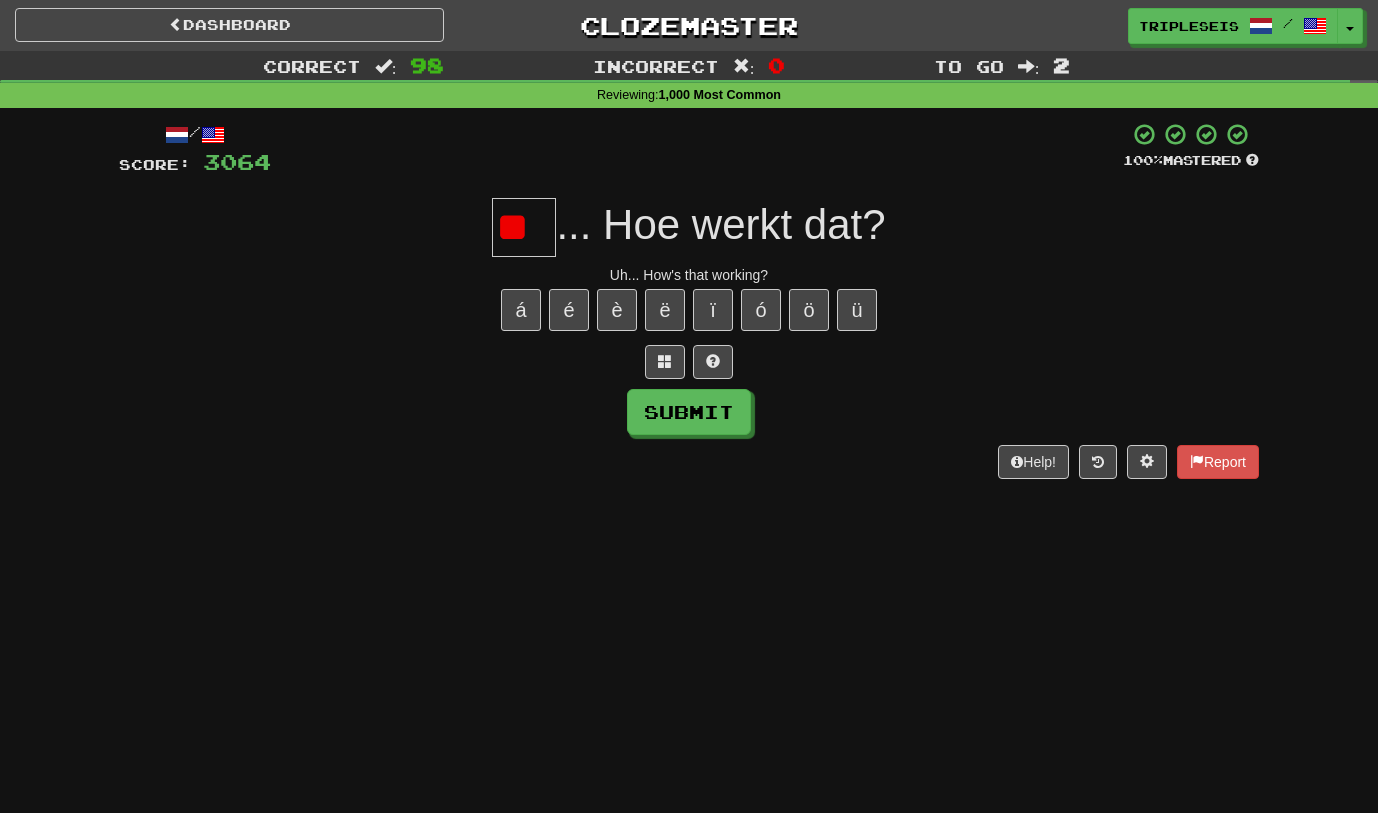 type on "*" 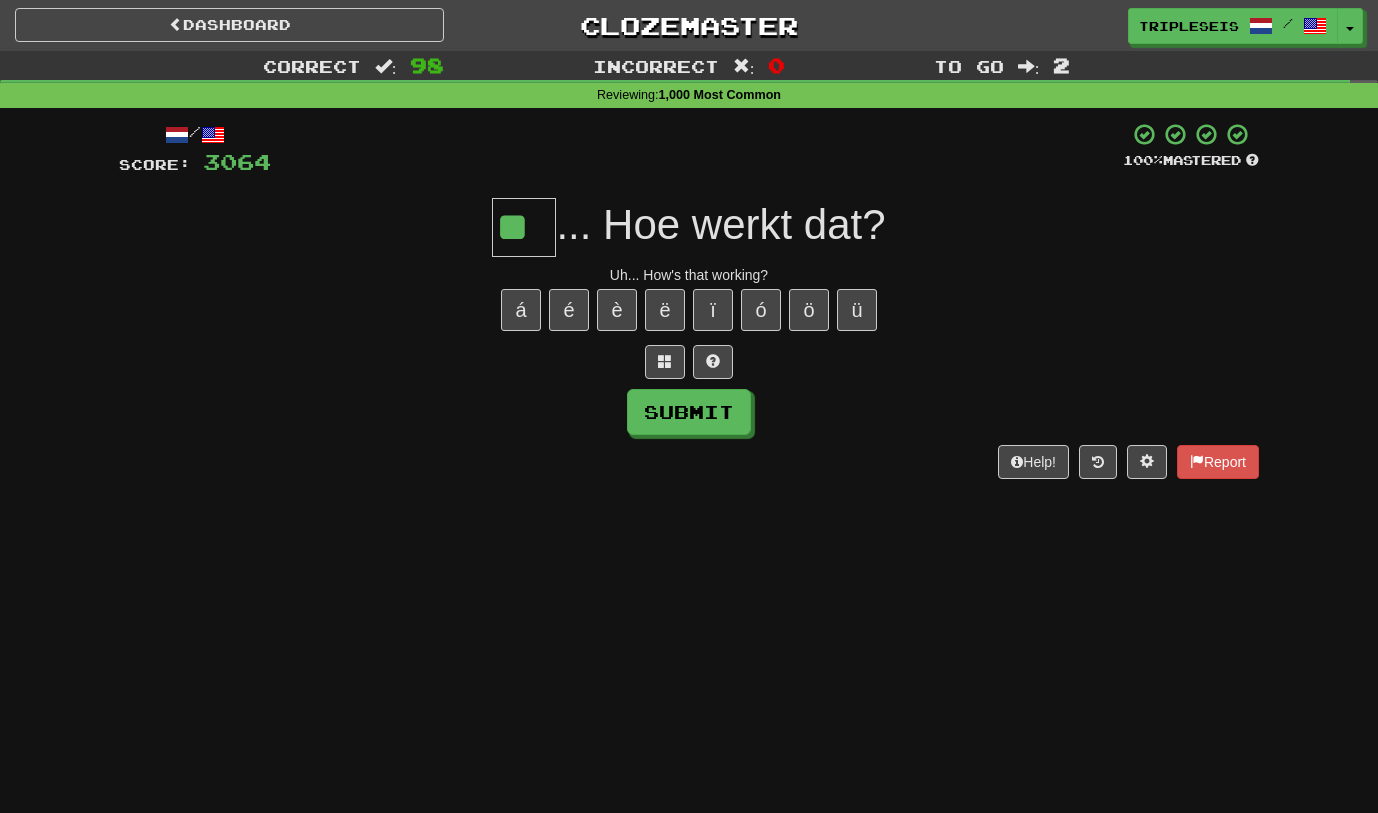 type on "**" 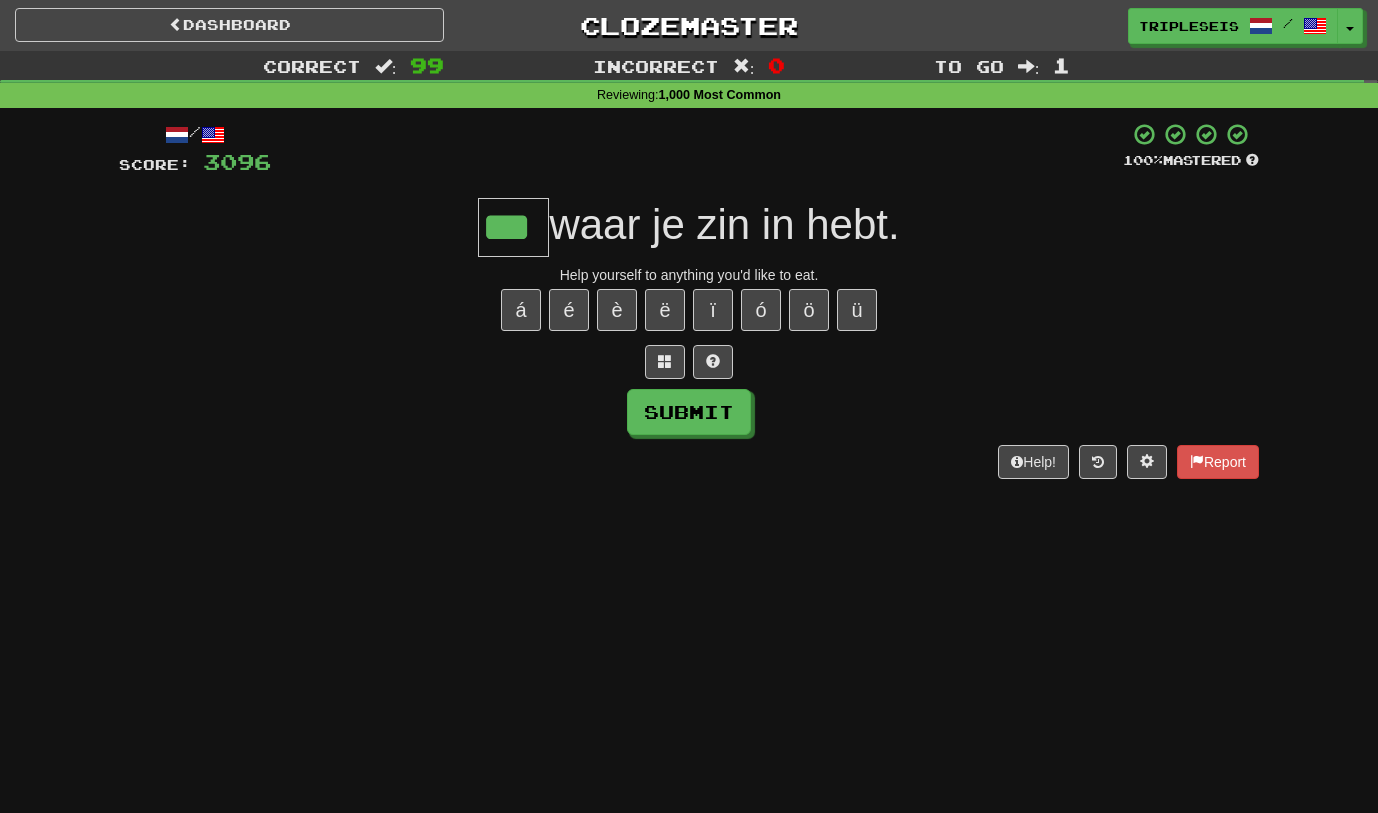 type on "***" 